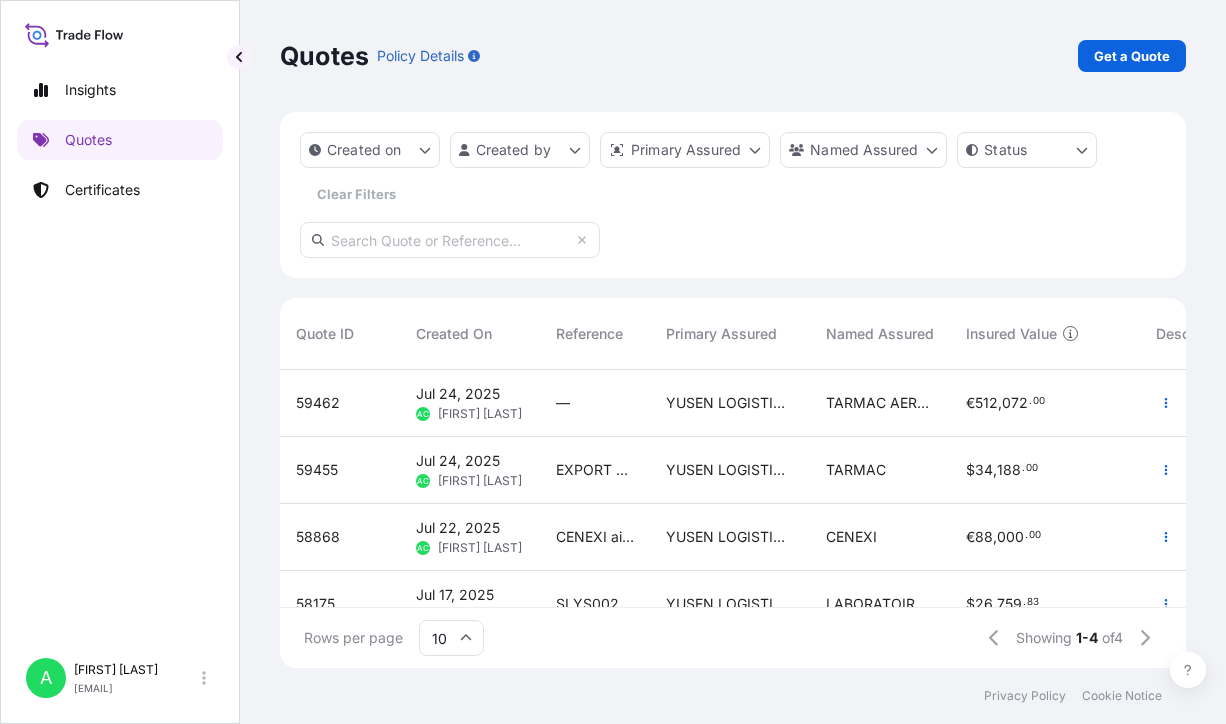 scroll, scrollTop: 0, scrollLeft: 0, axis: both 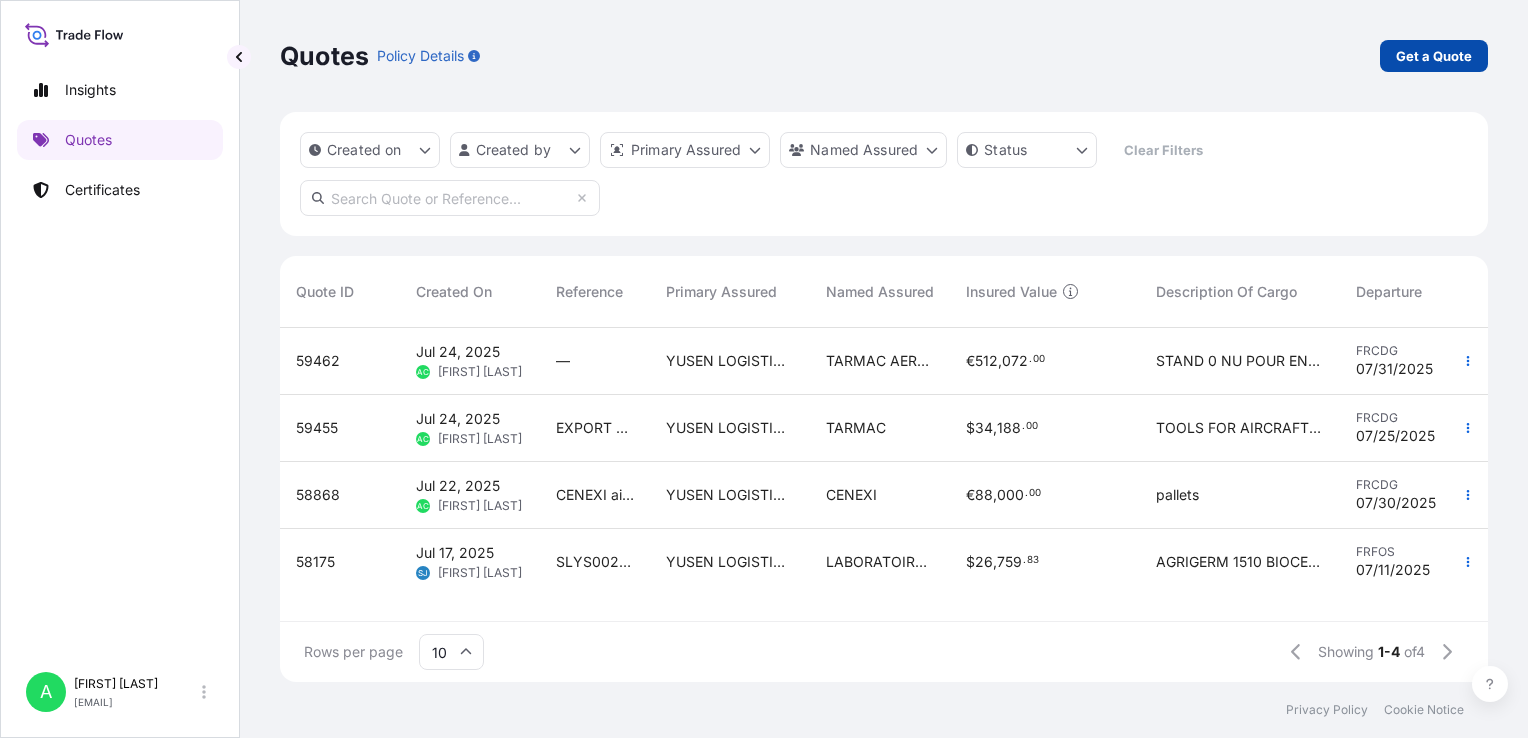 click on "Get a Quote" at bounding box center (1434, 56) 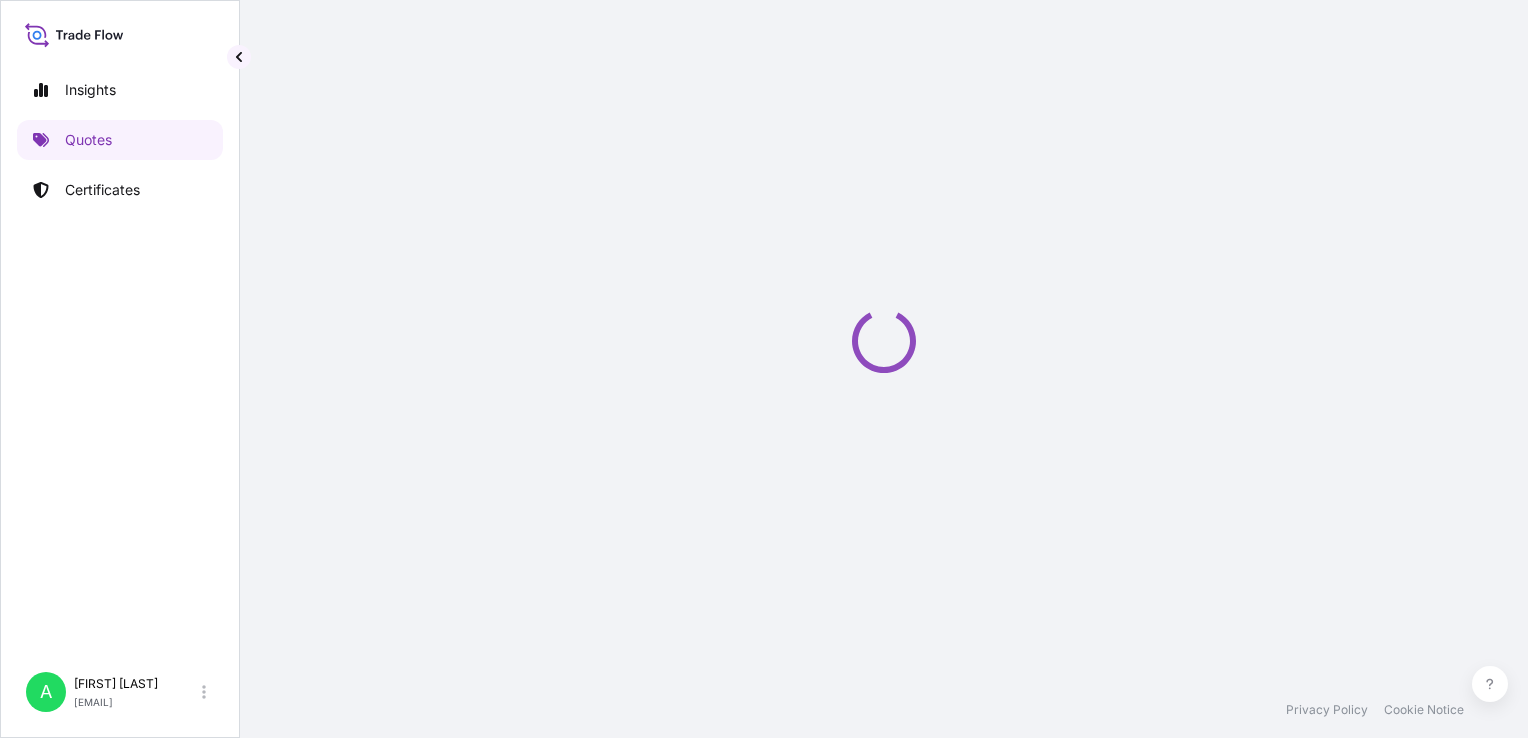 scroll, scrollTop: 32, scrollLeft: 0, axis: vertical 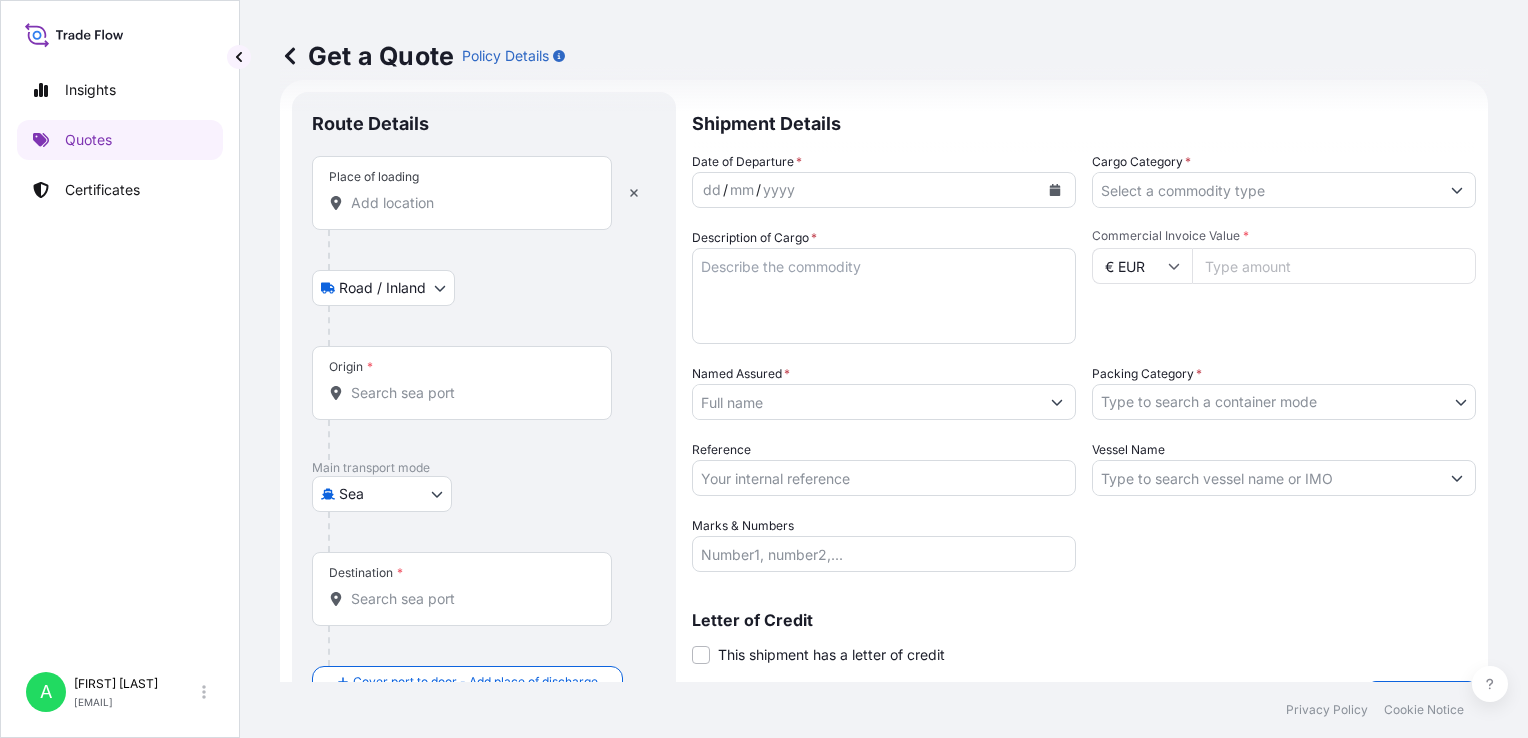 click on "Place of loading" at bounding box center [469, 203] 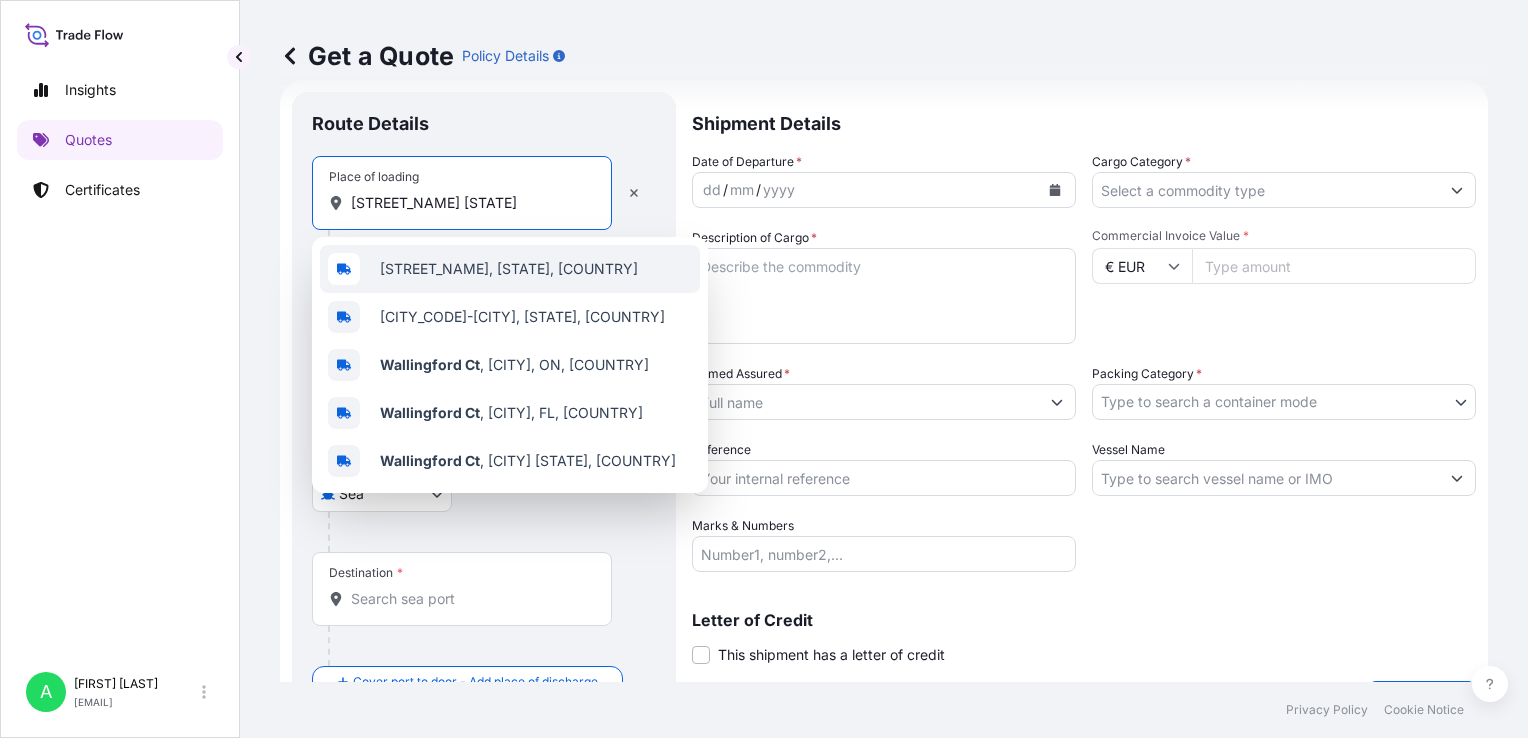 click on "[STREET_NAME], [STATE], [COUNTRY]" at bounding box center [509, 269] 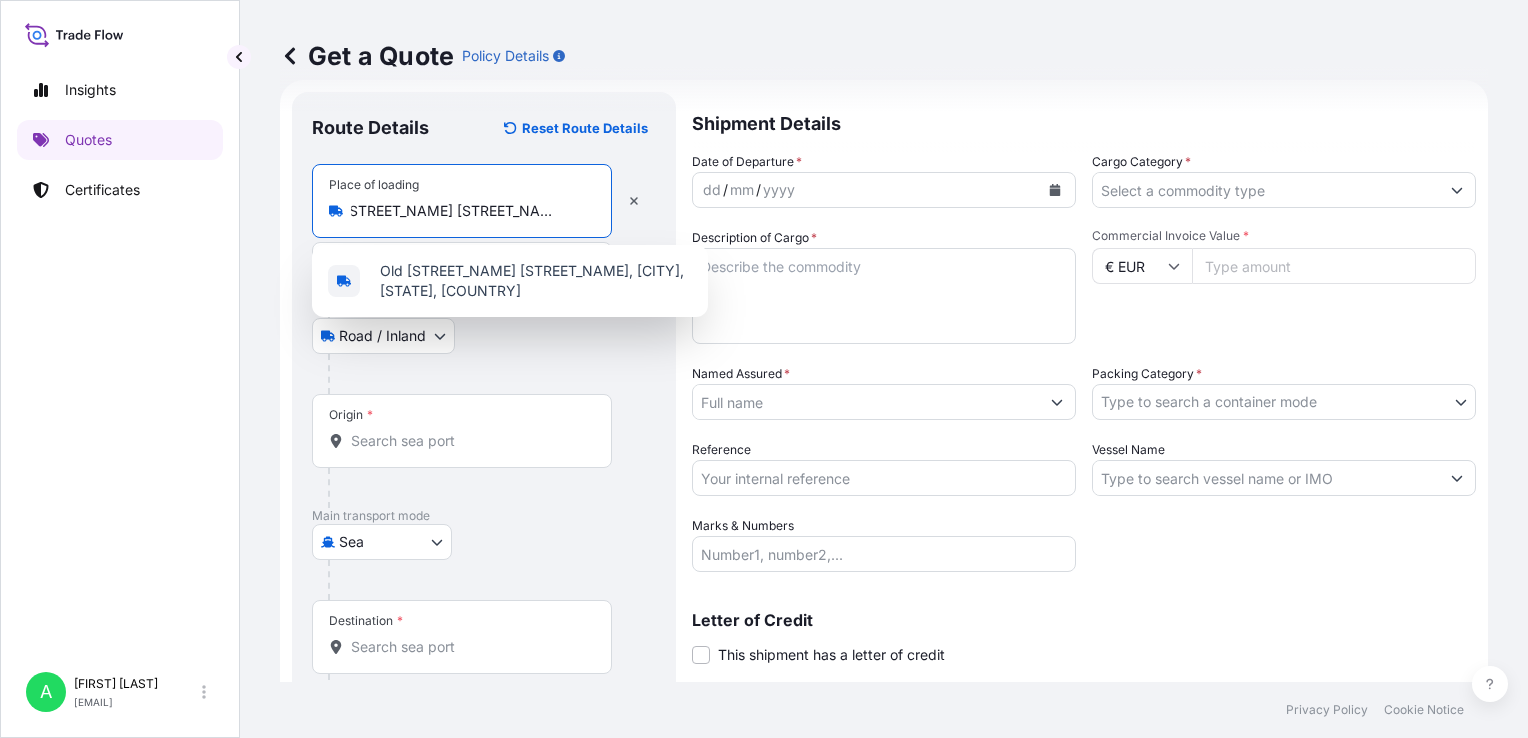 scroll, scrollTop: 0, scrollLeft: 52, axis: horizontal 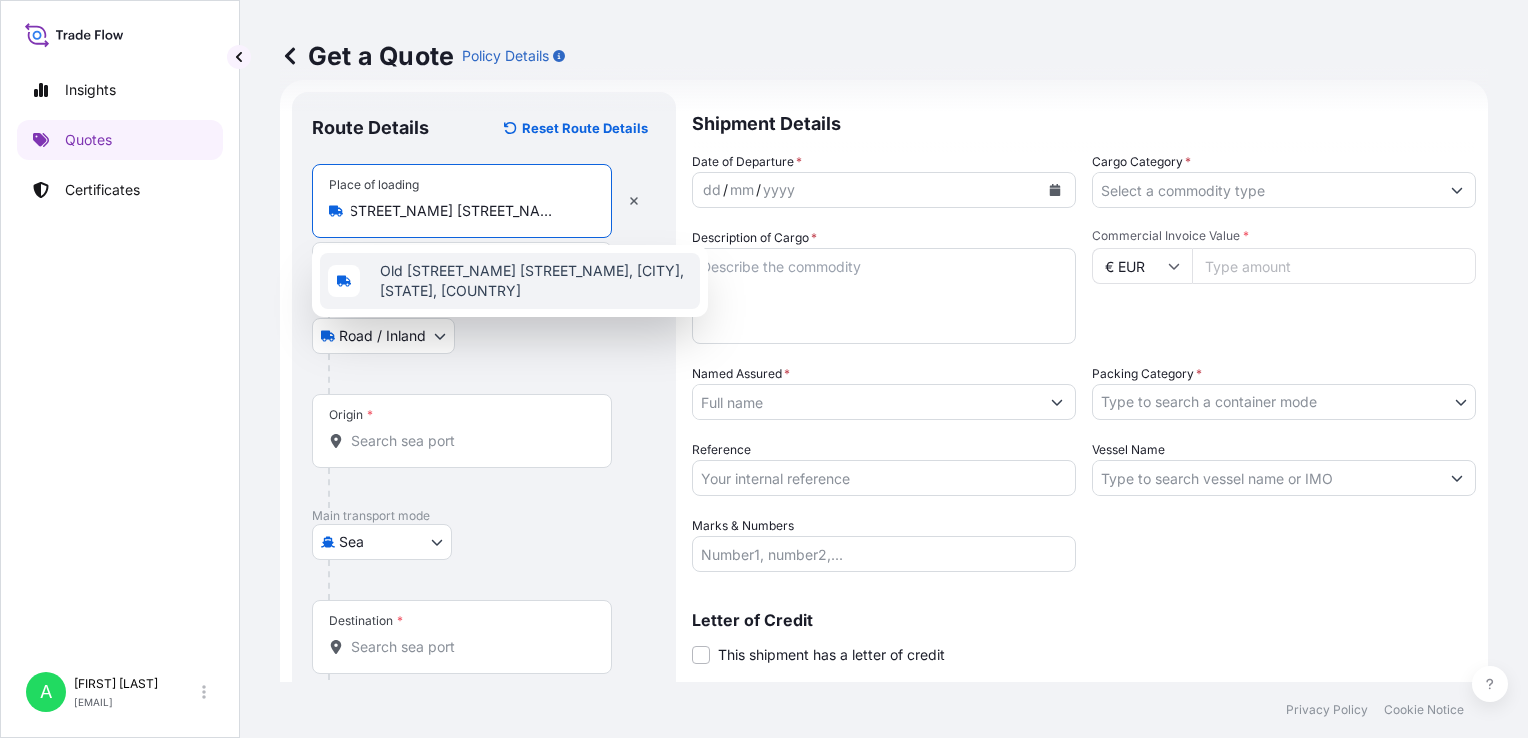 type on "Old [STREET_NAME] [STREET_NAME], [CITY], [STATE], [COUNTRY]" 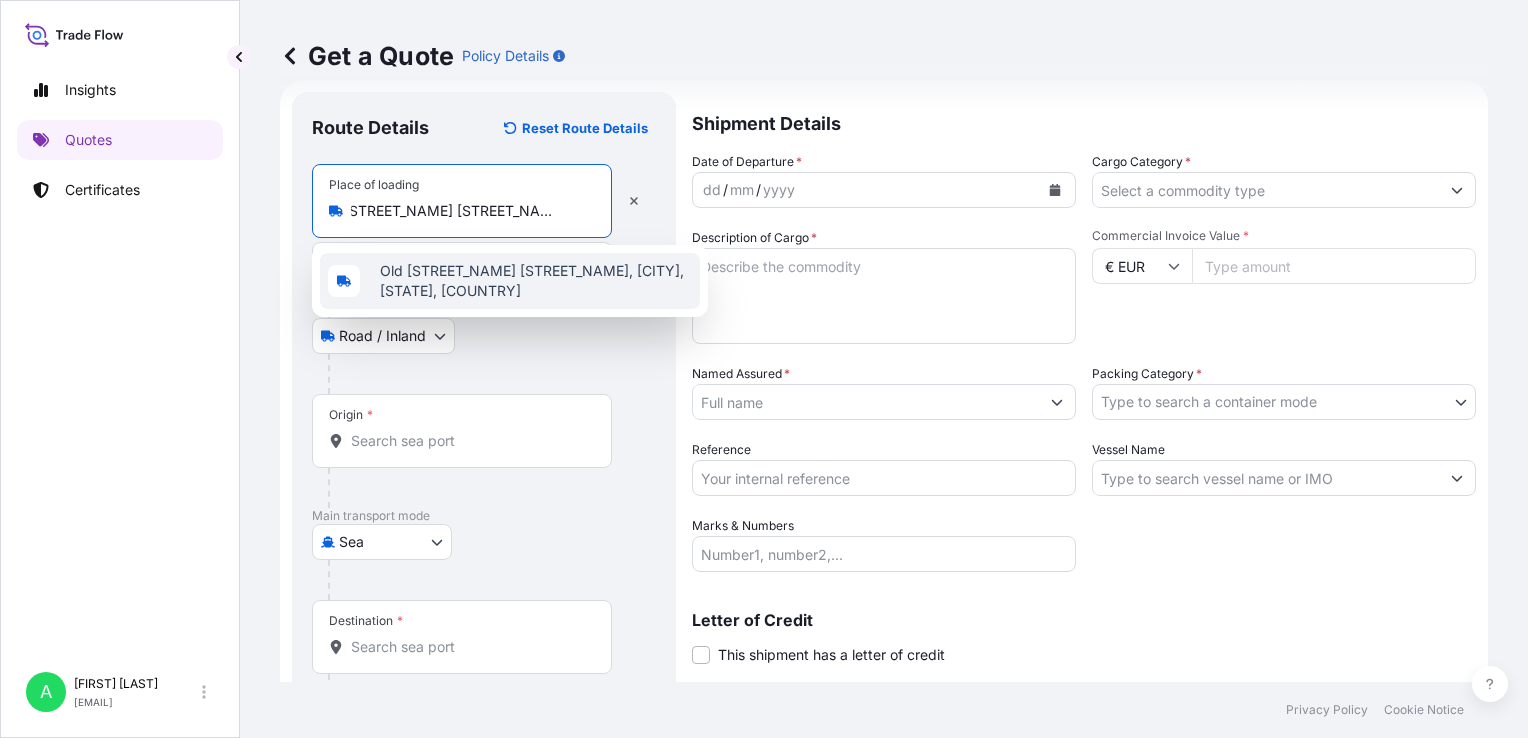 scroll, scrollTop: 0, scrollLeft: 26, axis: horizontal 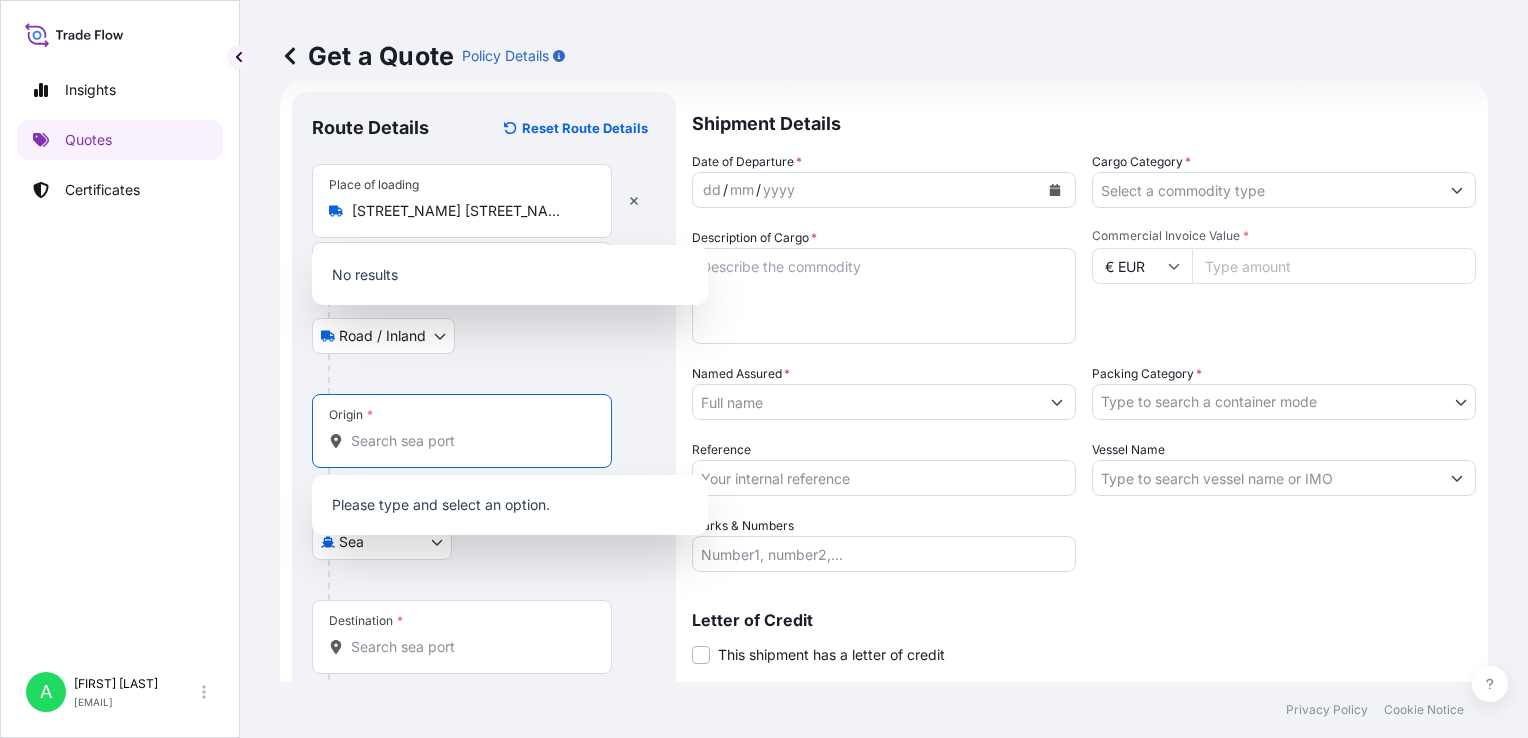 click on "Origin *" at bounding box center (469, 441) 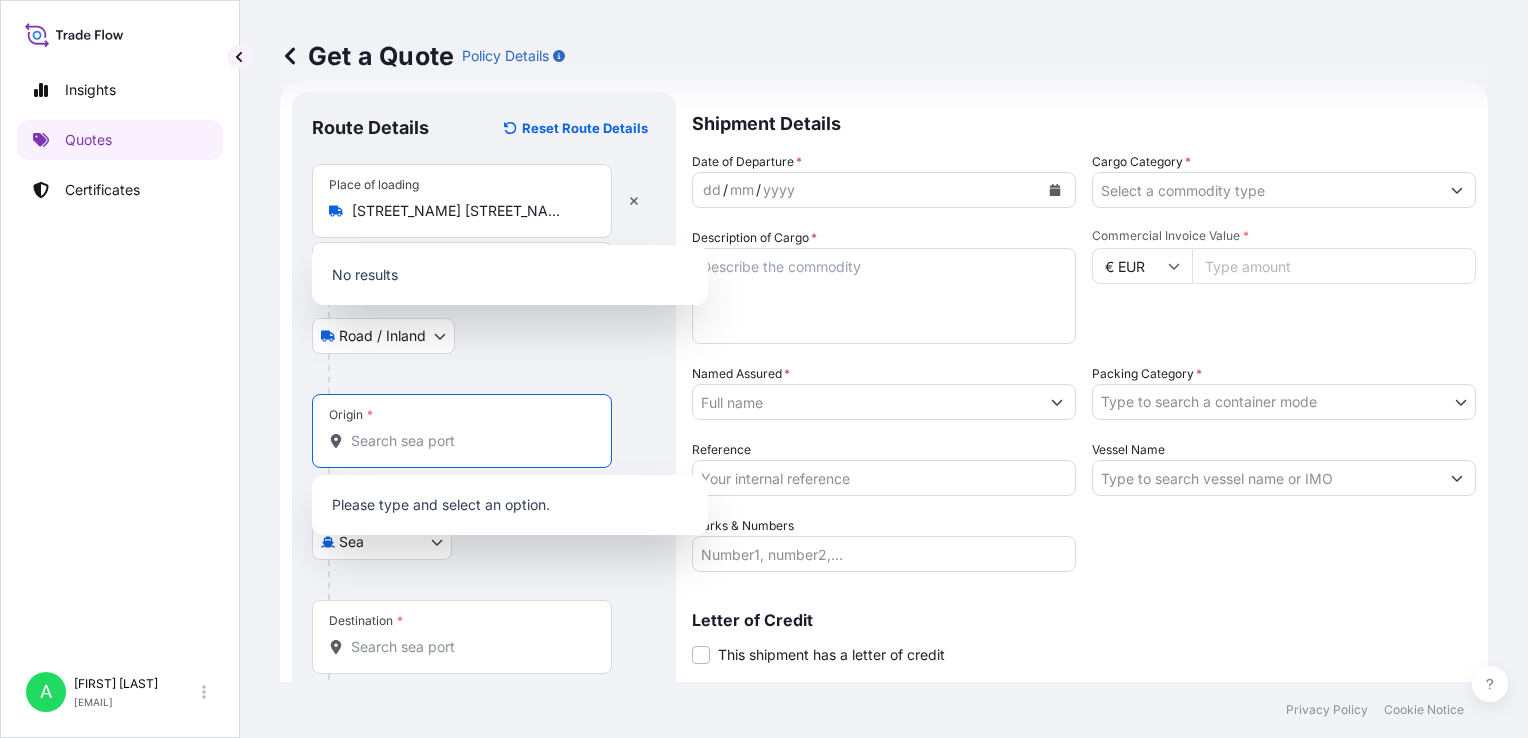 scroll, scrollTop: 0, scrollLeft: 0, axis: both 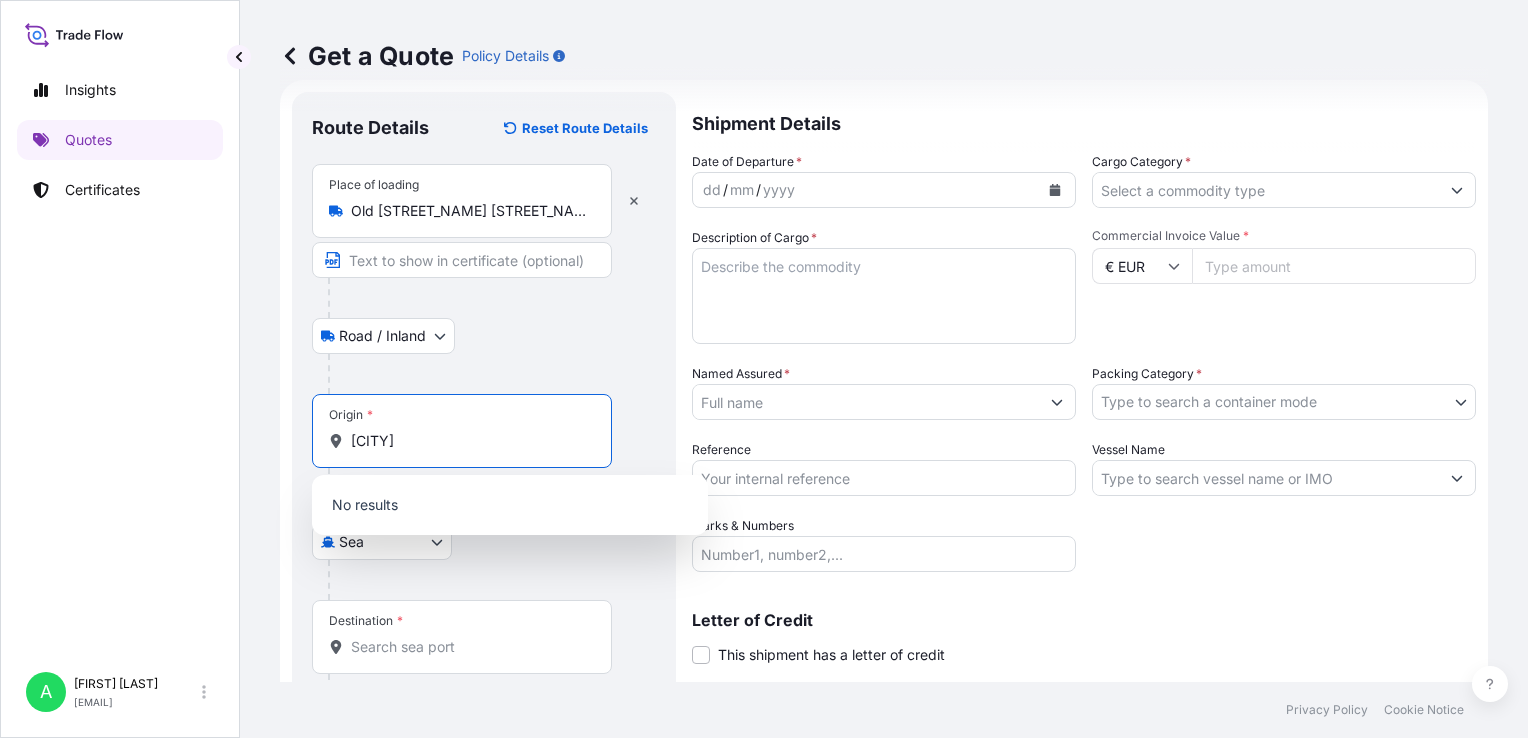 type on "[CITY]" 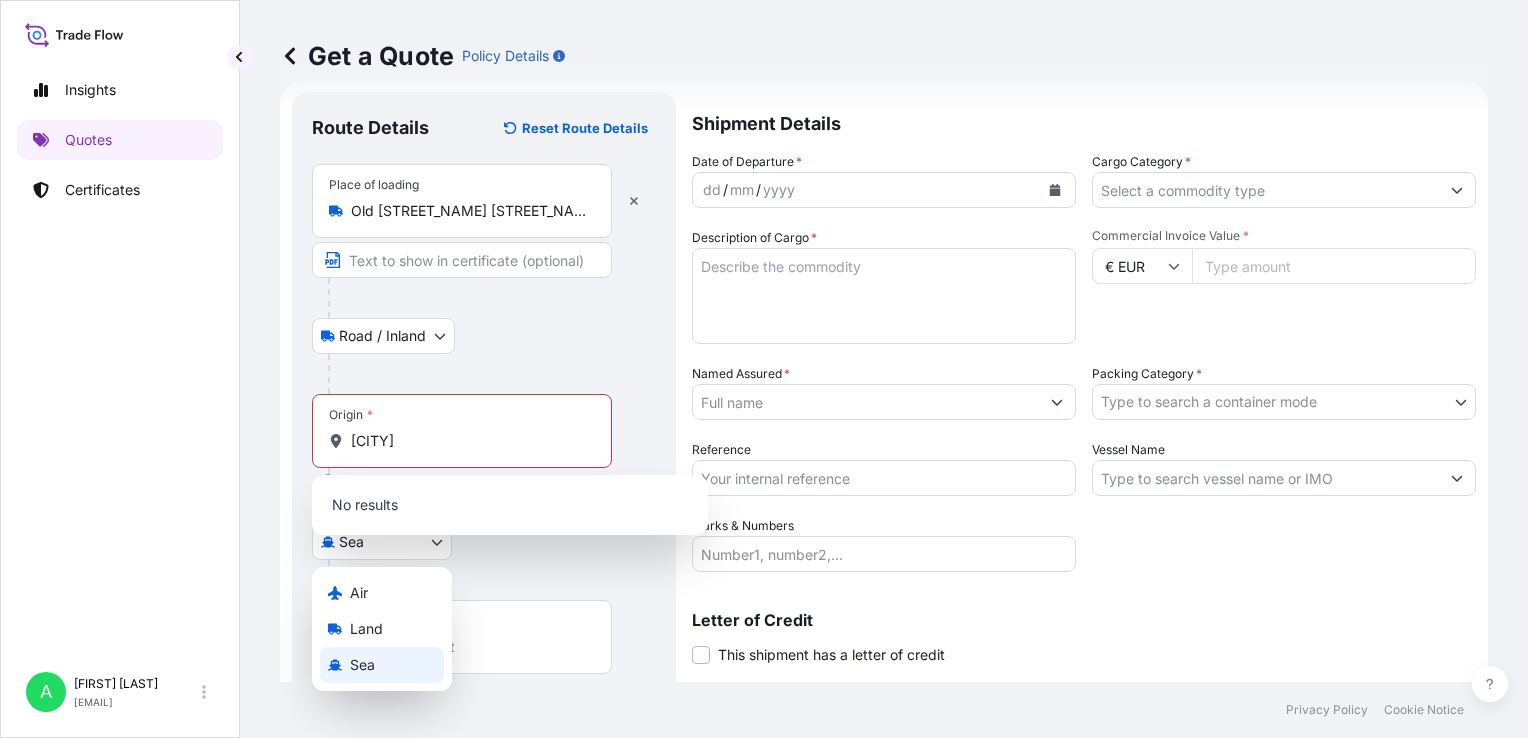click on "0 options available. 0 options available. 10 options available. 0 options available.
Insights Quotes Certificates A [FIRST] [LAST] [EMAIL] Get a Quote Policy Details Route Details Reset Route Details Place of loading Old [STREET_NAME] [STREET_NAME], [CITY], [STATE], [COUNTRY] [STREET_TYPE] / [STREET_TYPE] [STREET_TYPE] / [STREET_TYPE] Origin * JFK Please select an origin Main transport mode Sea Air Land Sea Destination * Cover port to door - Add place of discharge [STREET_TYPE] / [STREET_TYPE] [STREET_TYPE] / [STREET_TYPE] Place of Discharge Shipment Details Date of Departure * dd / mm / yyyy Cargo Category * Description of Cargo * Commercial Invoice Value   * € EUR Named Assured * [PERSON] Packing Category * Type to search a container mode FCL LCL Reference Vessel Name Marks & Numbers Letter of Credit This shipment has a letter of credit Letter of credit * Letter of credit may not exceed 12000 characters Get a Quote Privacy Policy Cookie Notice
0 No results Air Land Sea" at bounding box center [764, 369] 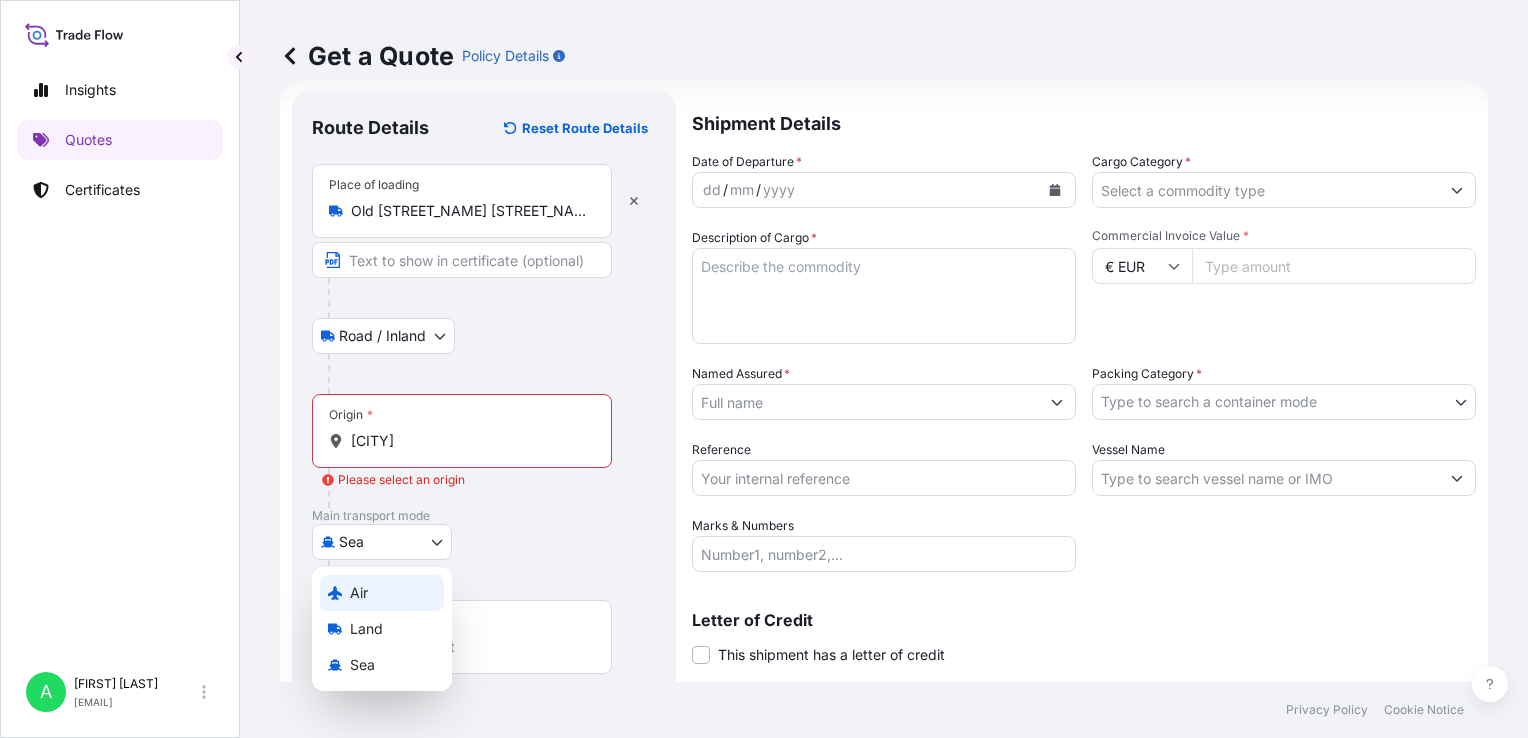 click on "Air" at bounding box center (359, 593) 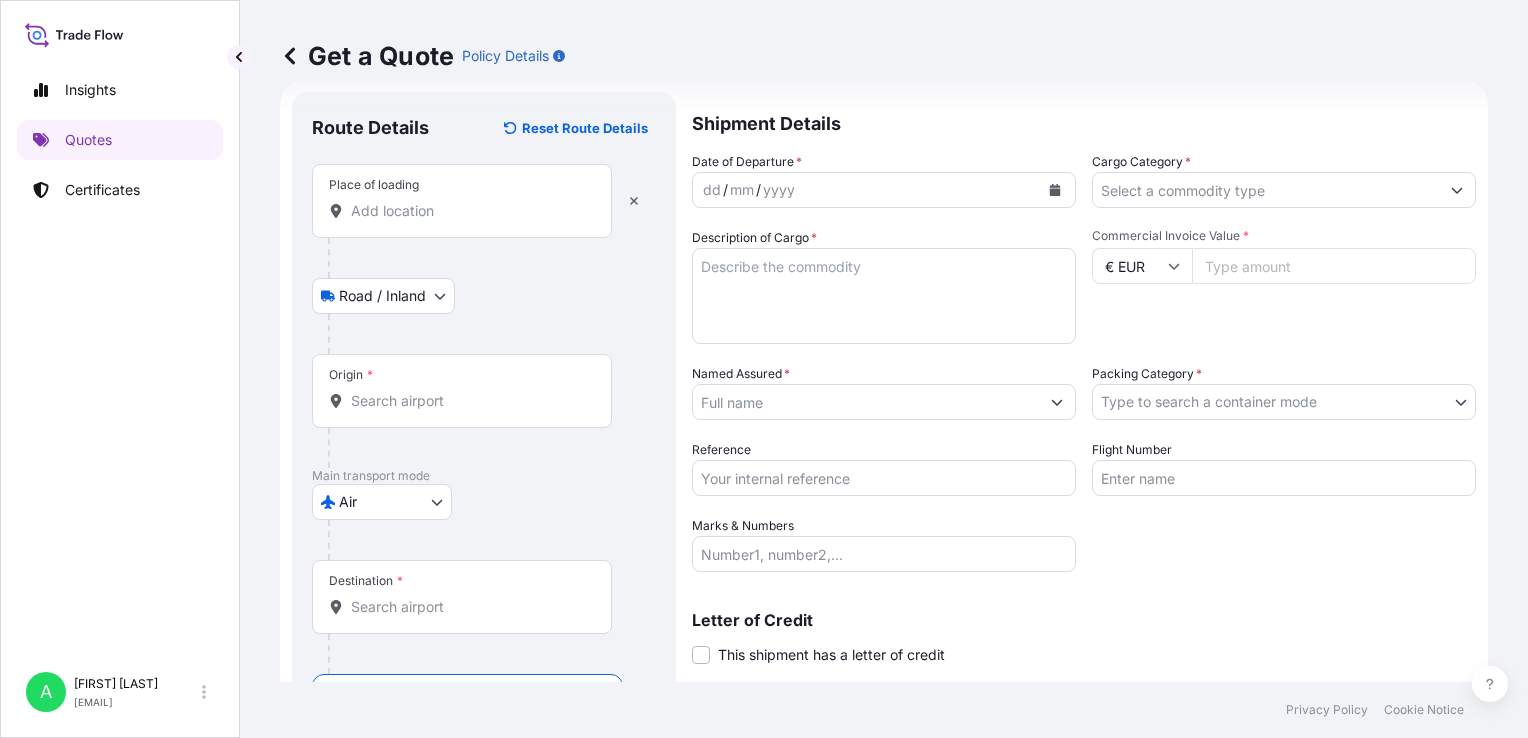 click on "Origin *" at bounding box center [462, 391] 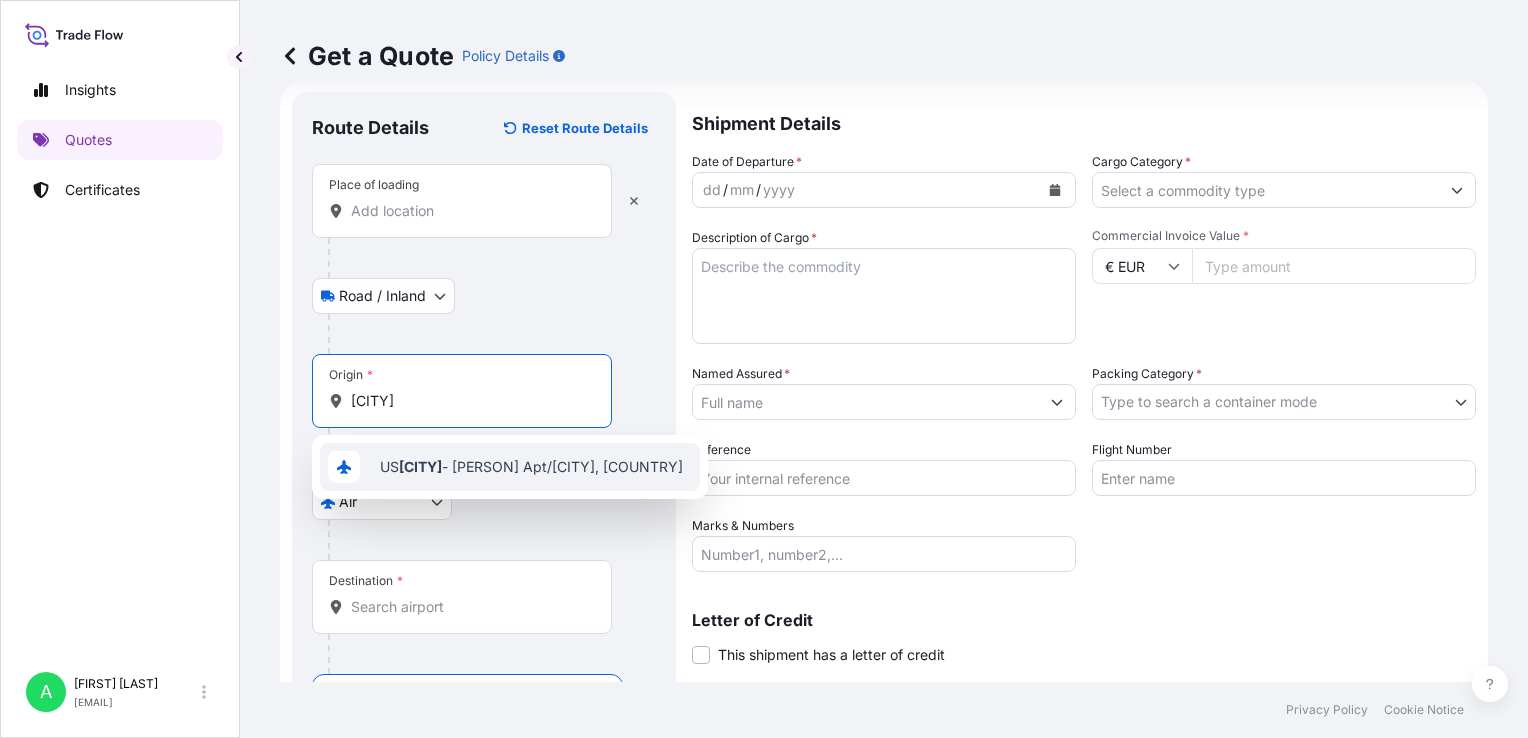 click on "US JFK - [PERSON] Apt/[CITY], [STATE]" at bounding box center (531, 467) 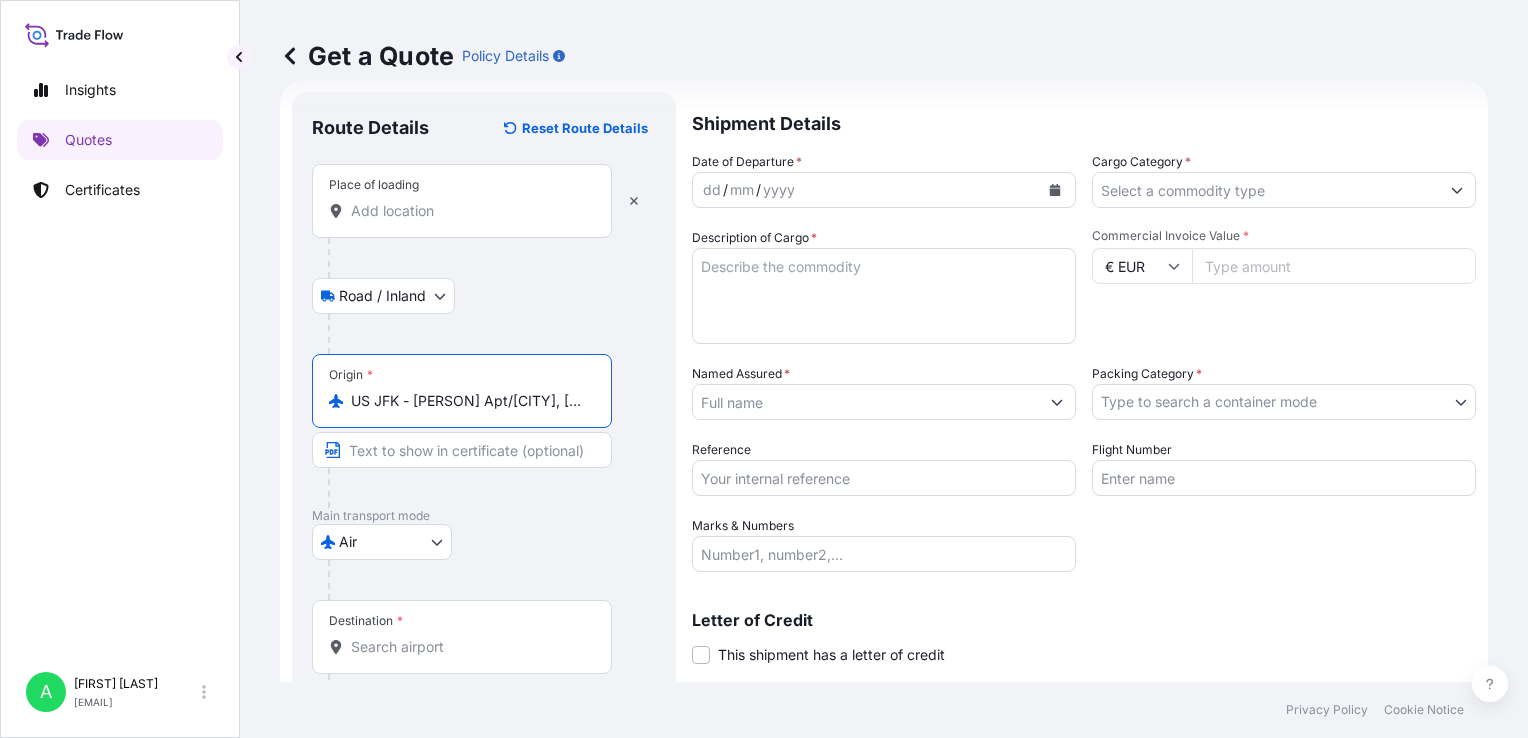 type on "US JFK - [PERSON] Apt/[CITY], [STATE]" 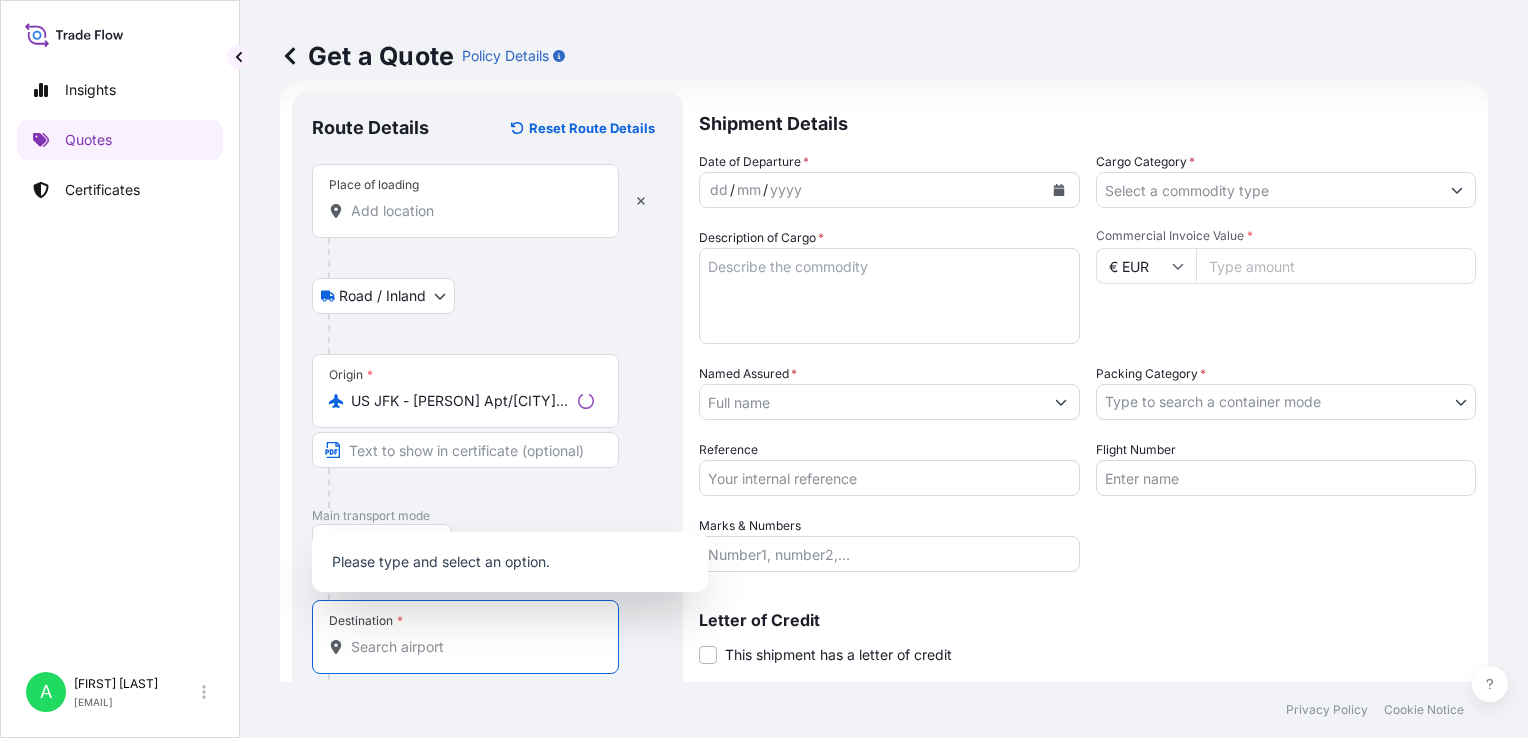 click on "Destination *" at bounding box center [472, 647] 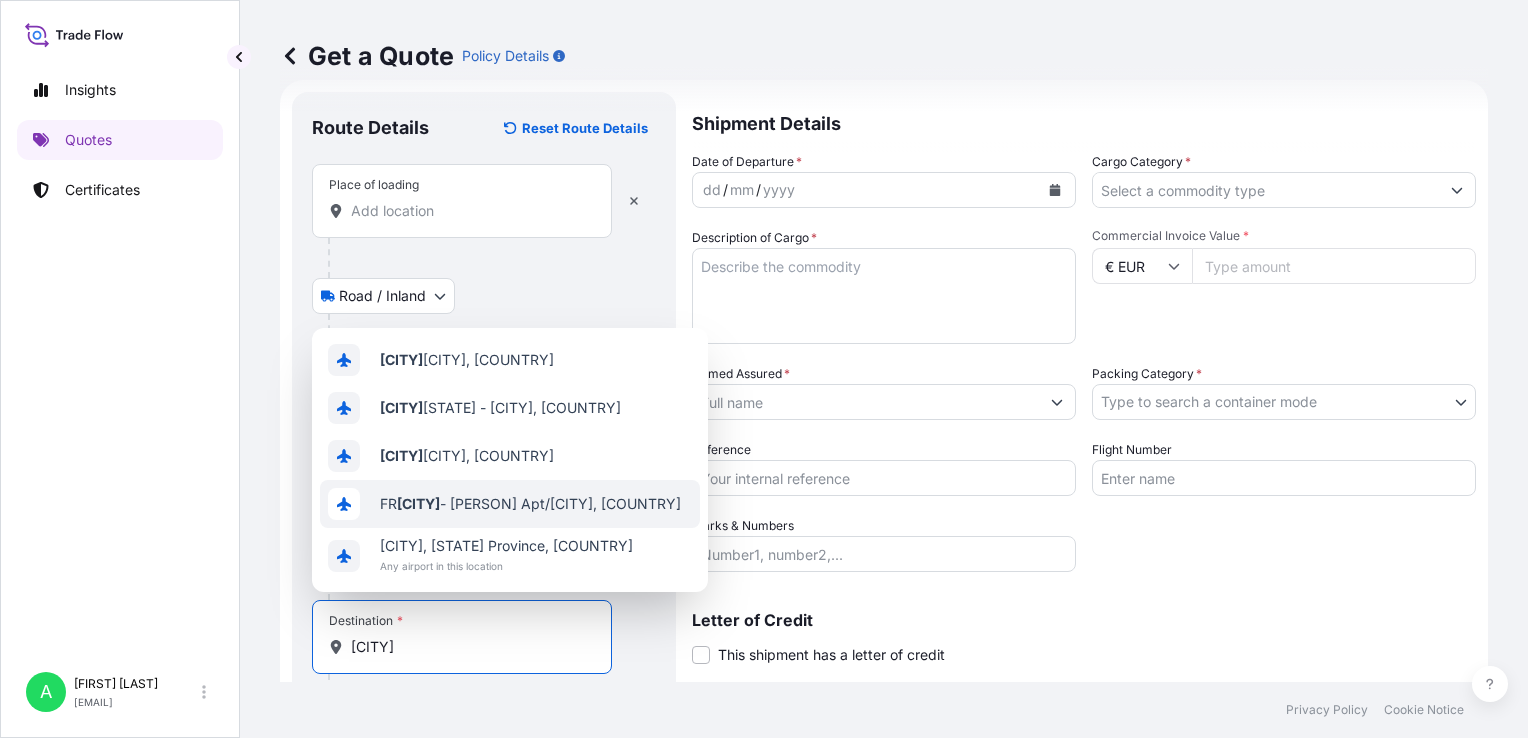 click on "FR CDG  - [PERSON] Apt/[CITY], [COUNTRY]" at bounding box center [530, 504] 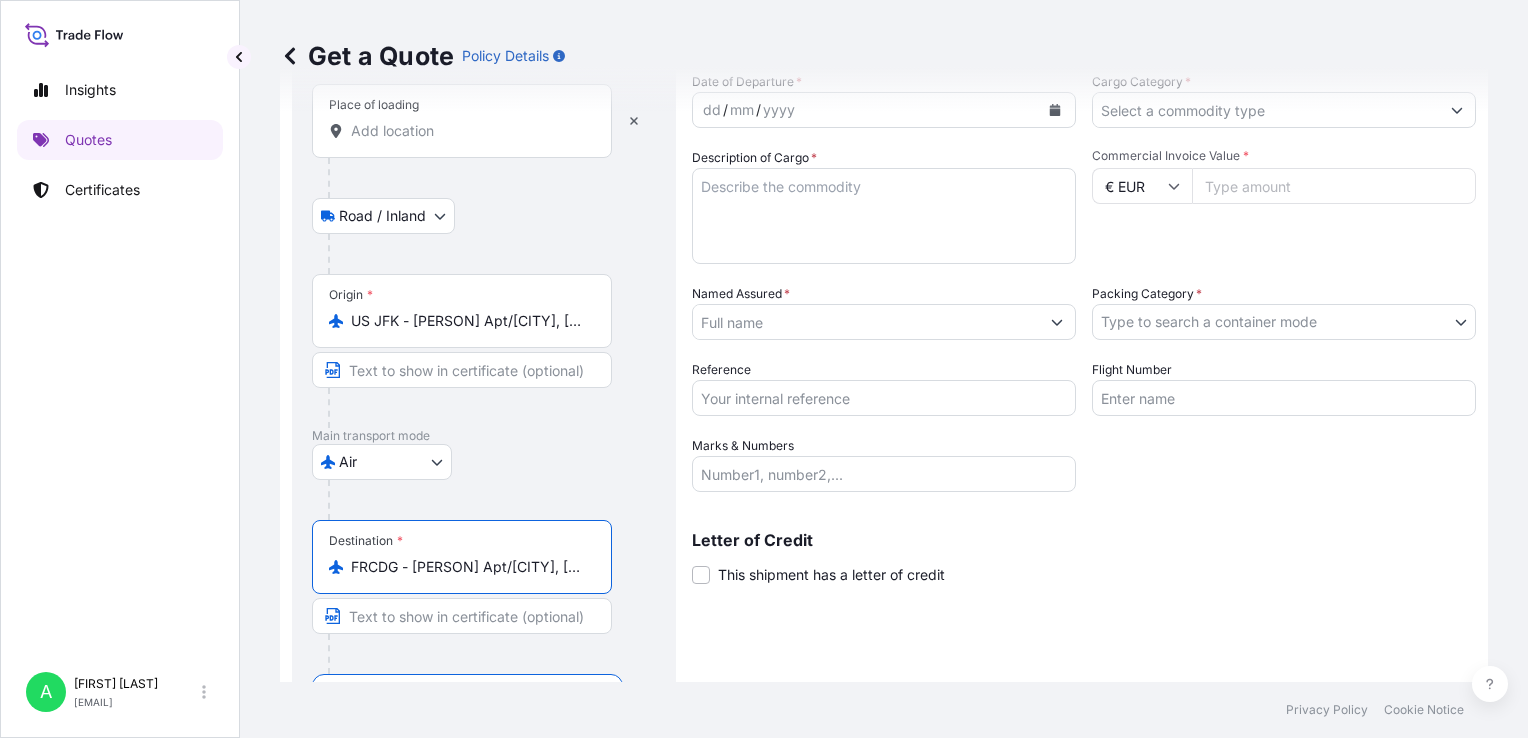 scroll, scrollTop: 166, scrollLeft: 0, axis: vertical 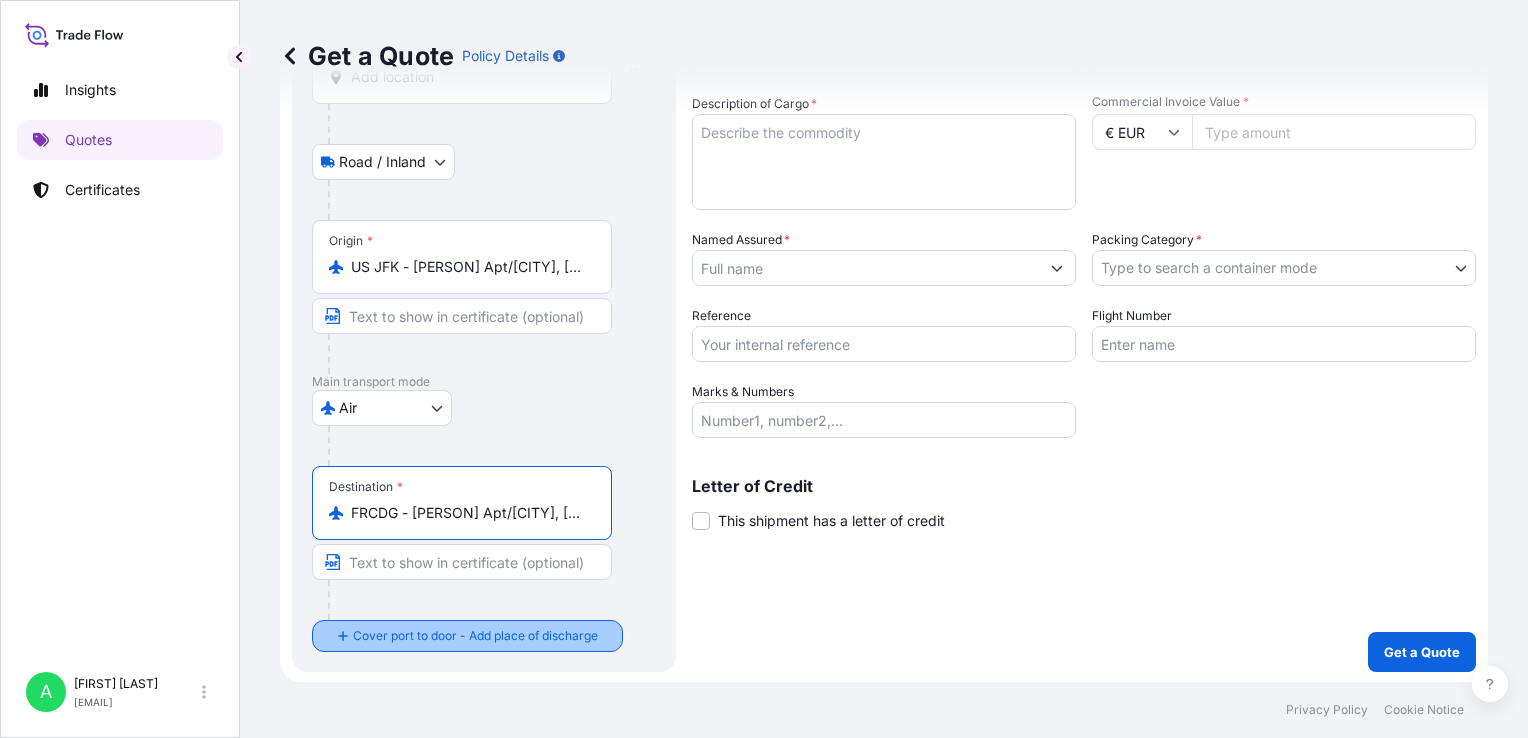 type on "FRCDG - [PERSON] Apt/[CITY], [COUNTRY]" 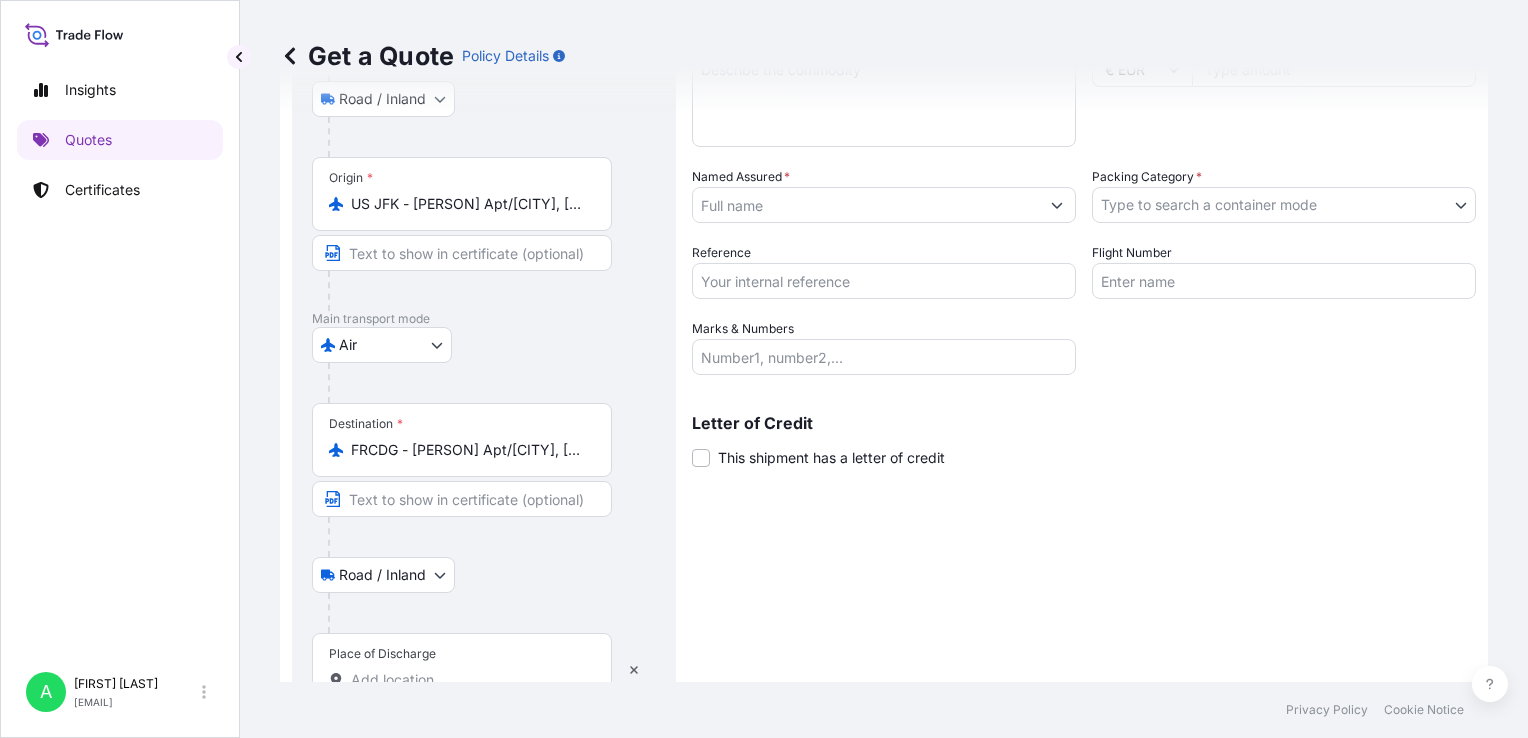 scroll, scrollTop: 284, scrollLeft: 0, axis: vertical 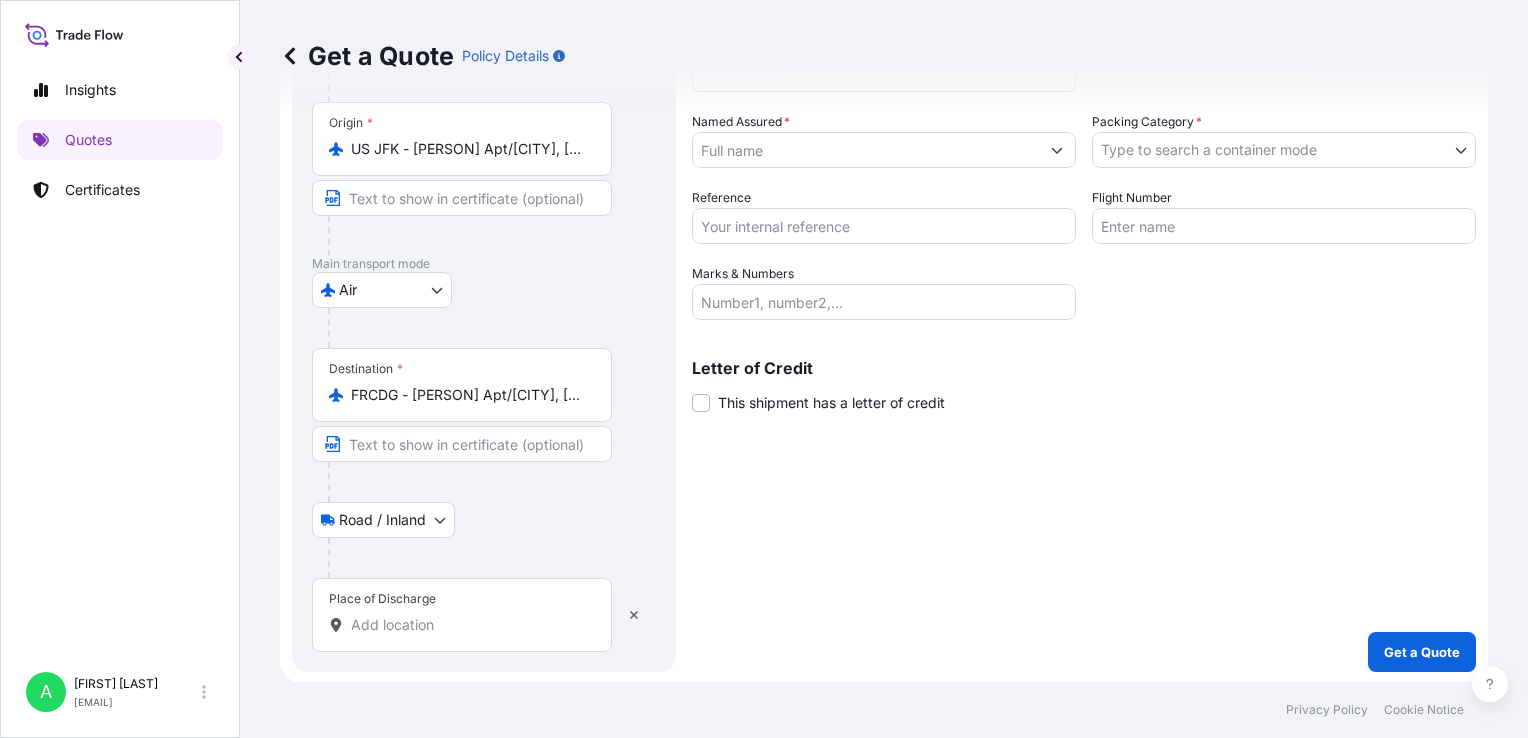 click on "Place of Discharge" at bounding box center [469, 625] 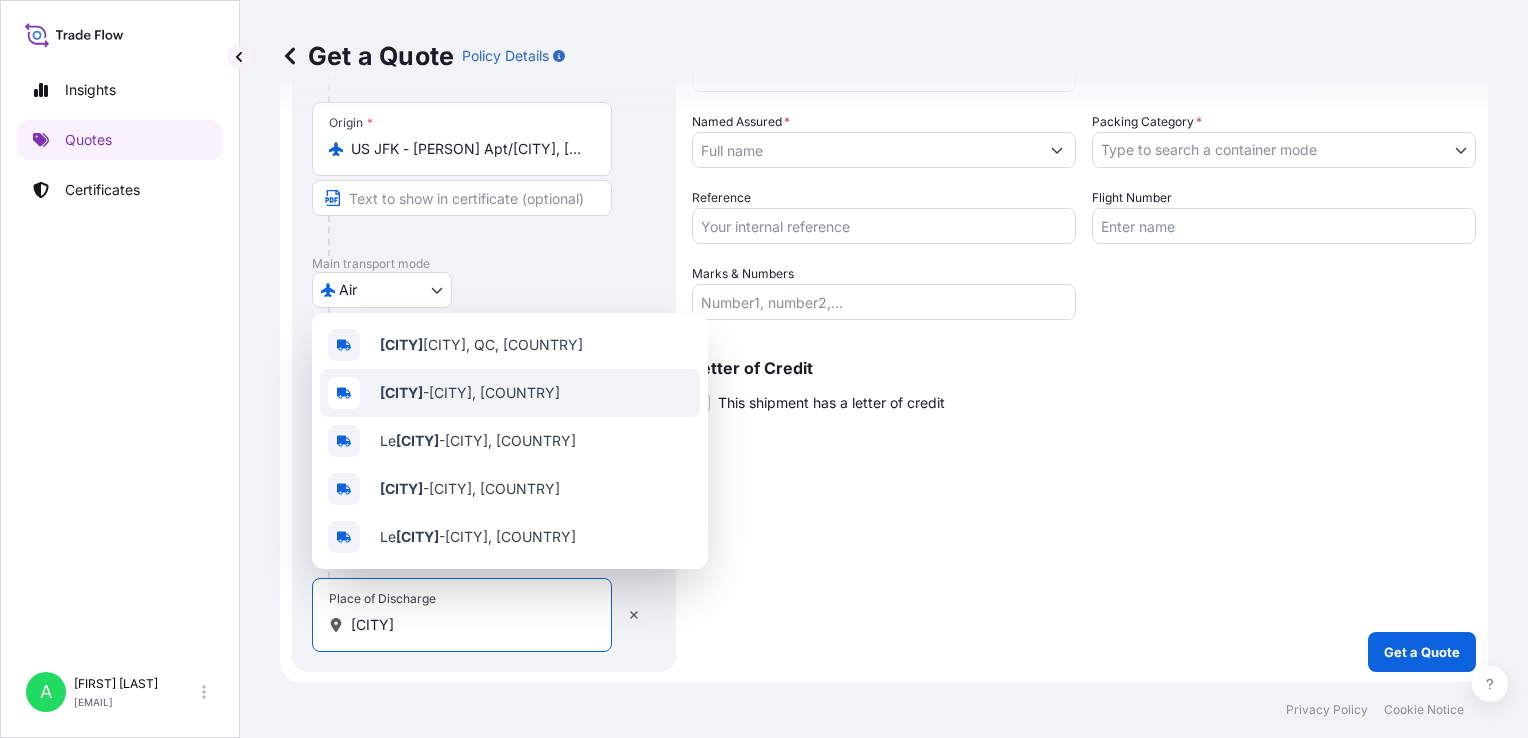click on "[CITY] - [CITY], [COUNTRY]" at bounding box center [470, 393] 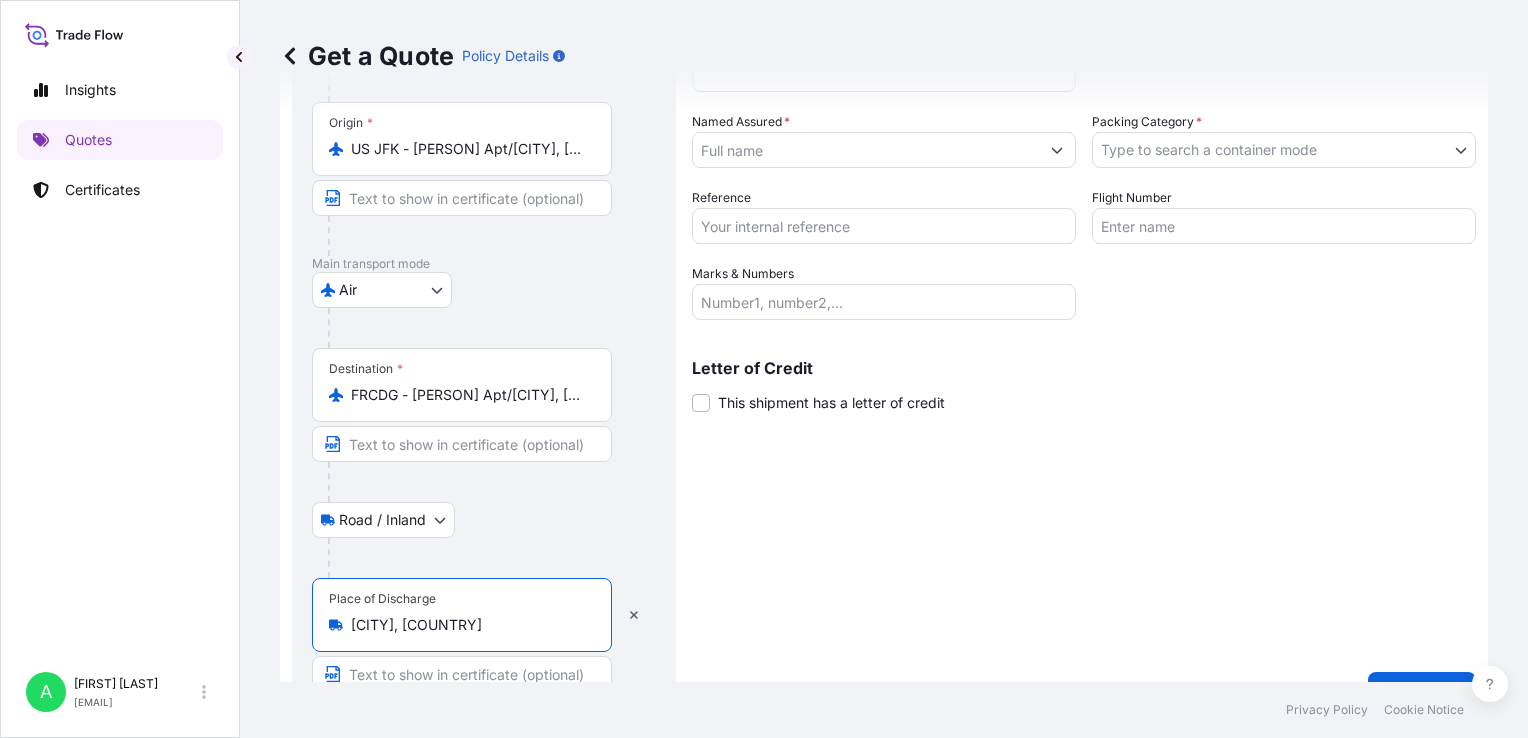 type on "[CITY], [COUNTRY]" 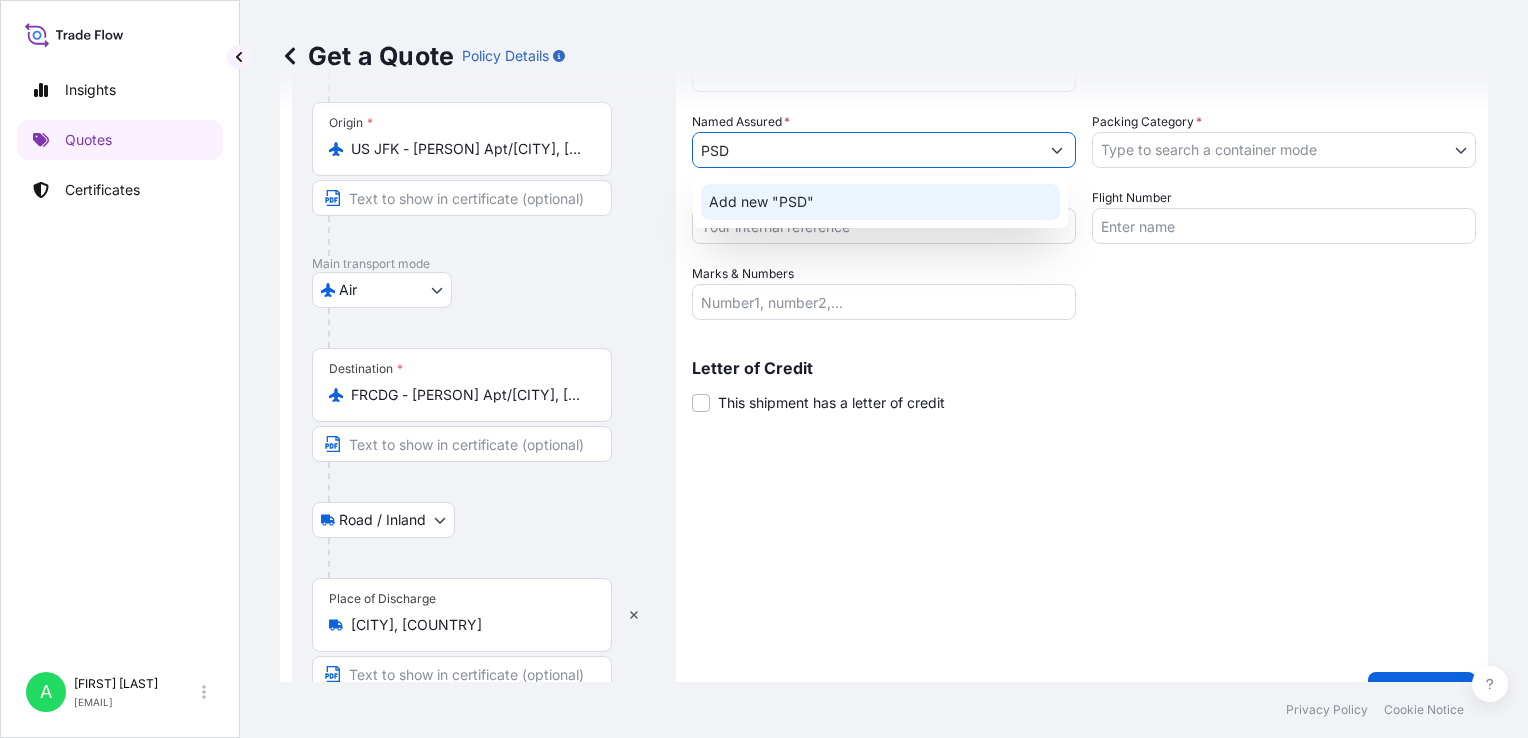 click on "Add new "PSD"" at bounding box center (761, 202) 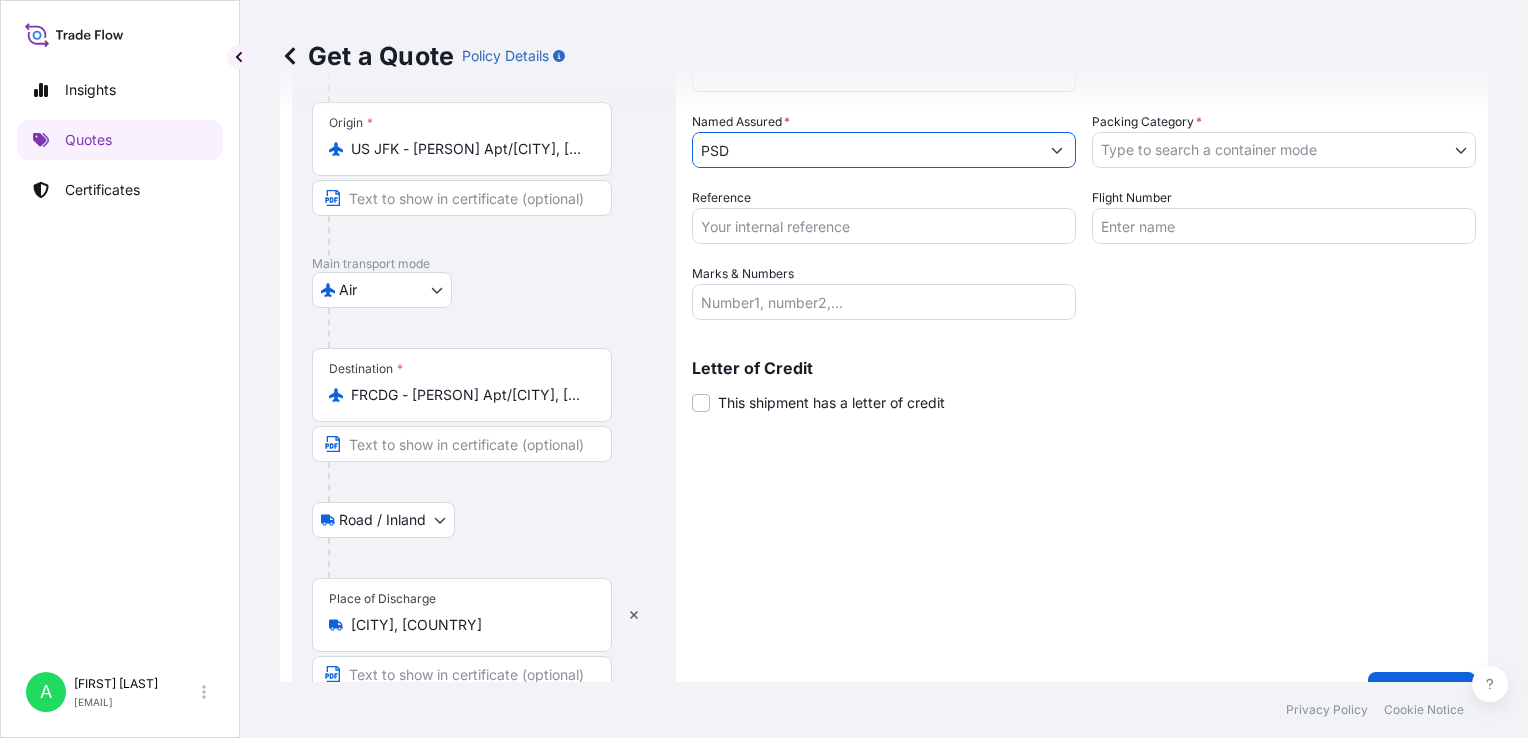 type on "PSD" 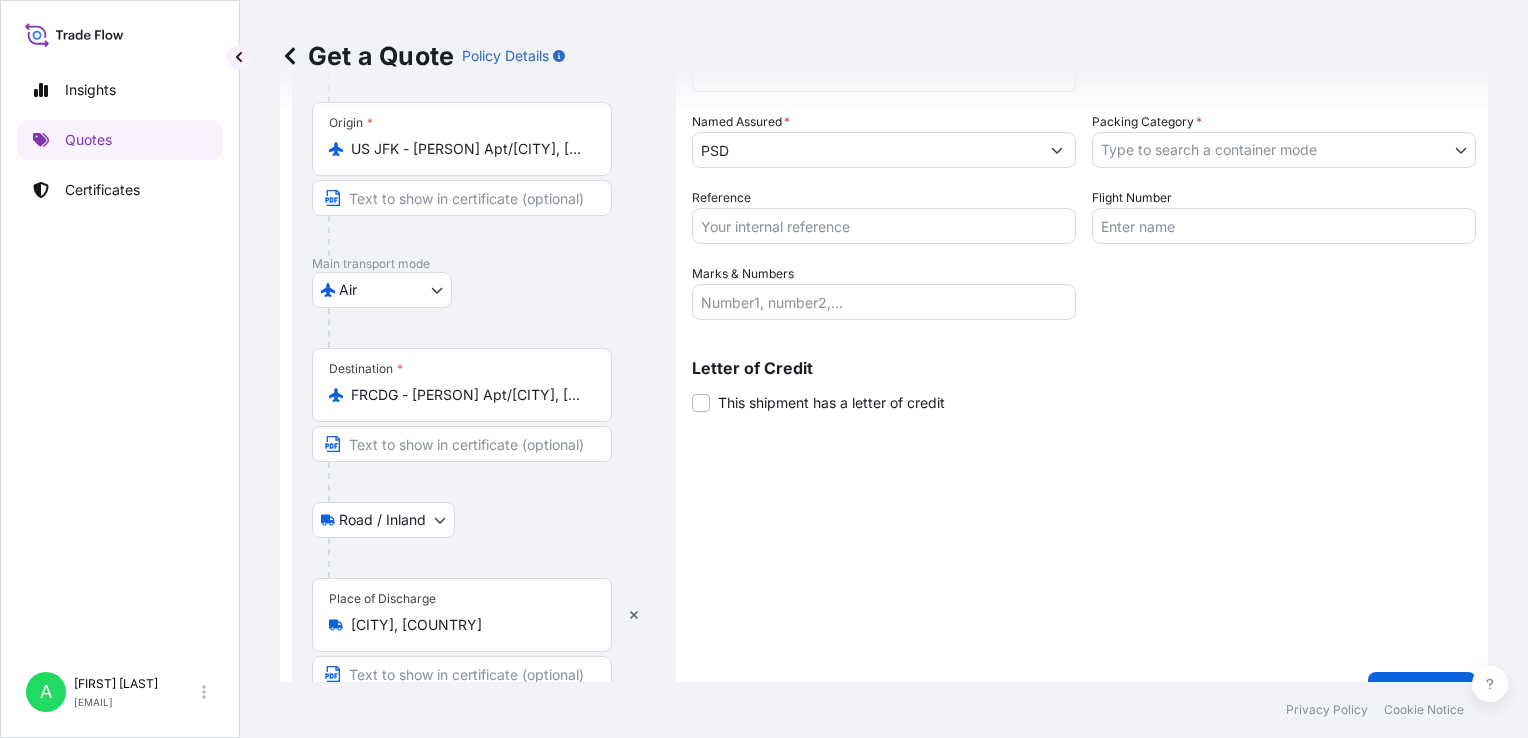 click on "Reference" at bounding box center (884, 226) 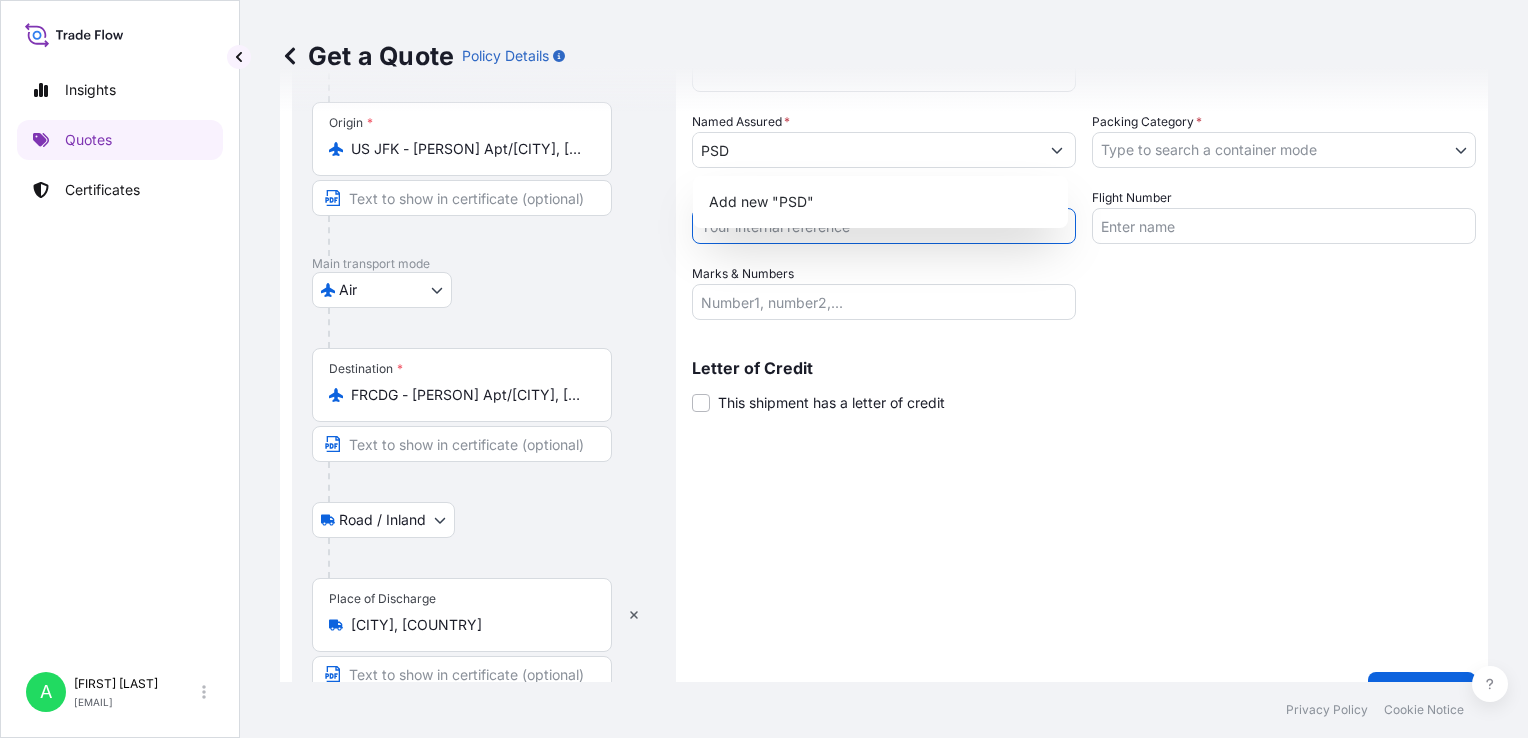paste on "PARIS AIR SHOW 2025" 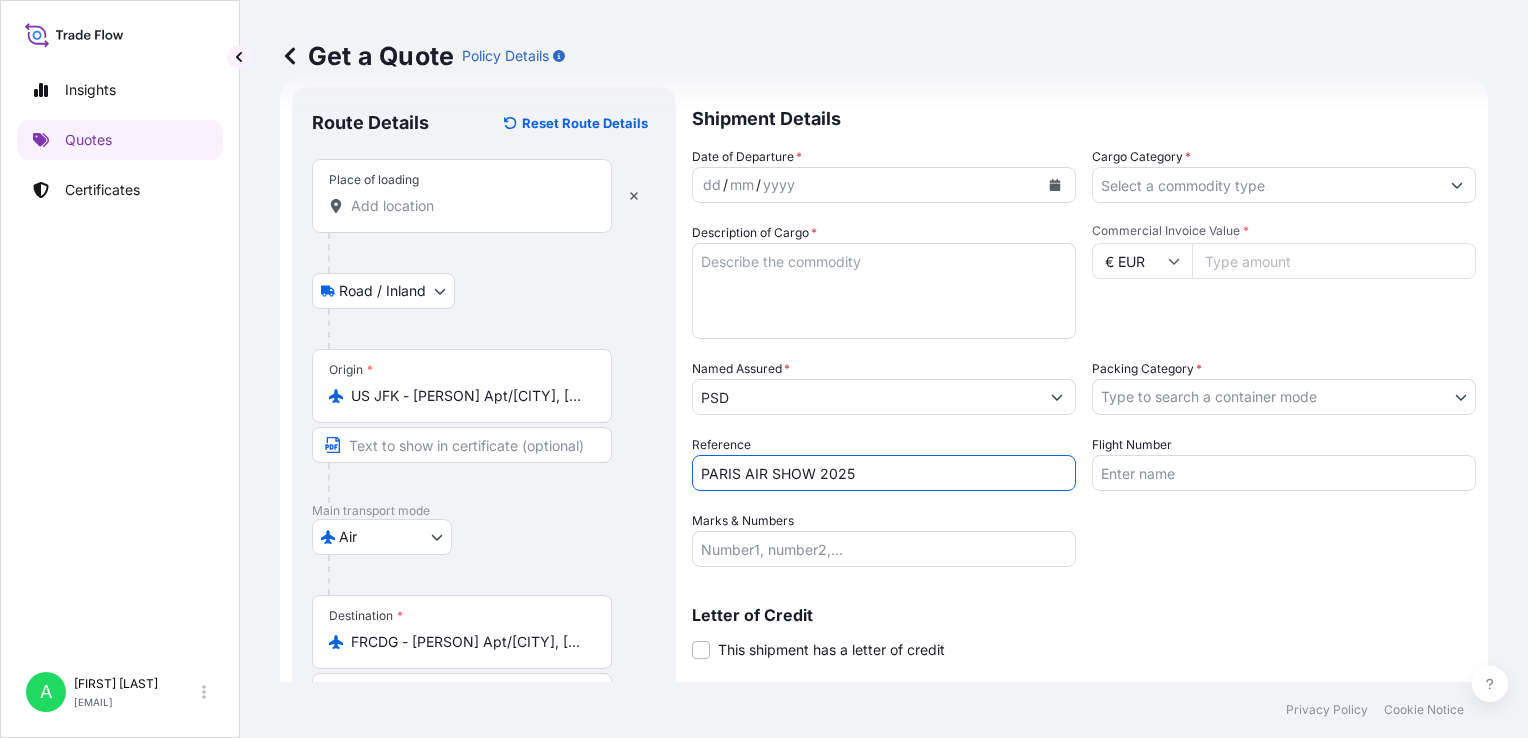 scroll, scrollTop: 0, scrollLeft: 0, axis: both 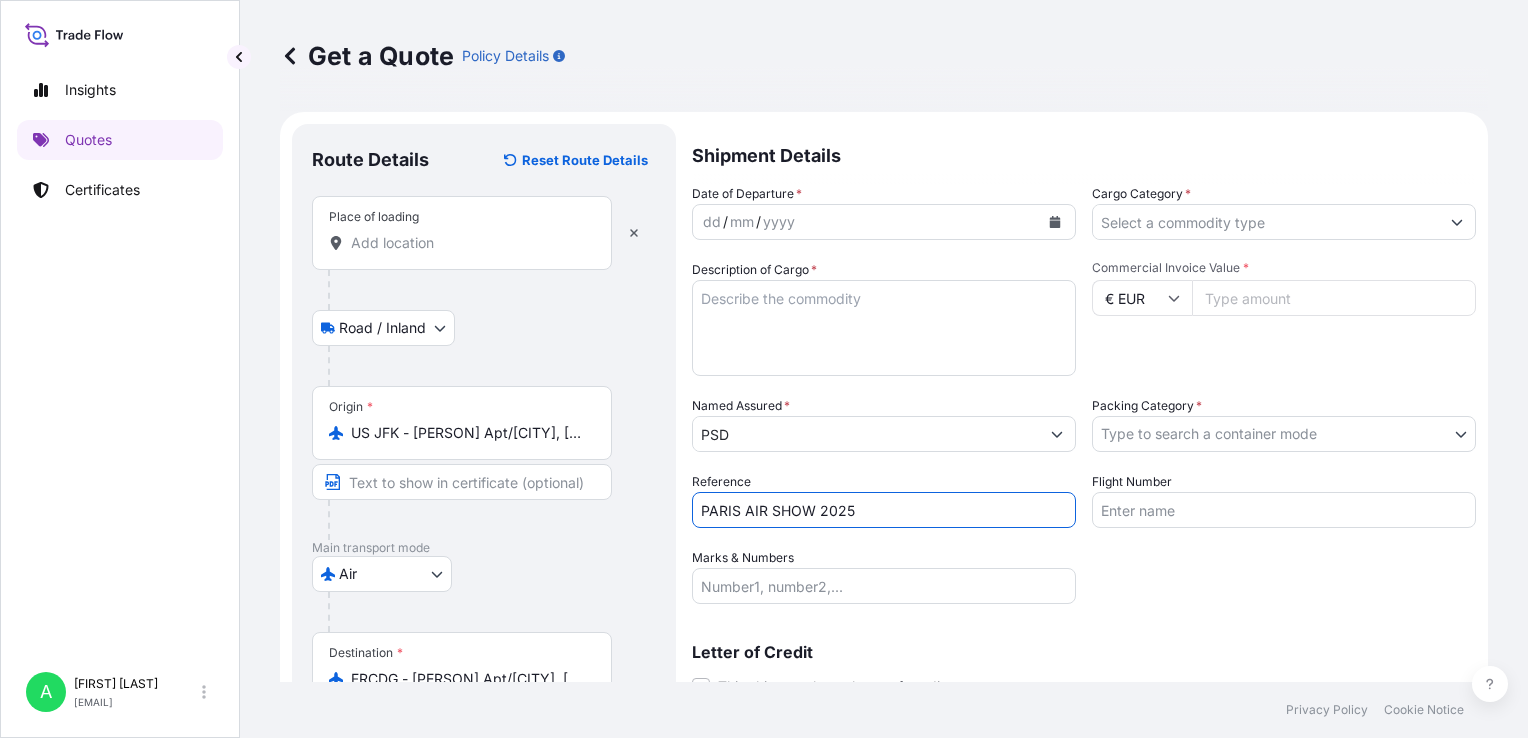 type on "PARIS AIR SHOW 2025" 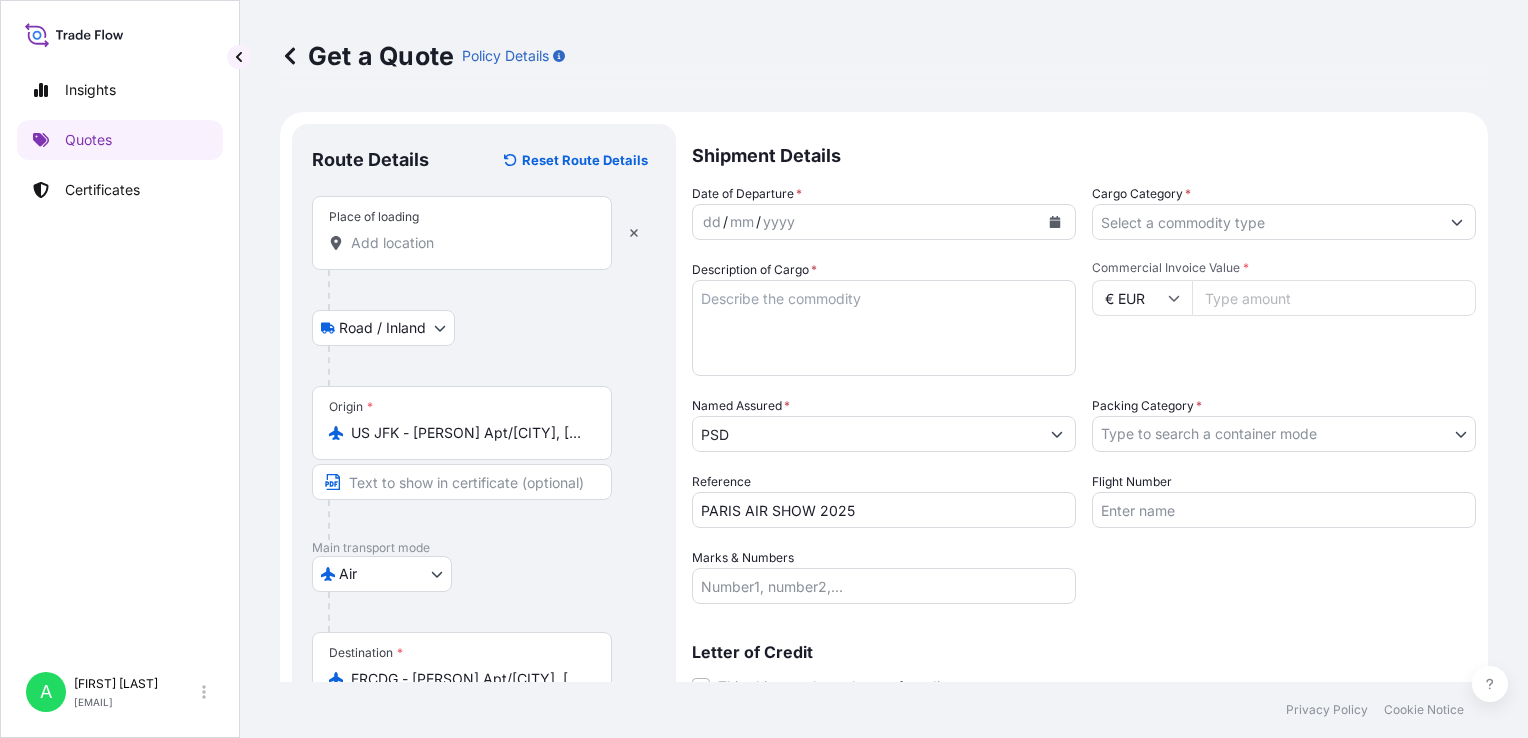 click on "Description of Cargo *" at bounding box center (884, 328) 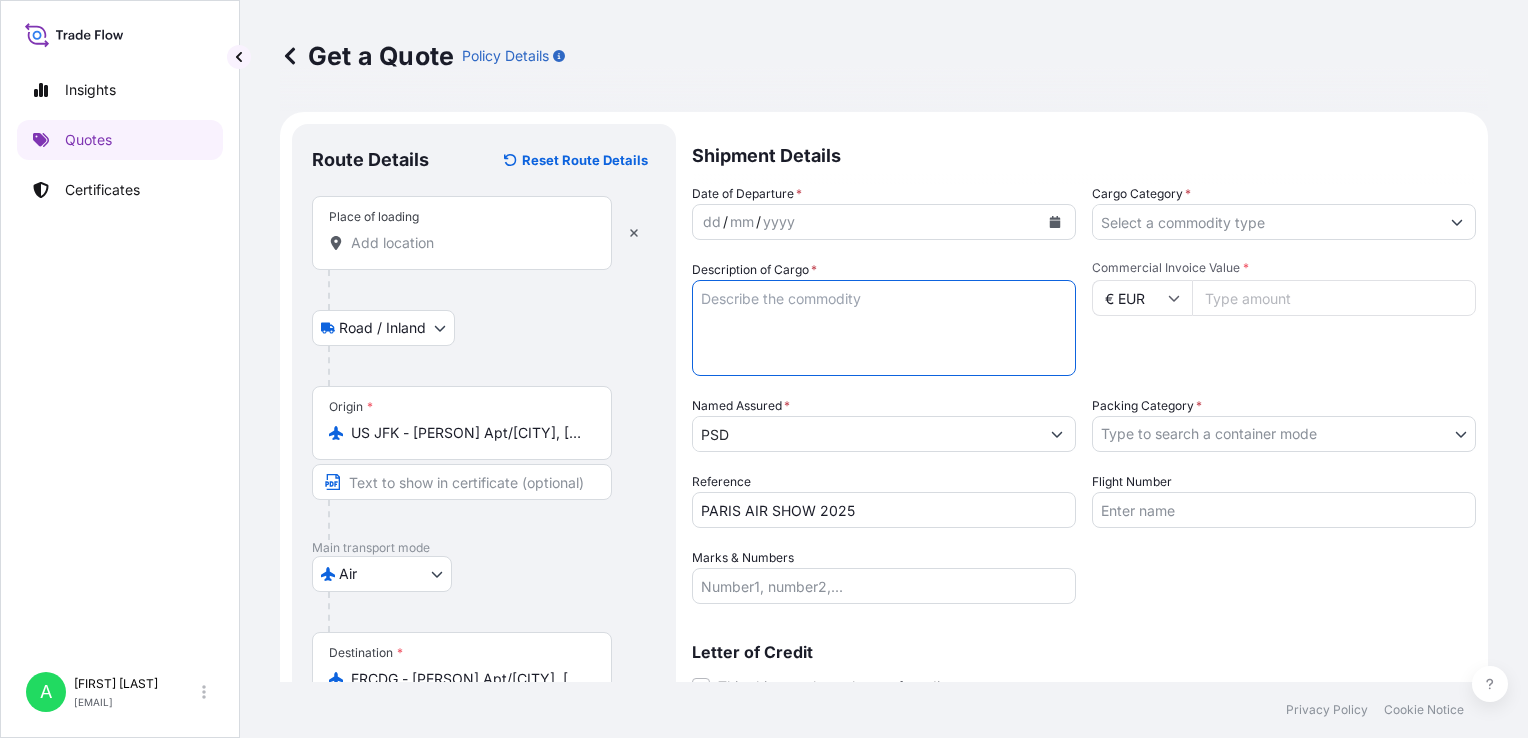 paste on "1 colis 412 kgs 960 x 960 x 960 mm
1 colis 35 kgs 500 x 660 x 480 mm
1 colis 132 kgs 660 x 660 x 630 mm" 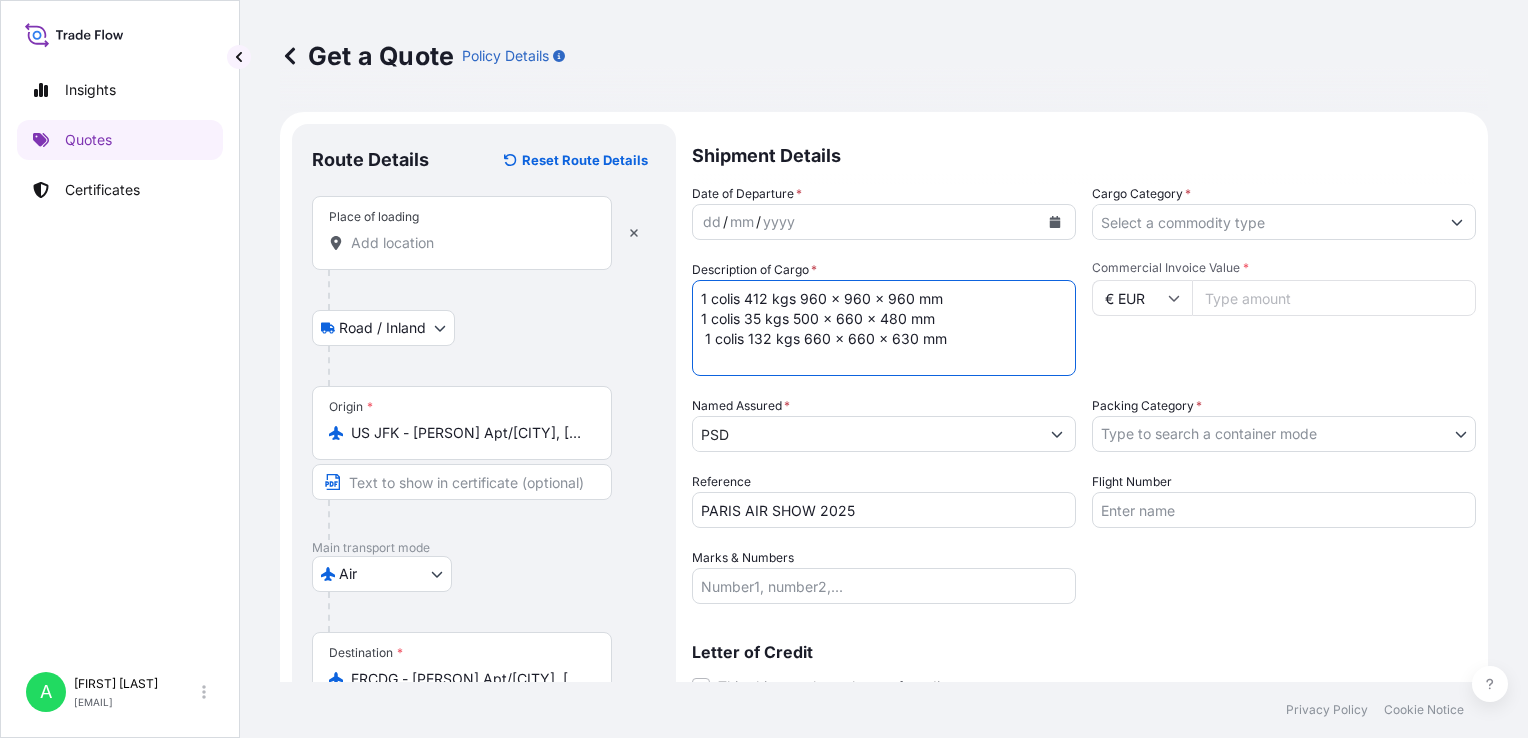 type on "1 colis 412 kgs 960 x 960 x 960 mm
1 colis 35 kgs 500 x 660 x 480 mm
1 colis 132 kgs 660 x 660 x 630 mm" 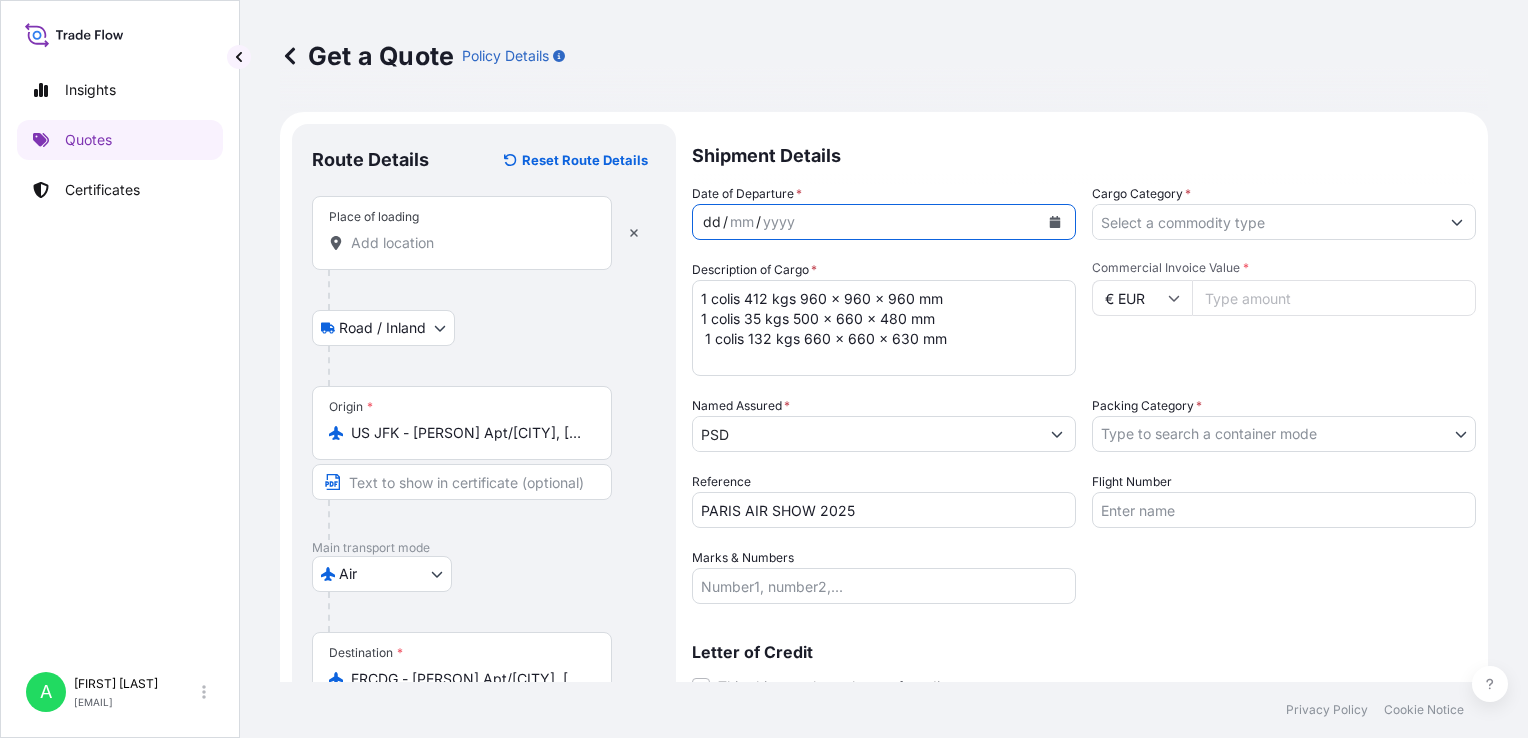 click on "dd" at bounding box center (712, 222) 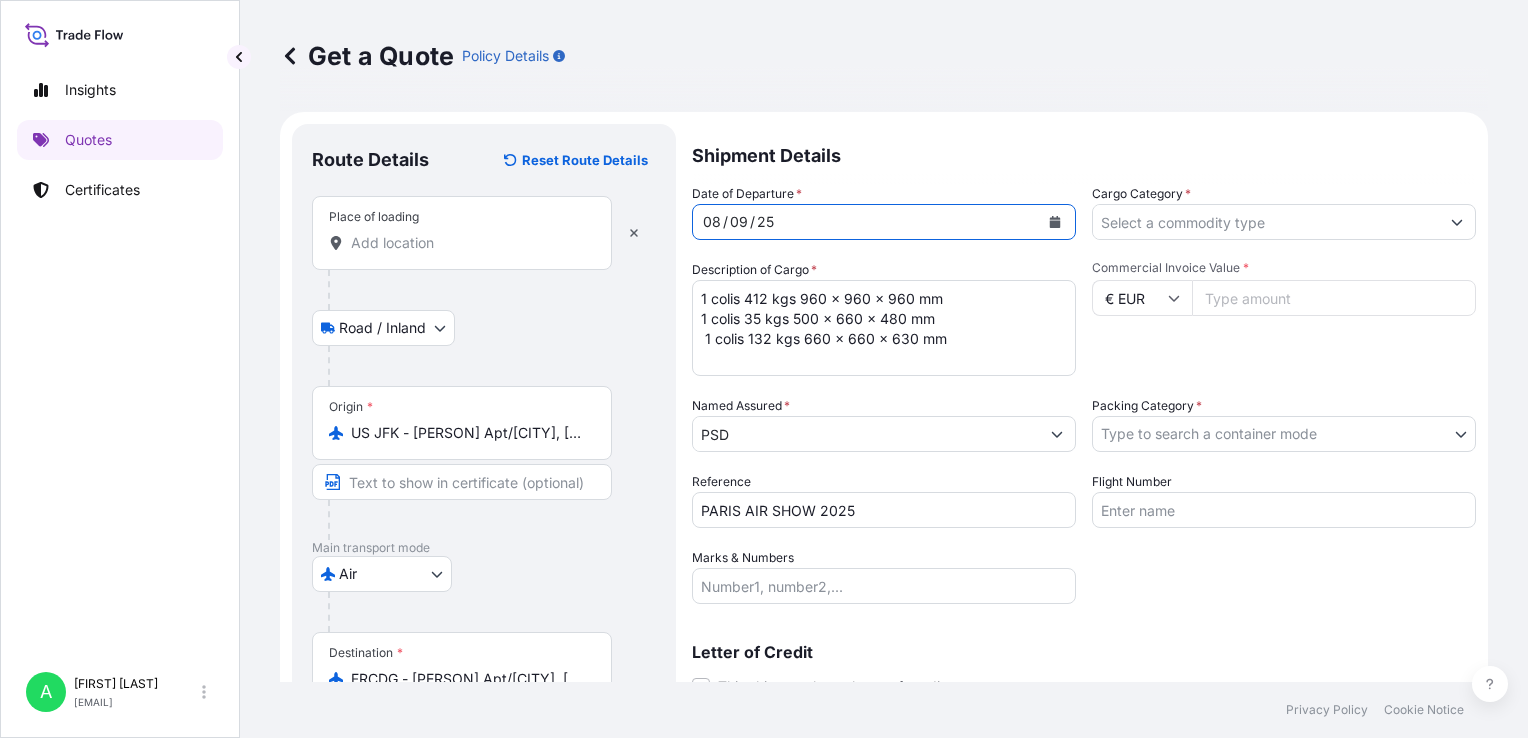 click on "09" at bounding box center [739, 222] 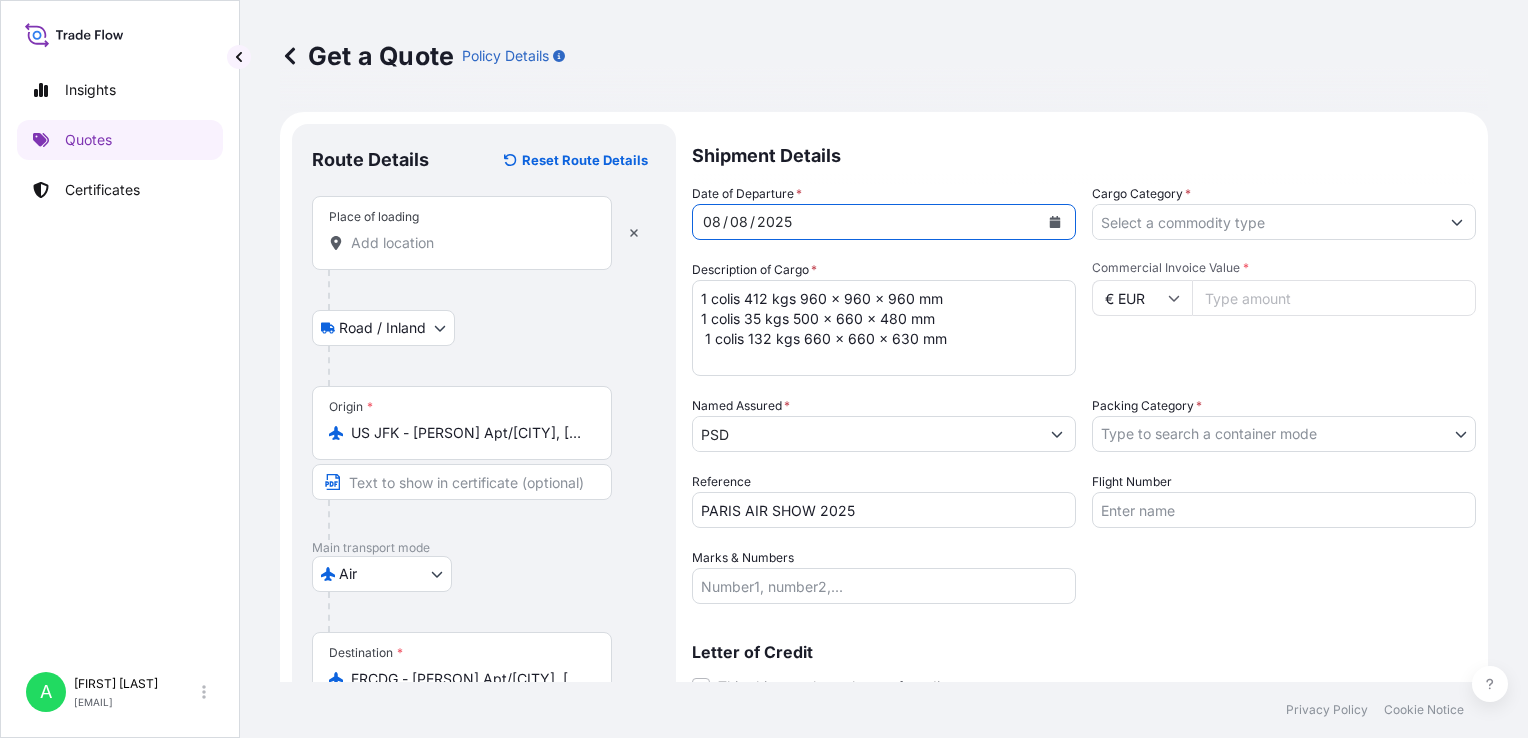 click on "Cargo Category *" at bounding box center (1266, 222) 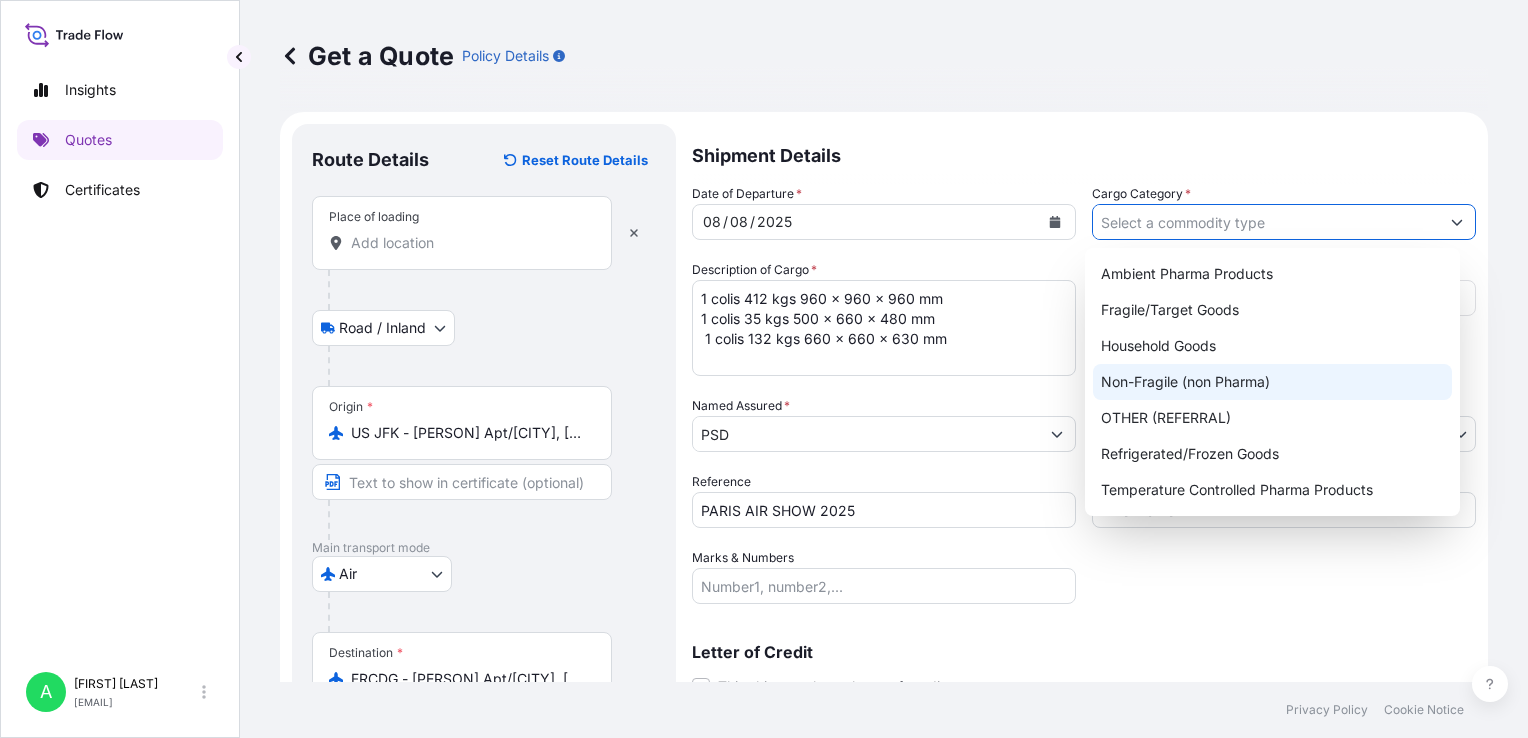 click on "Non-Fragile (non Pharma)" at bounding box center (1272, 382) 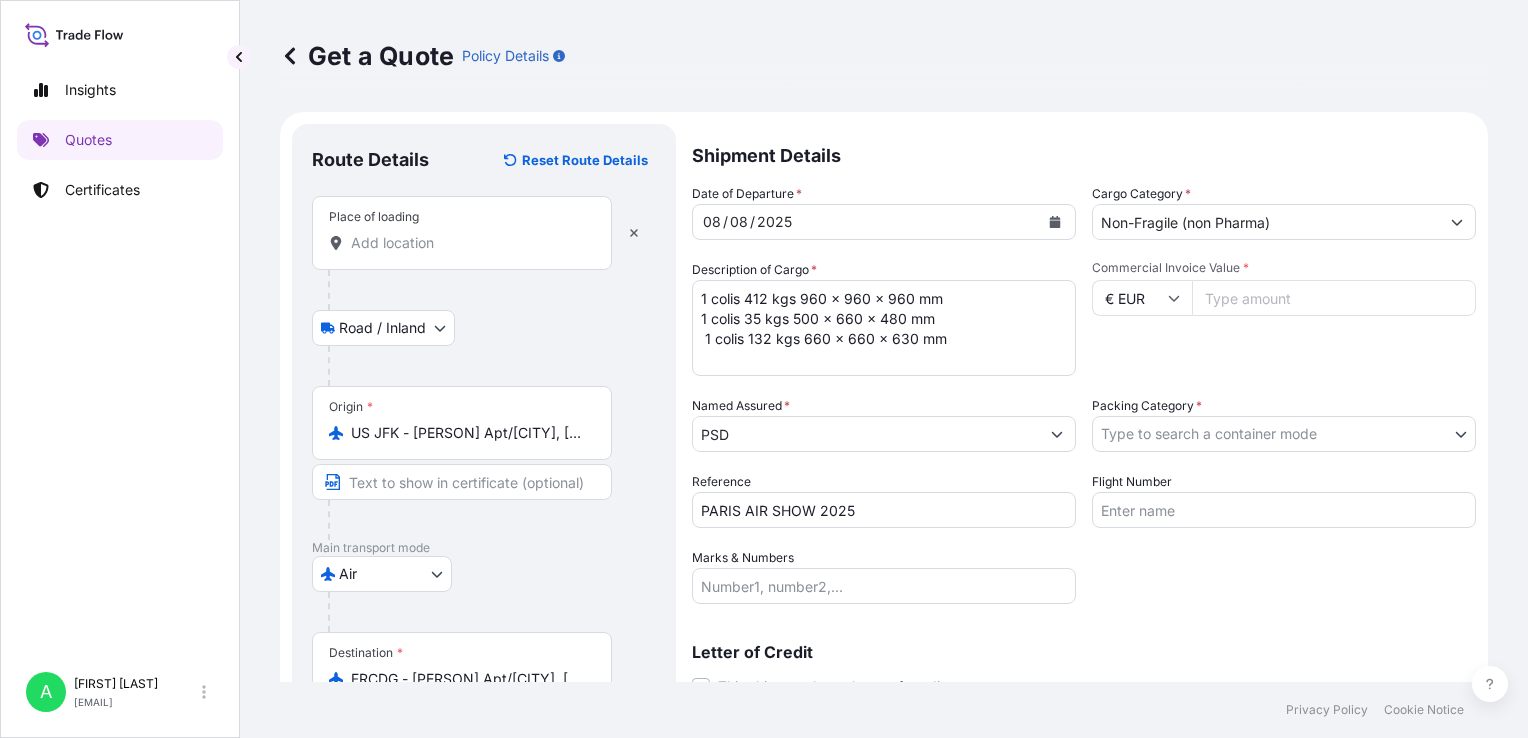 click on "€ EUR" at bounding box center [1142, 298] 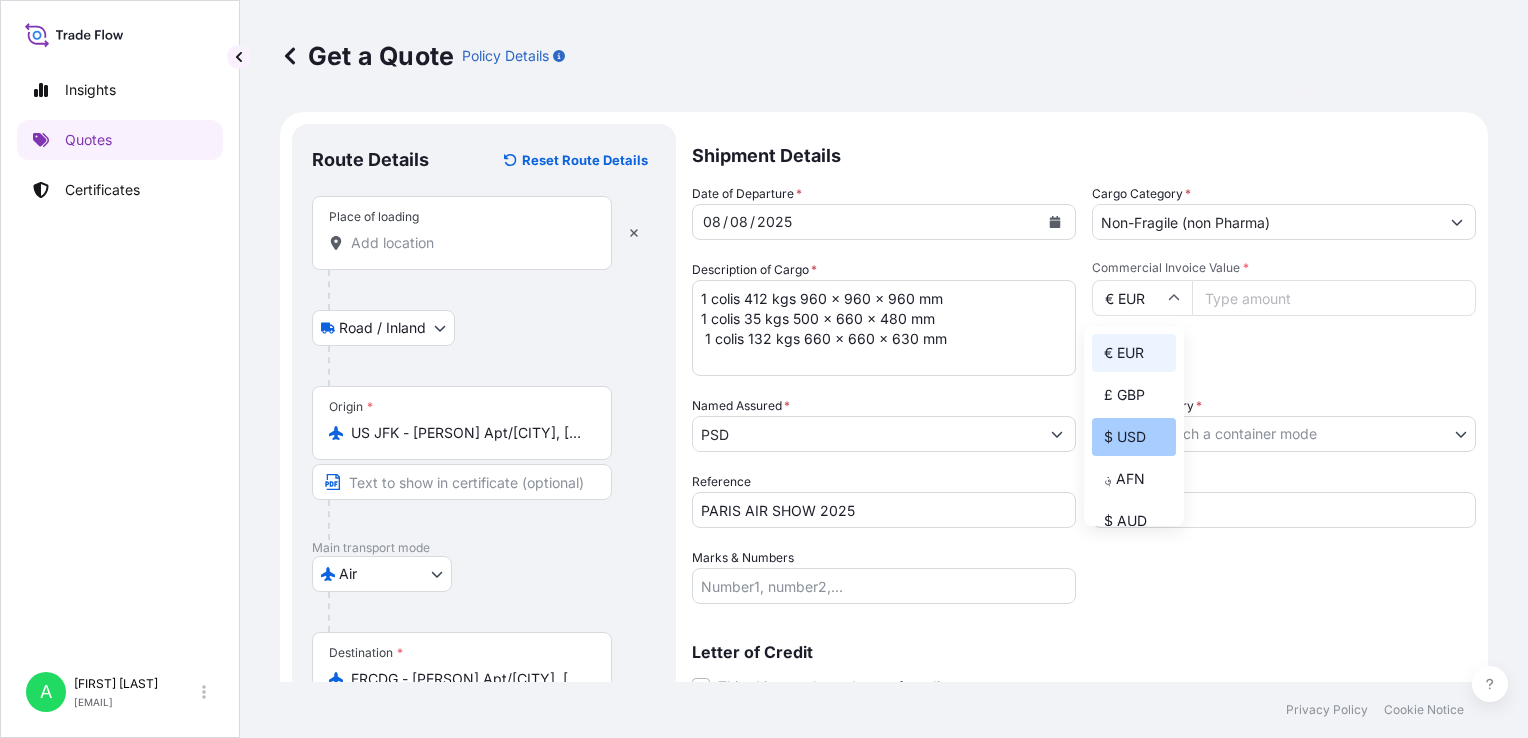 click on "$ USD" at bounding box center [1134, 437] 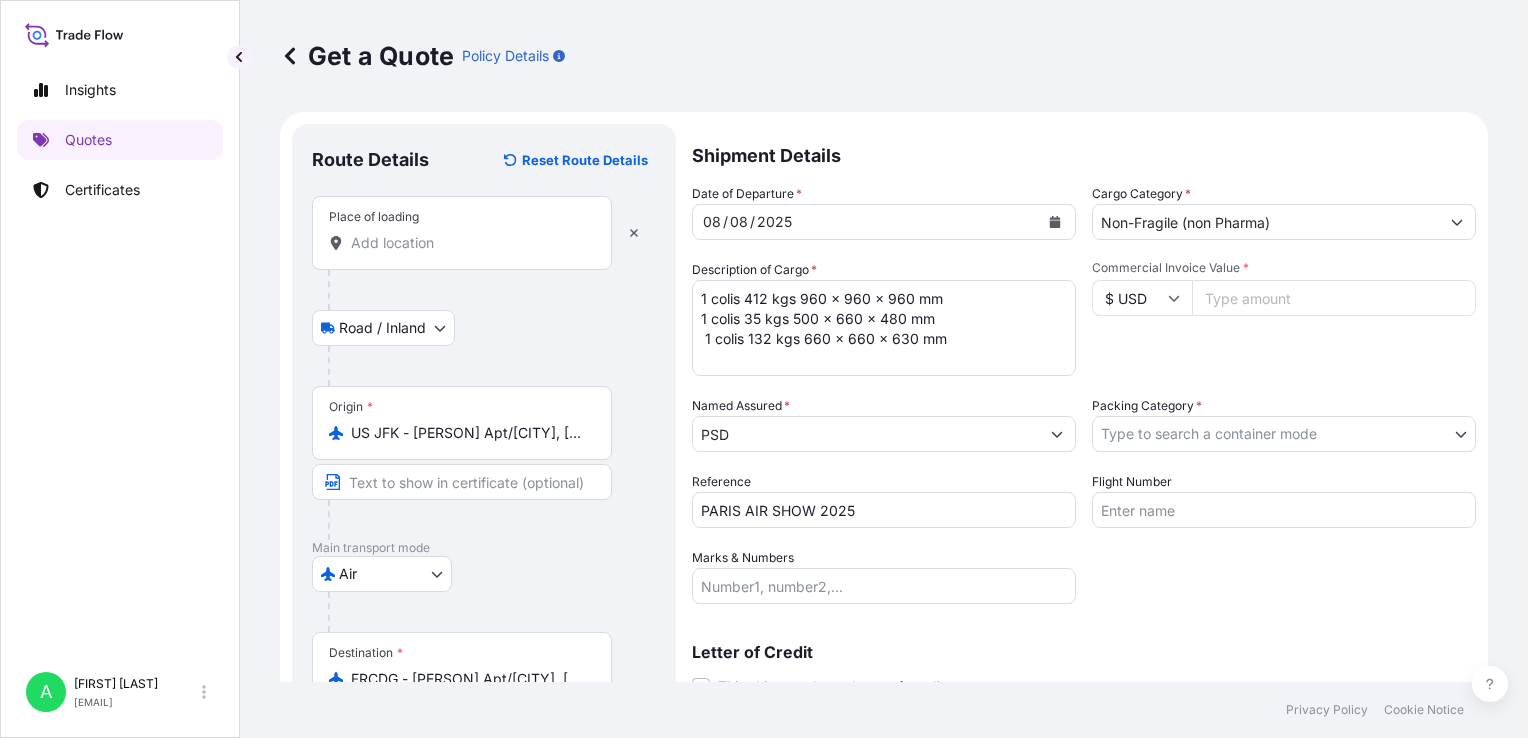 click on "Commercial Invoice Value   *" at bounding box center [1334, 298] 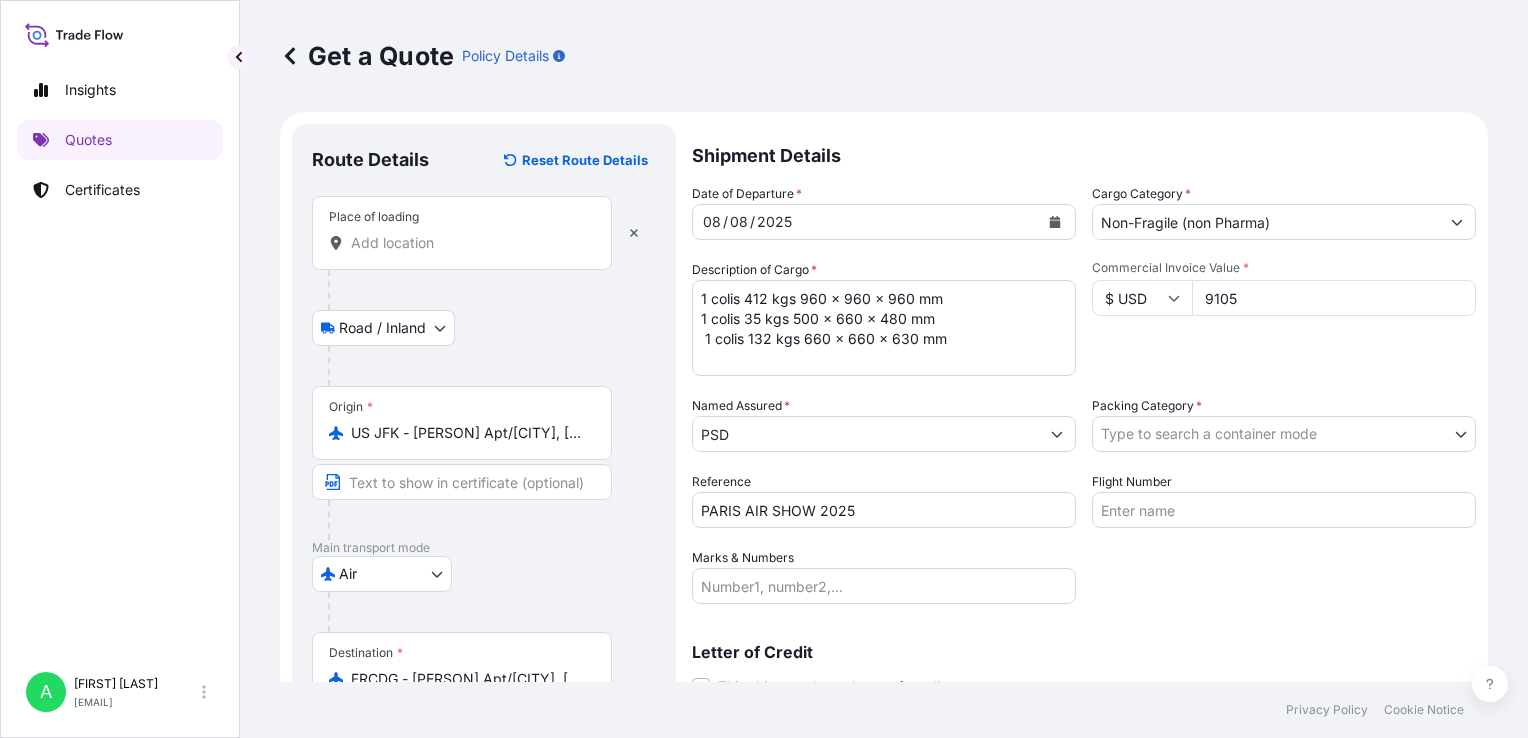 type on "91054" 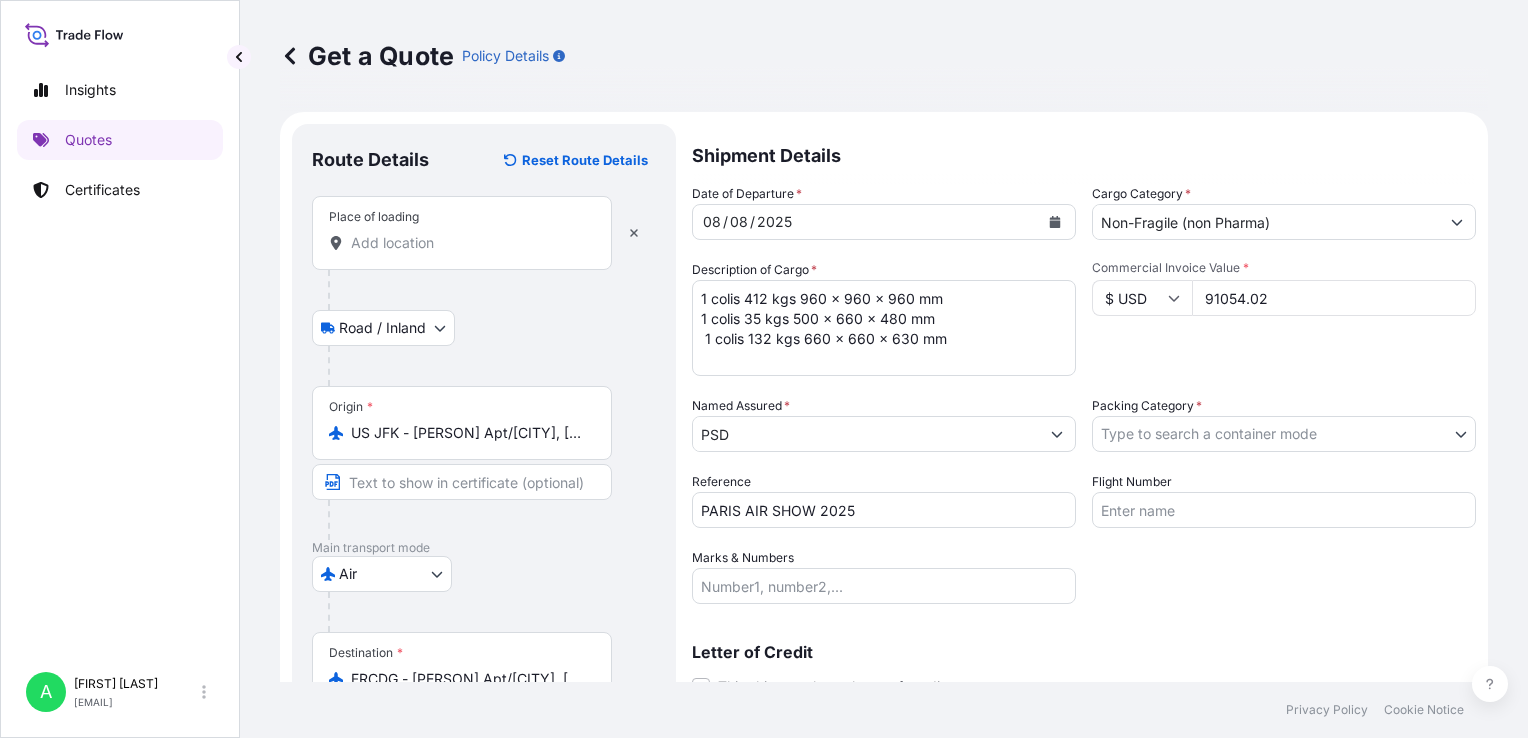 type on "91054.02" 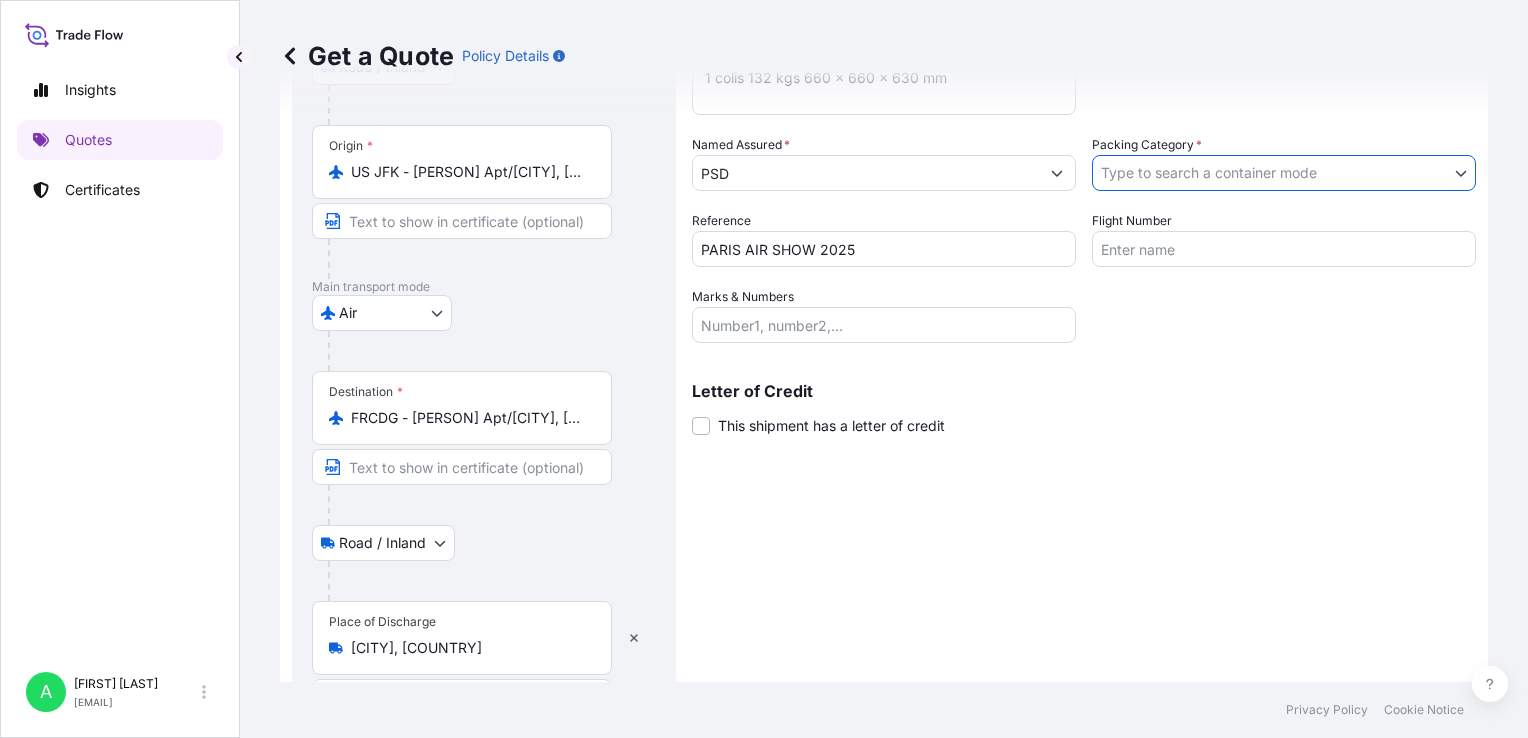 scroll, scrollTop: 324, scrollLeft: 0, axis: vertical 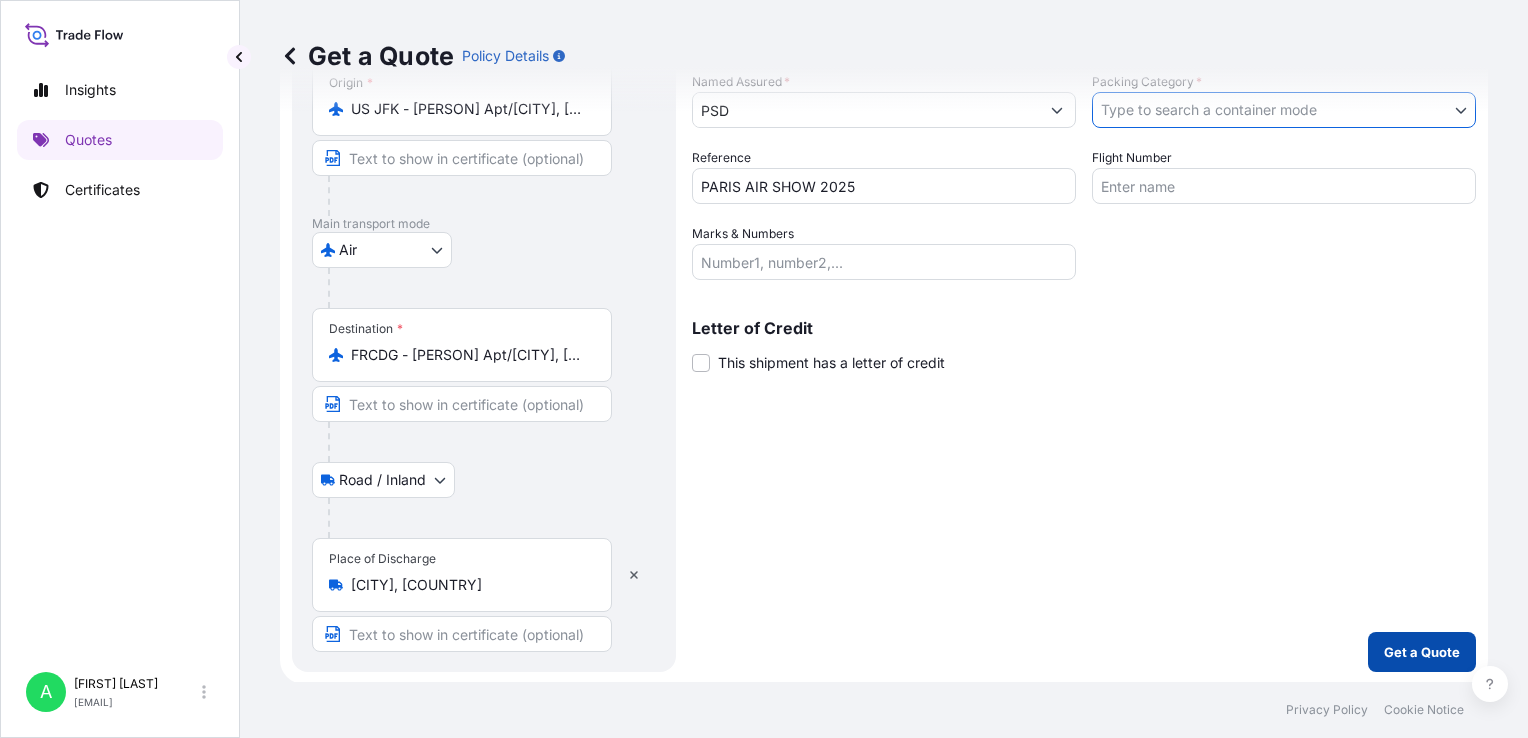 click on "Get a Quote" at bounding box center [1422, 652] 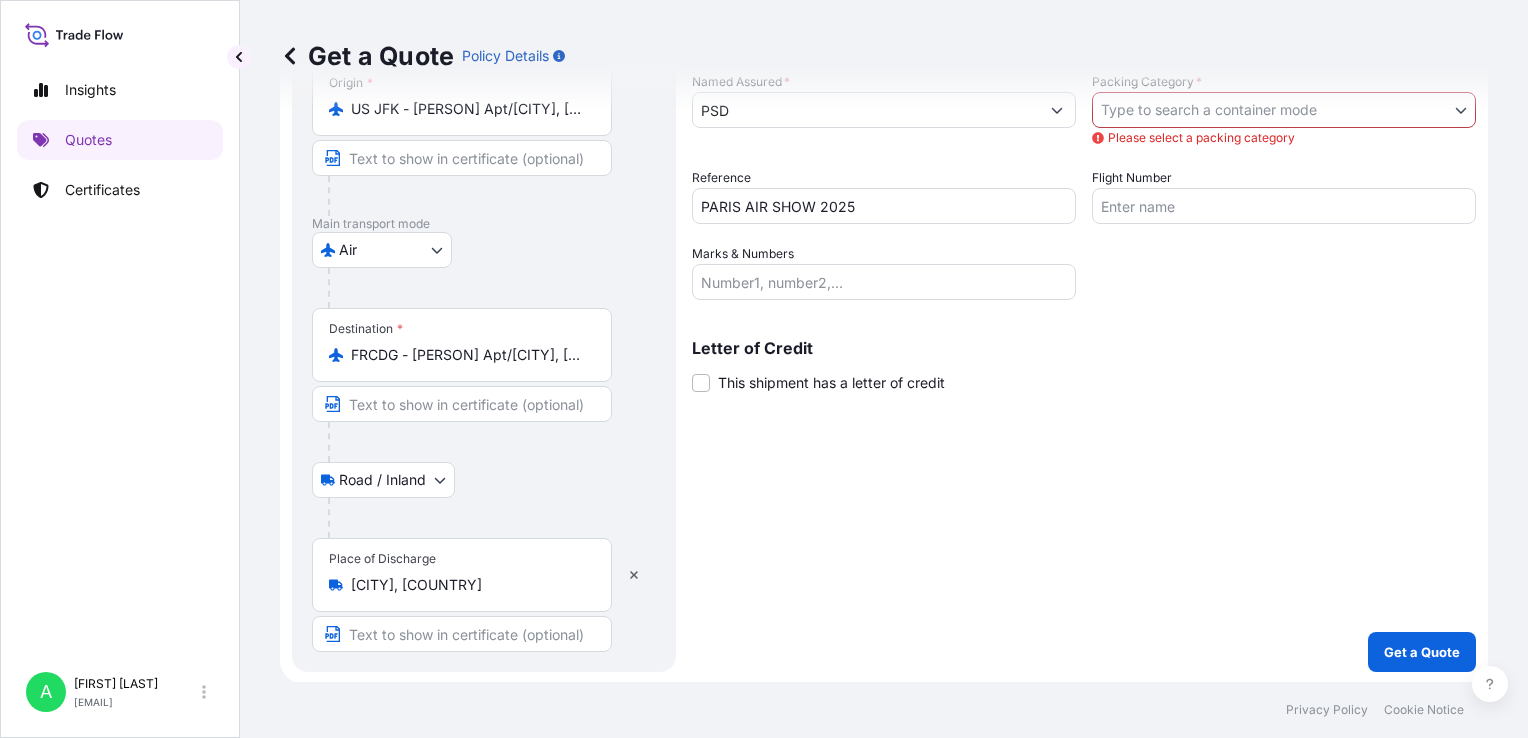 click on "Insights Quotes Certificates A [FIRST] [LAST] [EMAIL] Get a Quote Policy Details Route Details Reset Route Details Place of loading Please select a place of loading [STREET_TYPE] / [STREET_TYPE] [STREET_TYPE] / [STREET_TYPE] Origin * USJFK - [PERSON] Apt/[CITY], [STATE] Main transport mode Air Air Land Sea Destination * FRCDG - [PERSON] Apt/[CITY], [COUNTRY] [STREET_TYPE] / [STREET_TYPE] [STREET_TYPE] / [STREET_TYPE] Place of Discharge [CITY], [COUNTRY] Shipment Details Date of Departure * 08 / 08 / 2025 Cargo Category * Non-Fragile (non Pharma) Description of Cargo * 1 colis 412 kgs 960 x 960 x 960 mm
1 colis 35 kgs 500 x 660 x 480 mm
1 colis 132 kgs 660 x 660 x 630 mm Commercial Invoice Value   * $ USD 91054.02 Named Assured * PSD Packing Category * Type to search a container mode Please select a packing category FCL LCL Reference PARIS AIR SHOW 2025 Flight Number Marks & Numbers Letter of Credit This shipment has a letter of credit Letter of credit * Get a Quote Privacy Policy Cookie Notice 0" at bounding box center (764, 369) 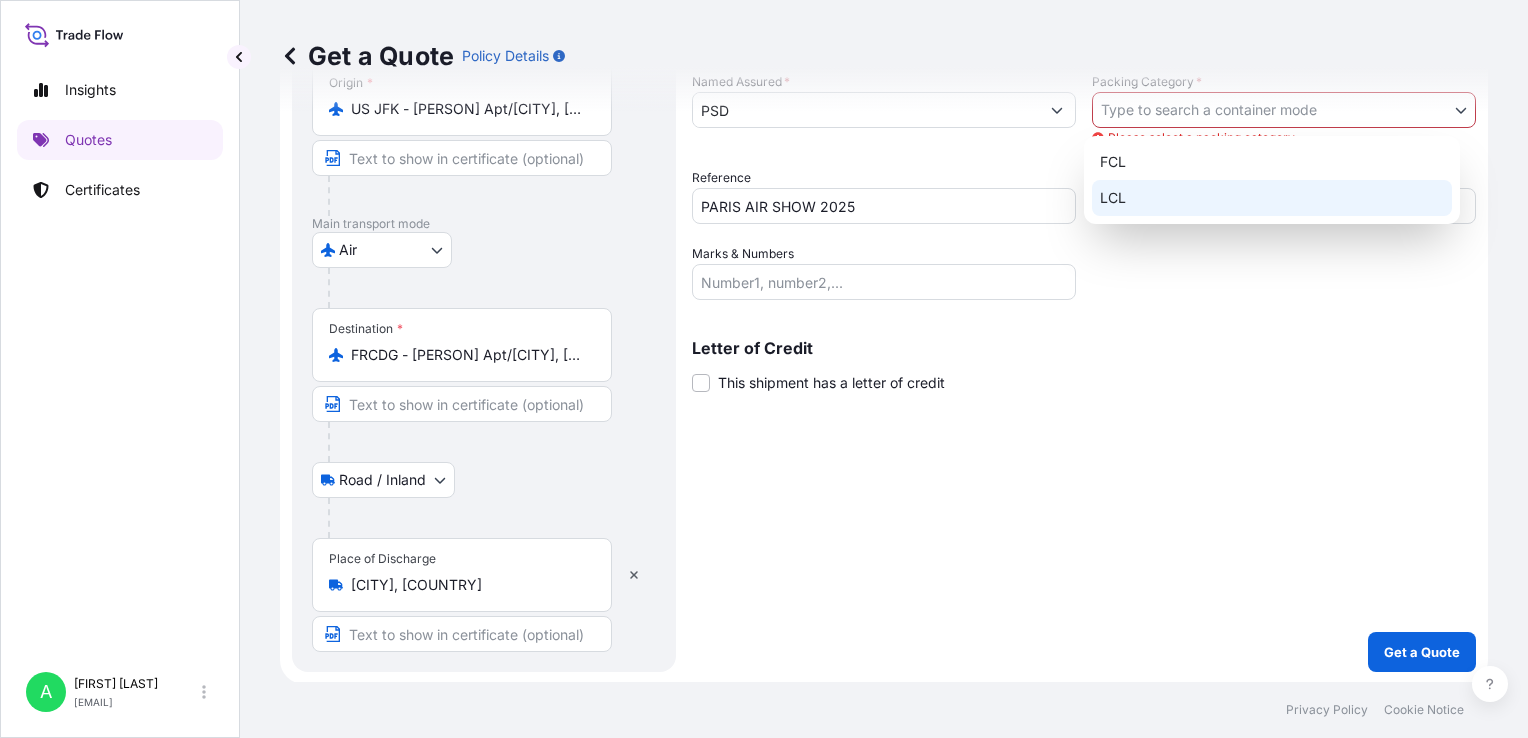 click on "LCL" at bounding box center (1272, 198) 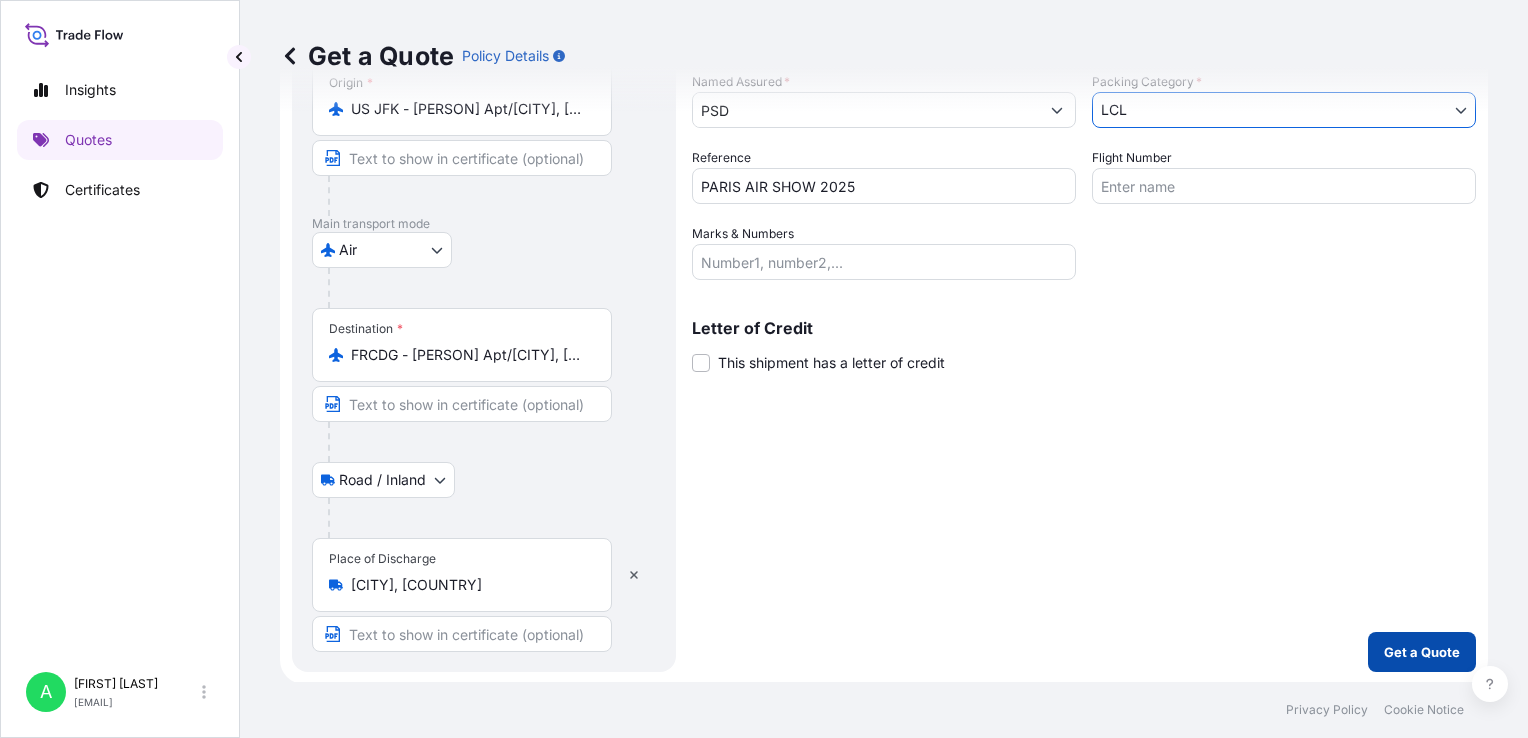 click on "Get a Quote" at bounding box center [1422, 652] 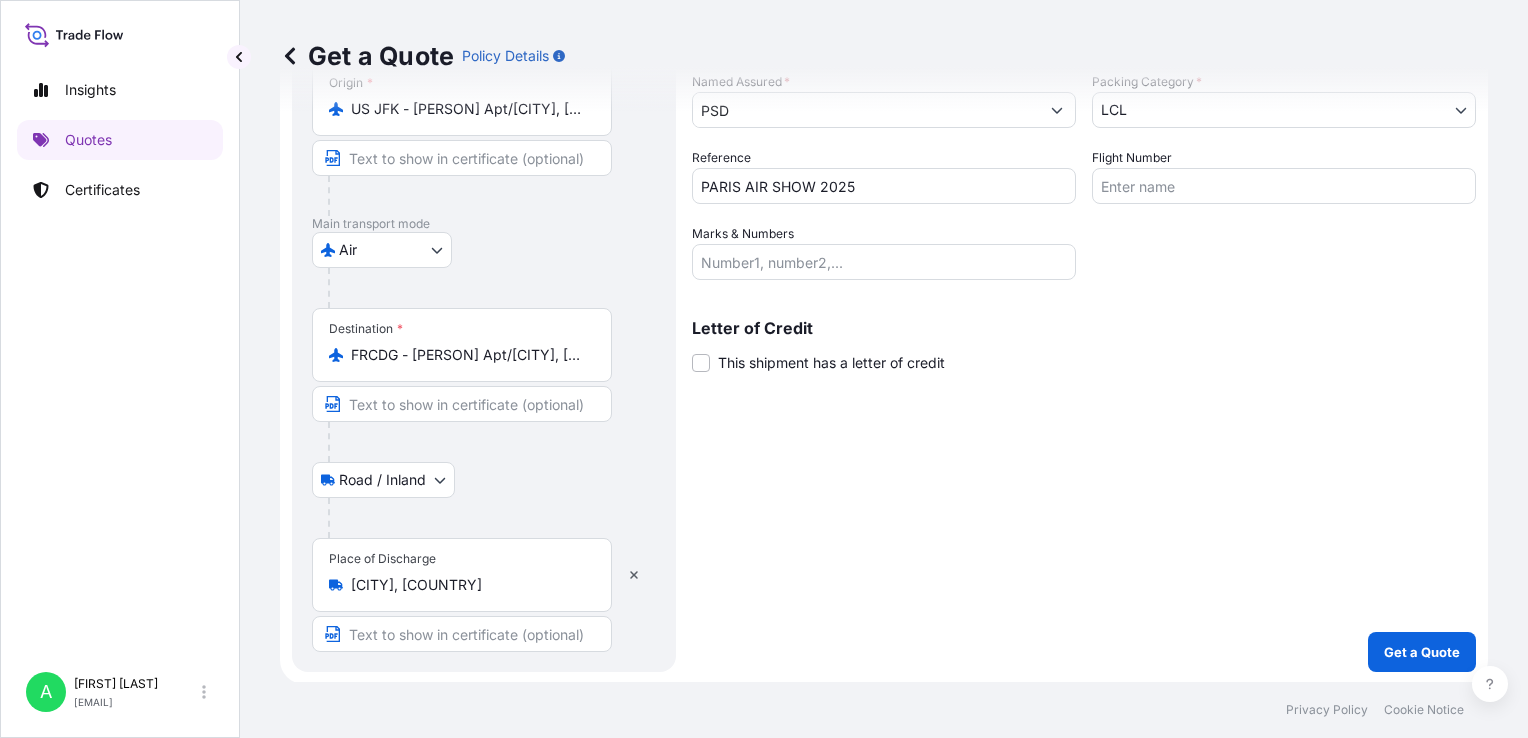 scroll, scrollTop: 24, scrollLeft: 0, axis: vertical 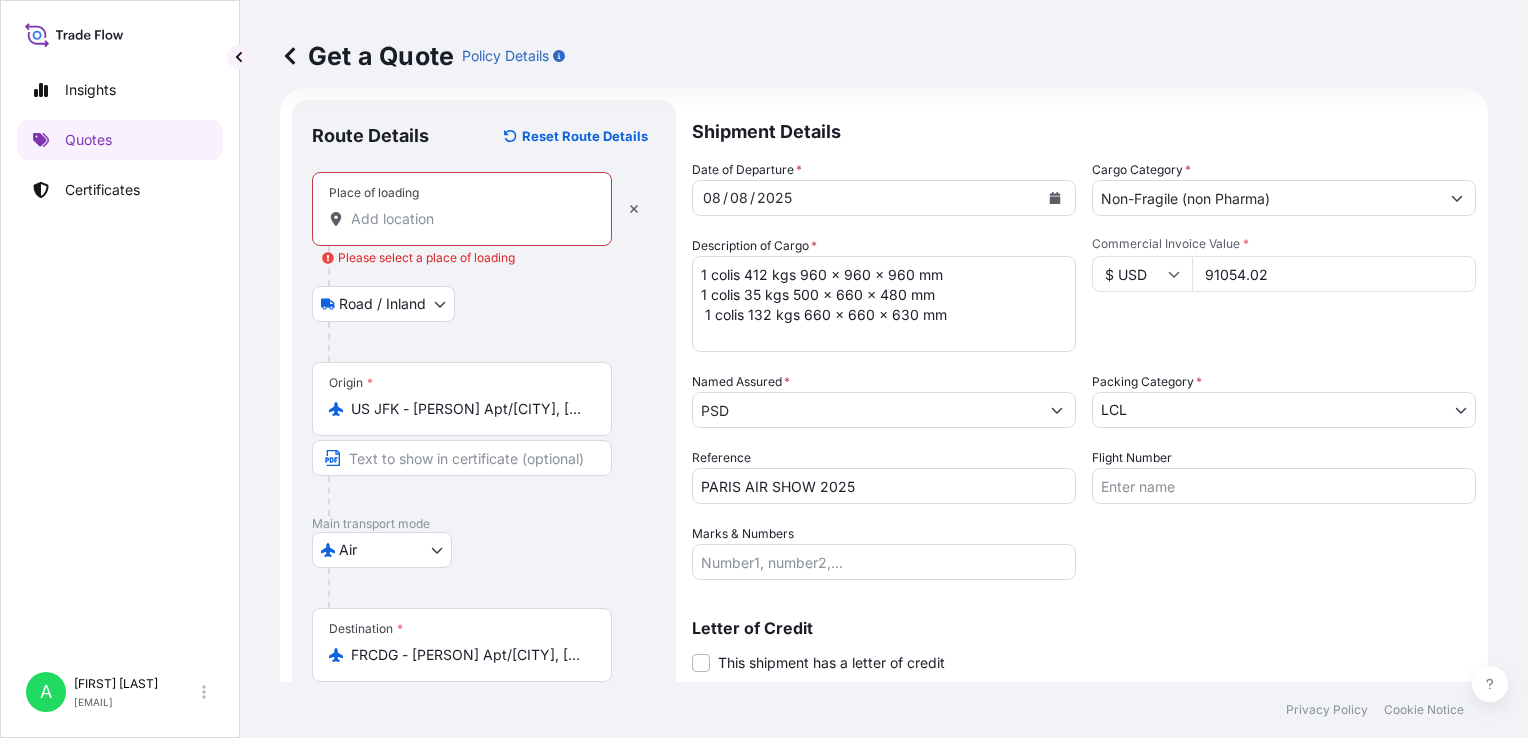 click on "Place of loading Please select a place of loading" at bounding box center [469, 219] 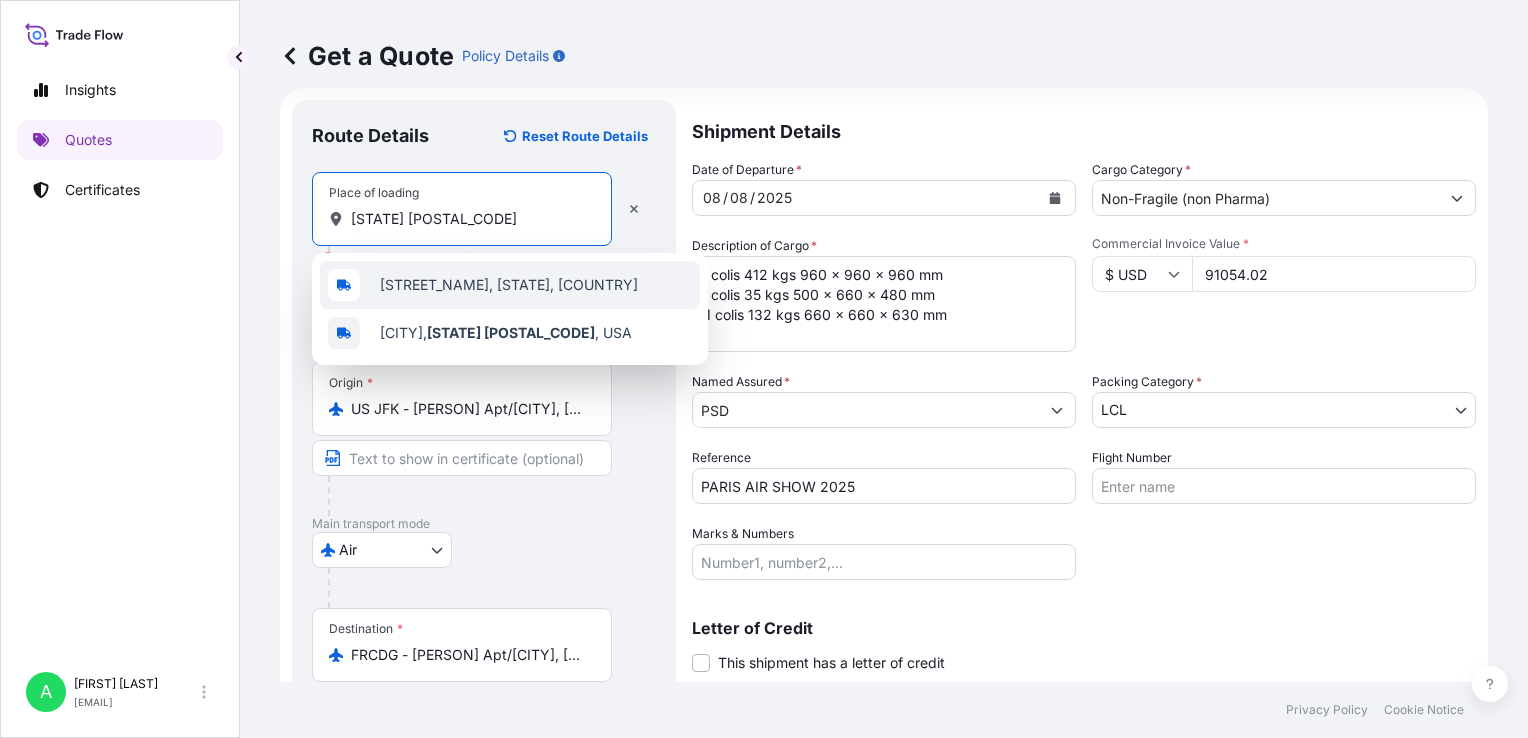 click on "[STREET_NAME], [STATE], [COUNTRY]" at bounding box center (509, 285) 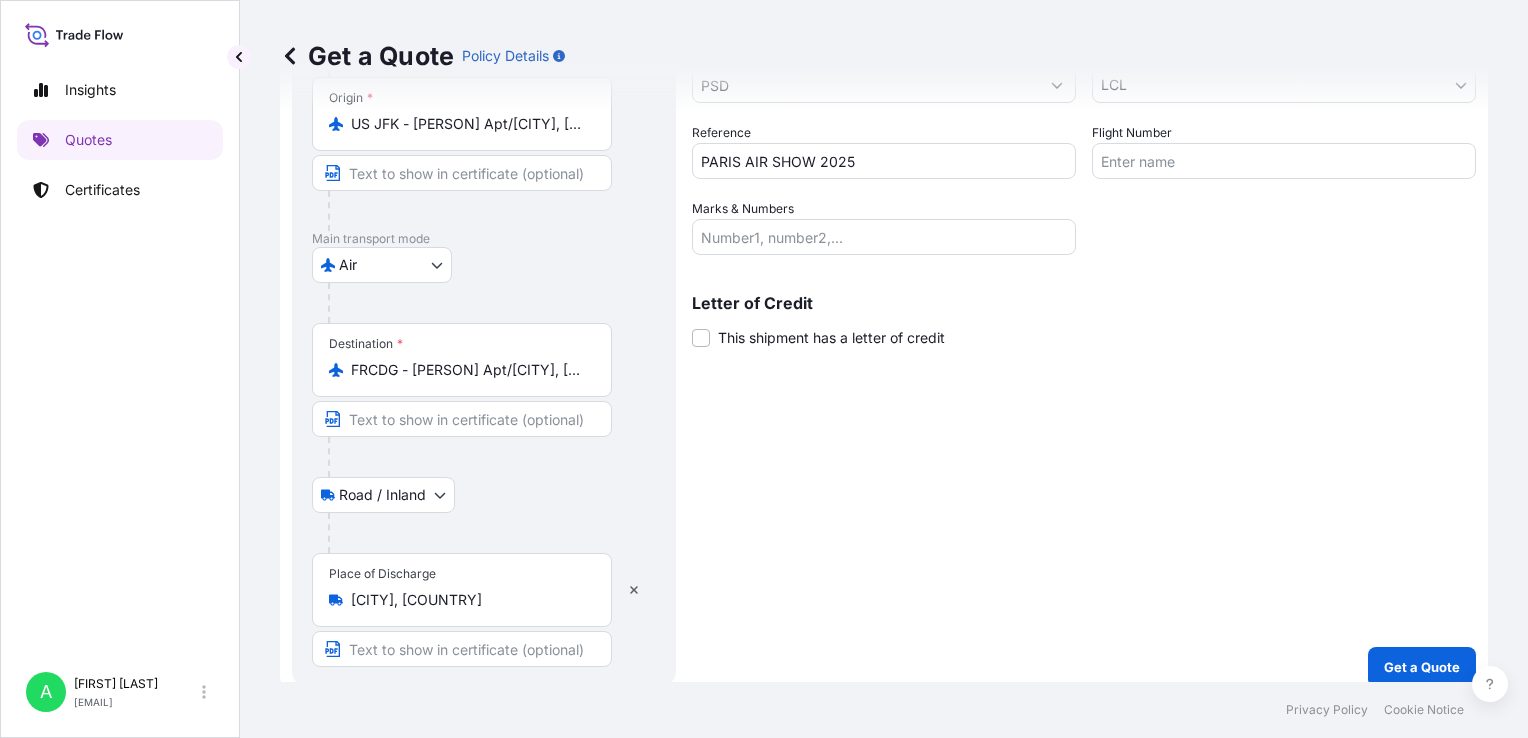 scroll, scrollTop: 364, scrollLeft: 0, axis: vertical 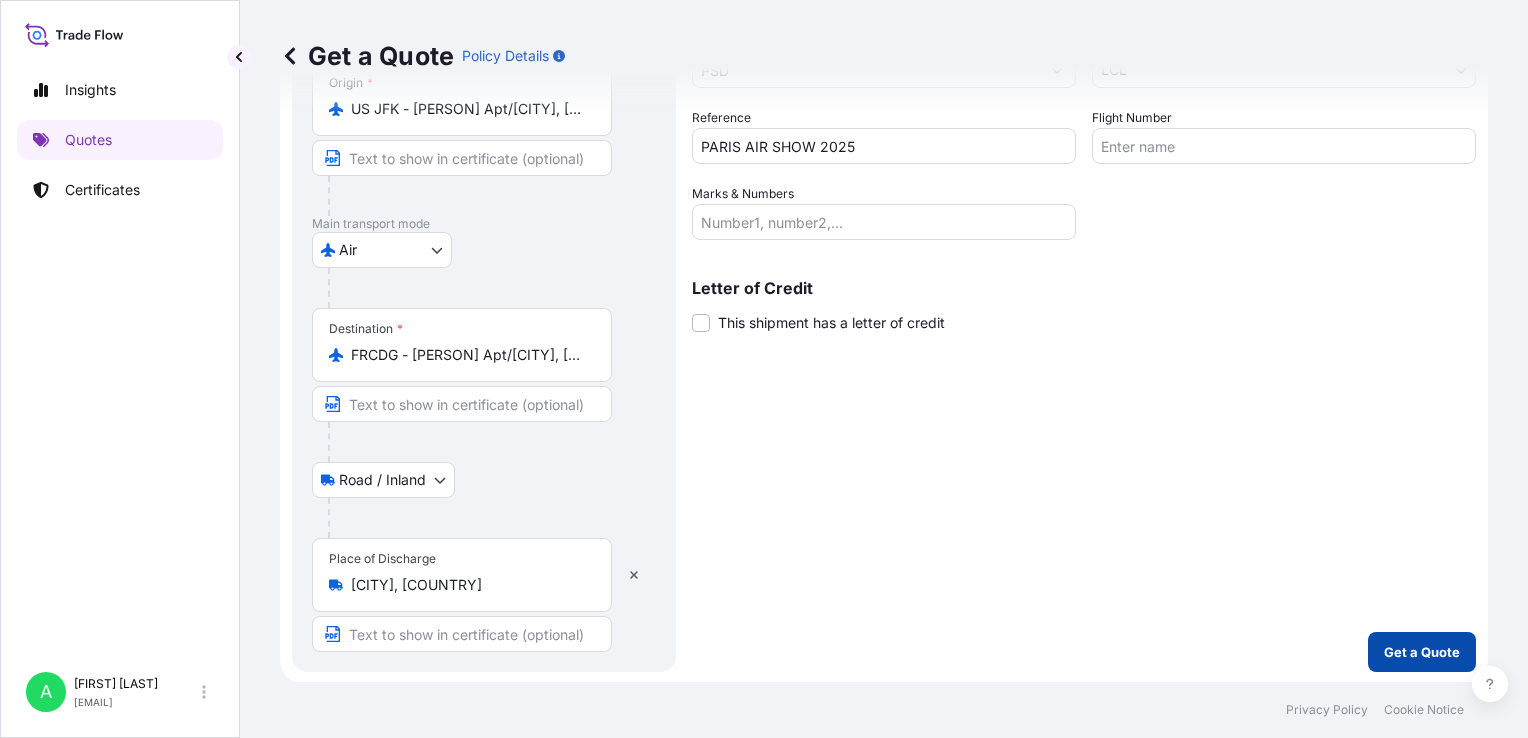 type on "[STREET_NAME], [STATE], [COUNTRY]" 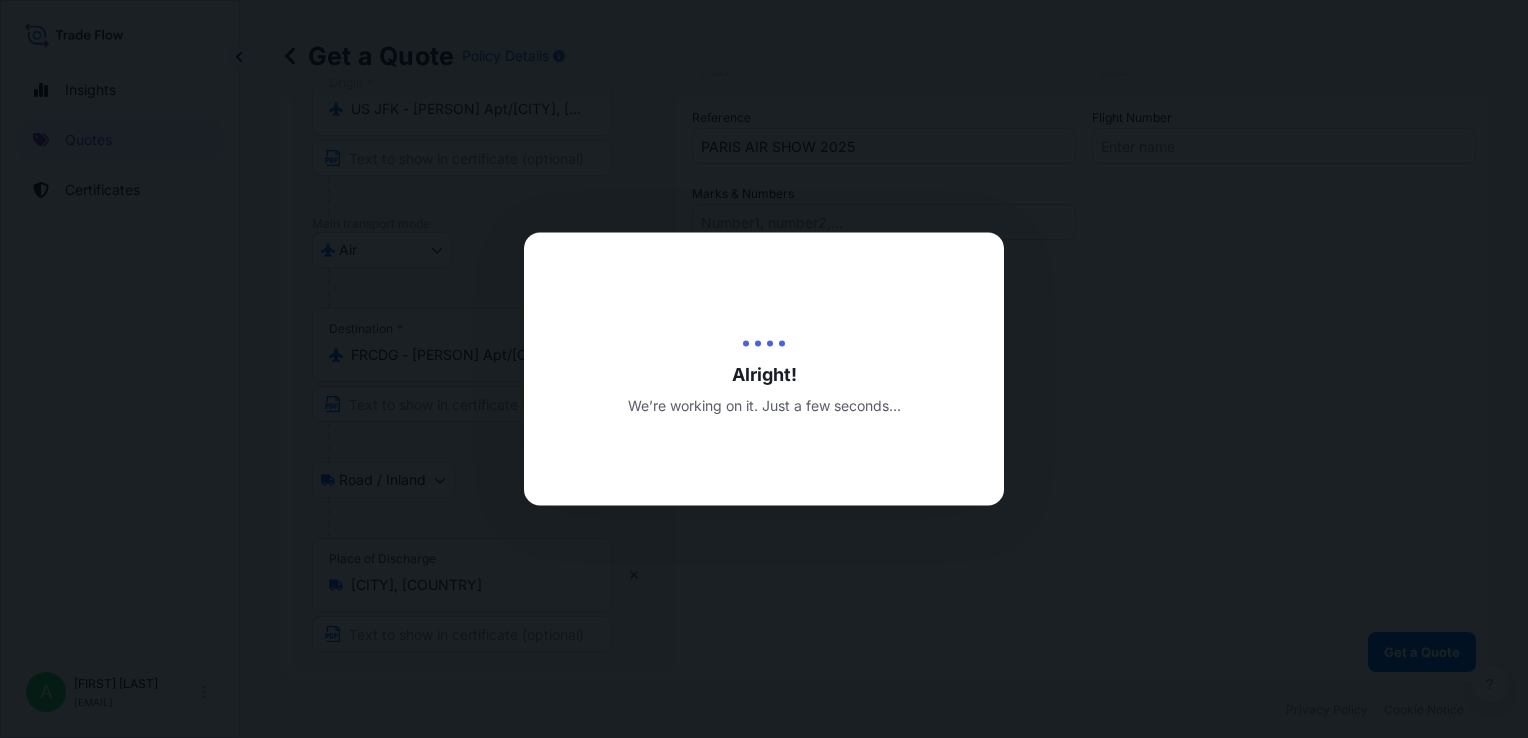 scroll, scrollTop: 0, scrollLeft: 0, axis: both 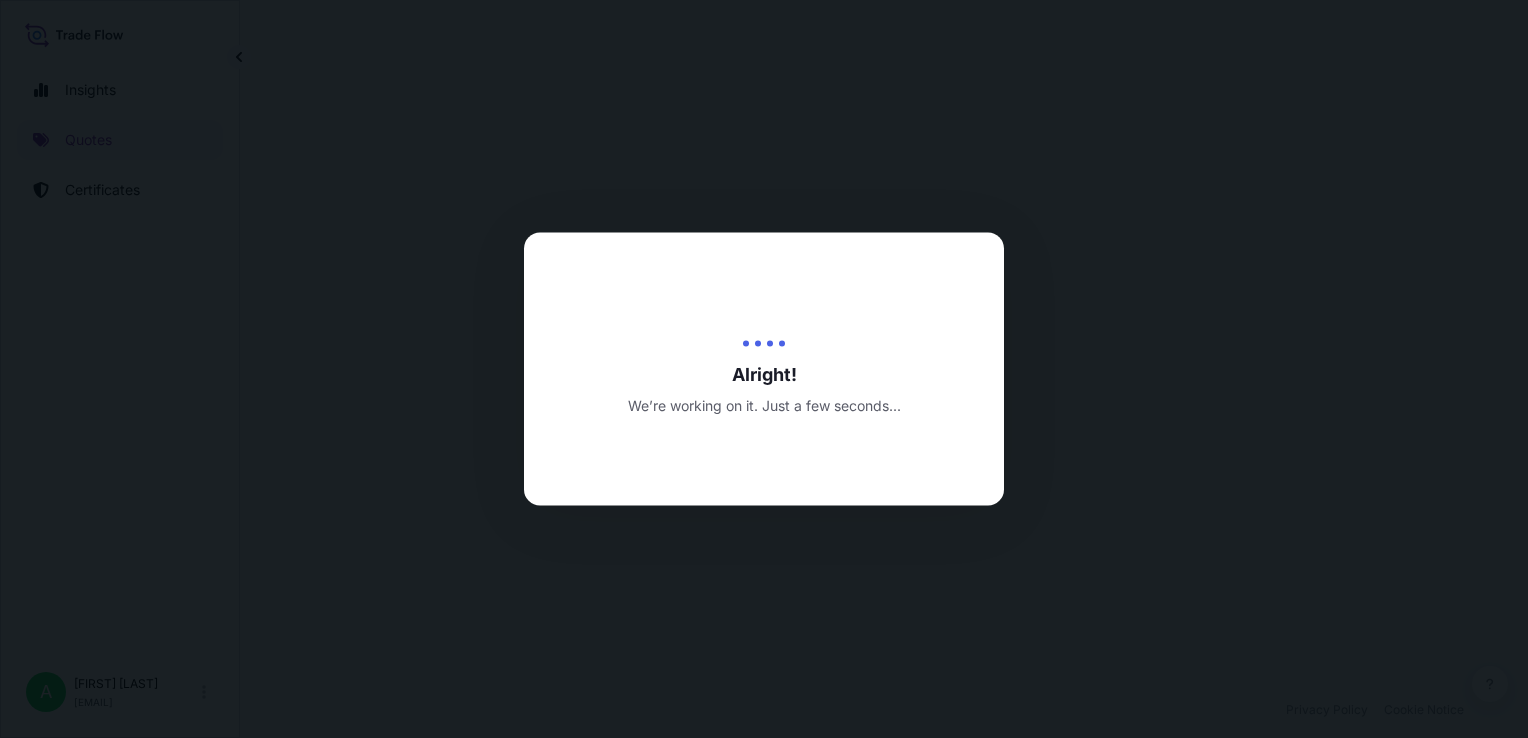 select on "Road / Inland" 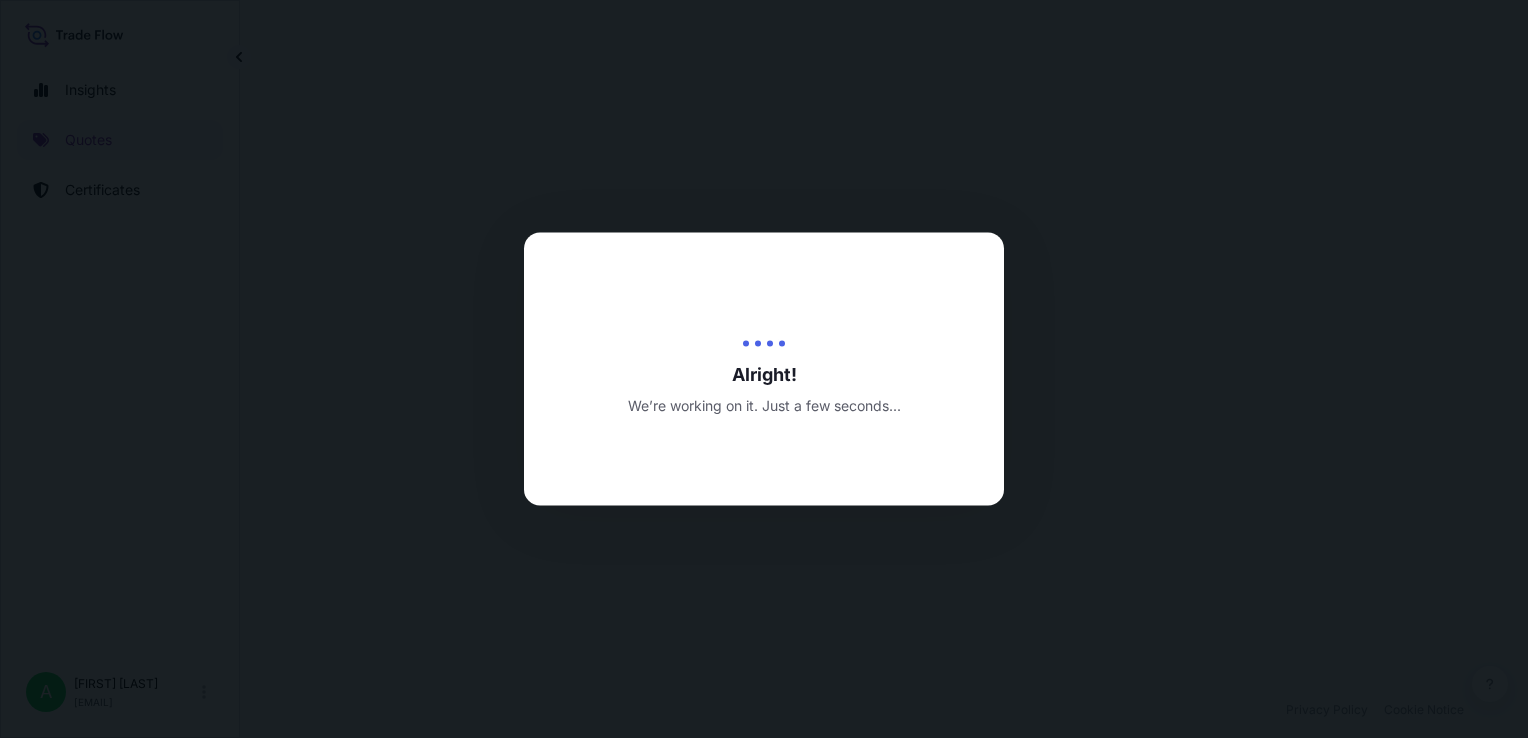 select on "Air" 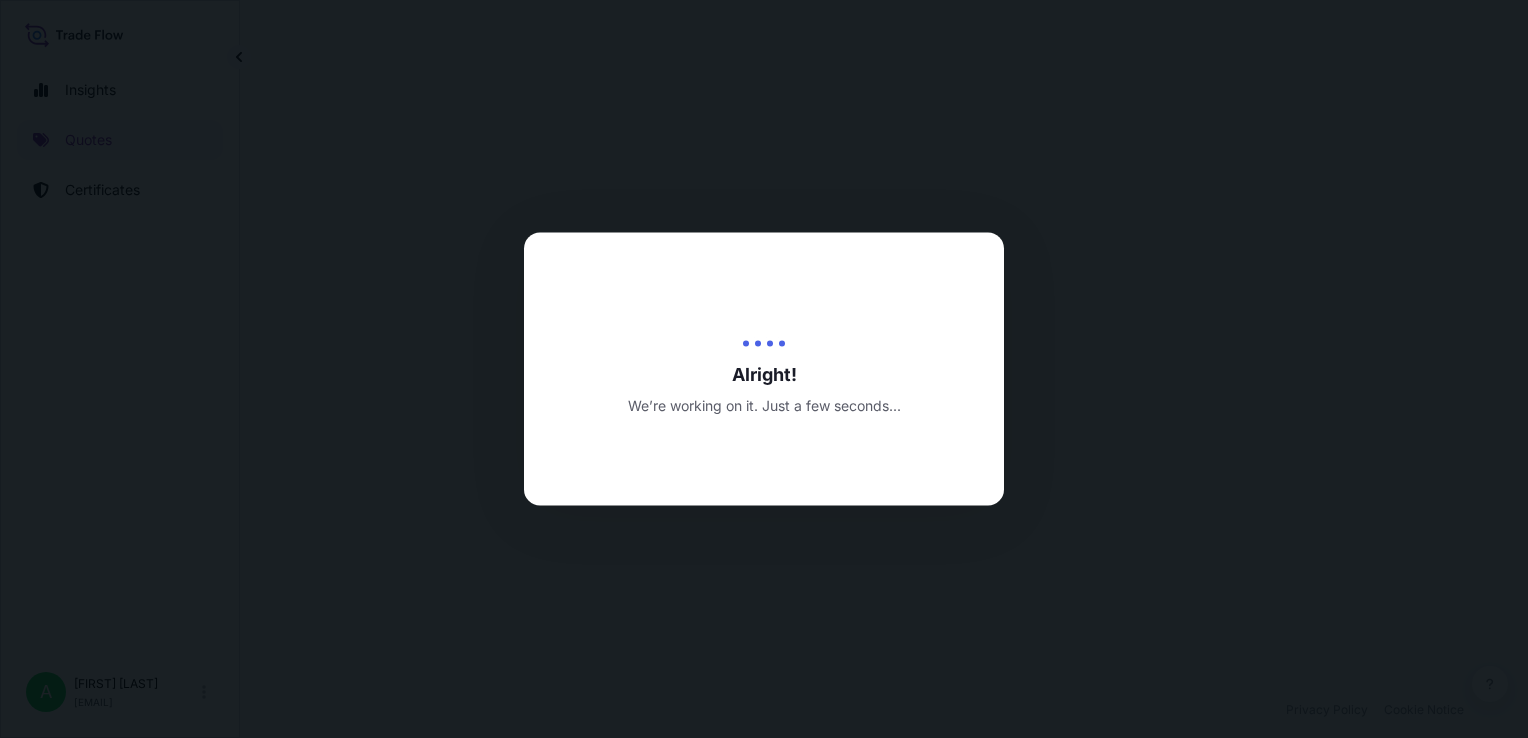 select on "Road / Inland" 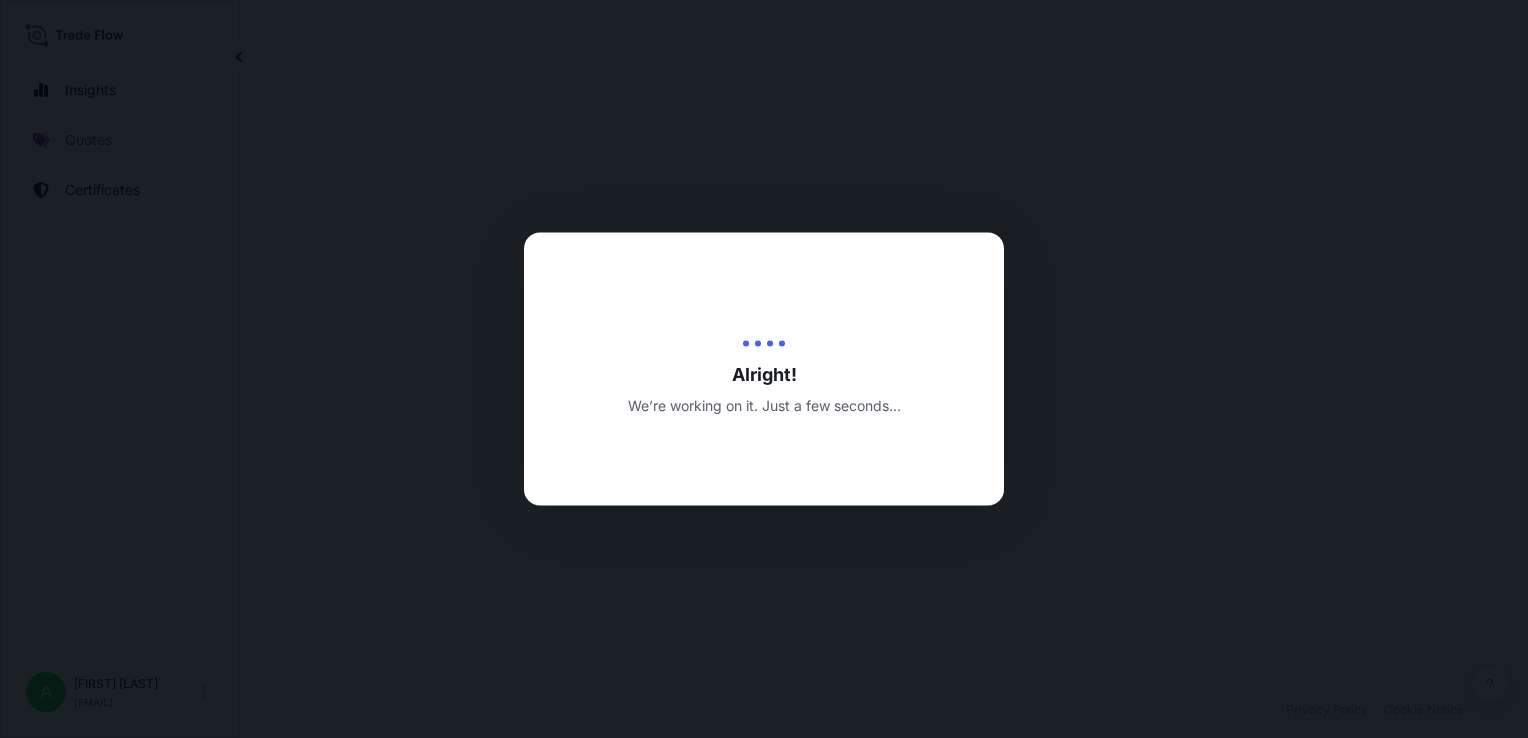 select on "22" 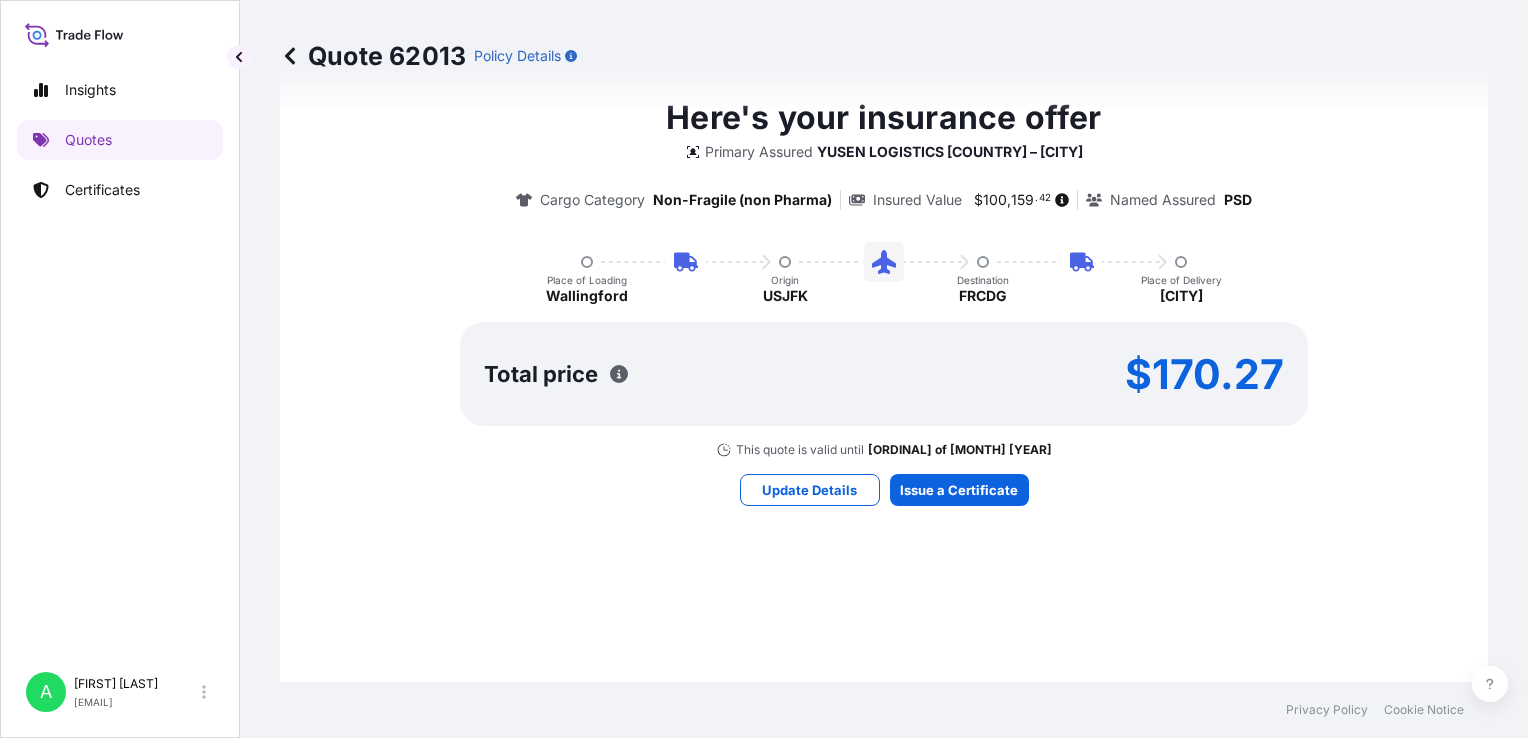 scroll, scrollTop: 1458, scrollLeft: 0, axis: vertical 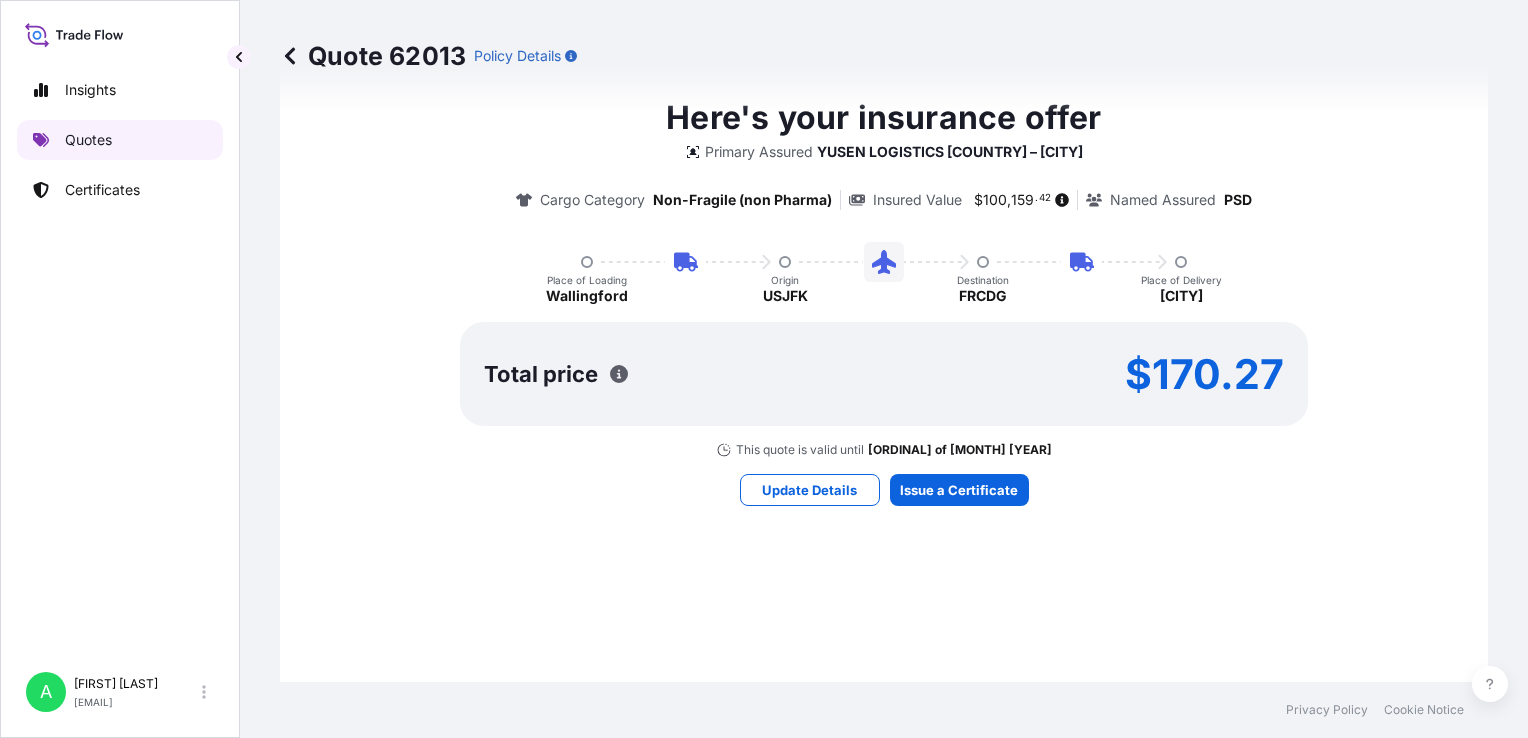 click on "Quotes" at bounding box center (88, 140) 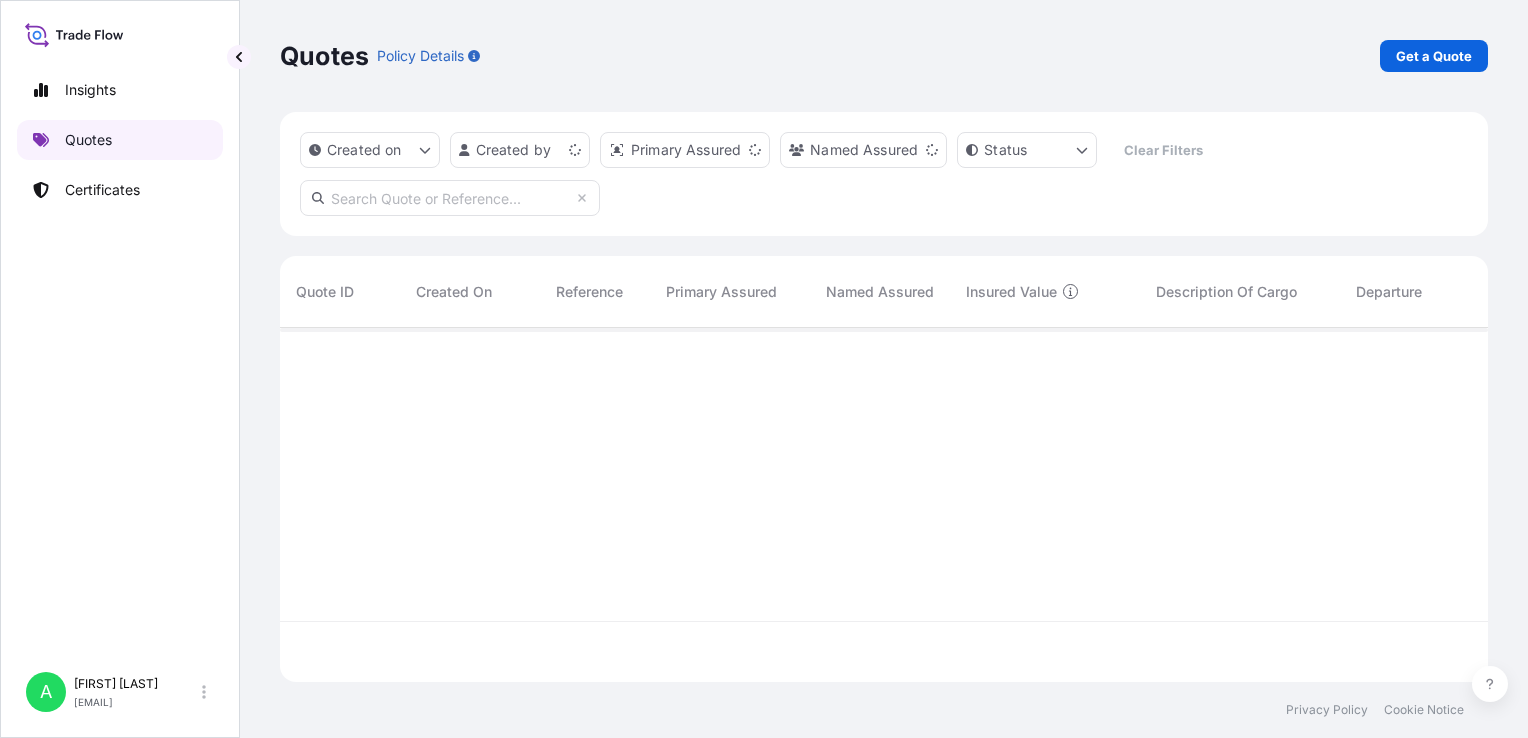 scroll, scrollTop: 0, scrollLeft: 0, axis: both 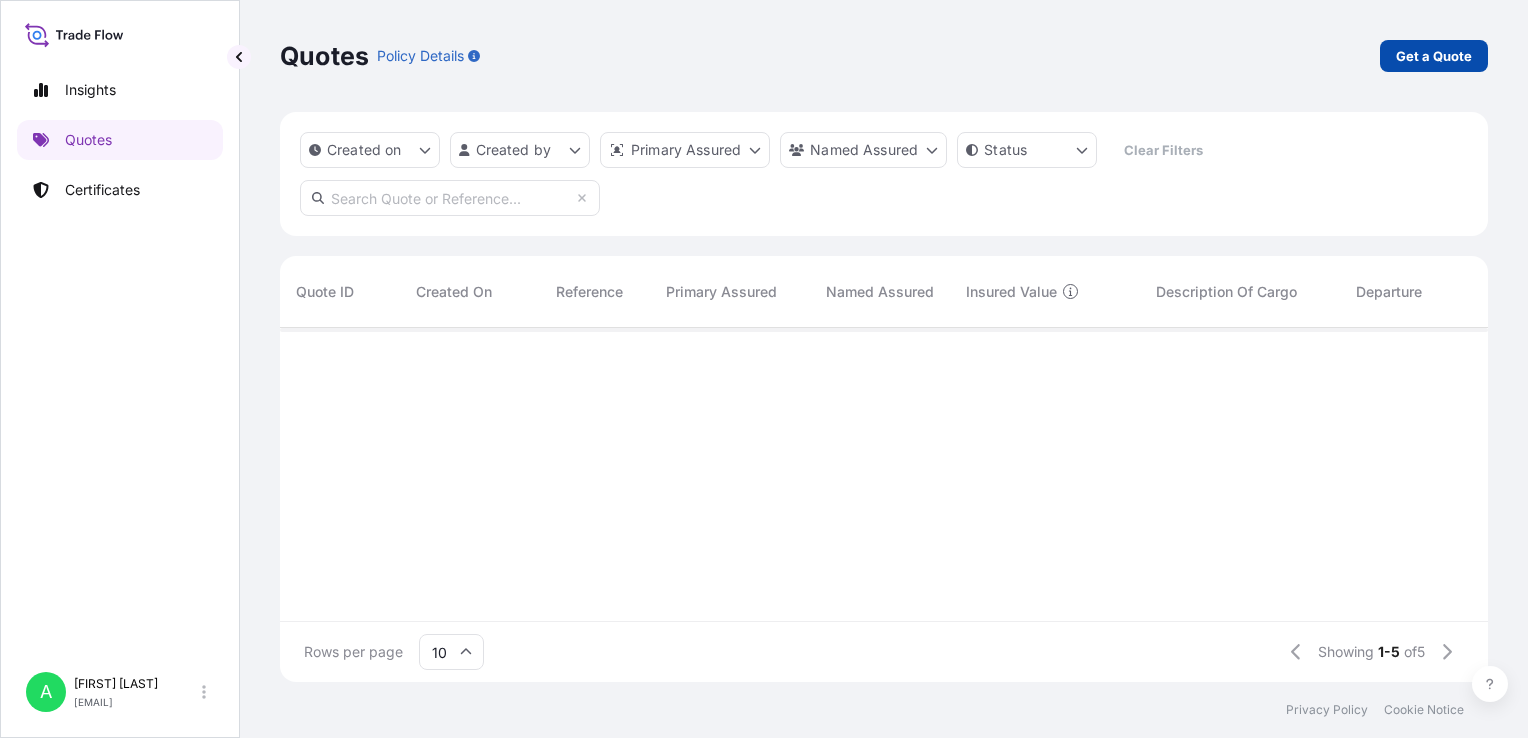 click on "Get a Quote" at bounding box center (1434, 56) 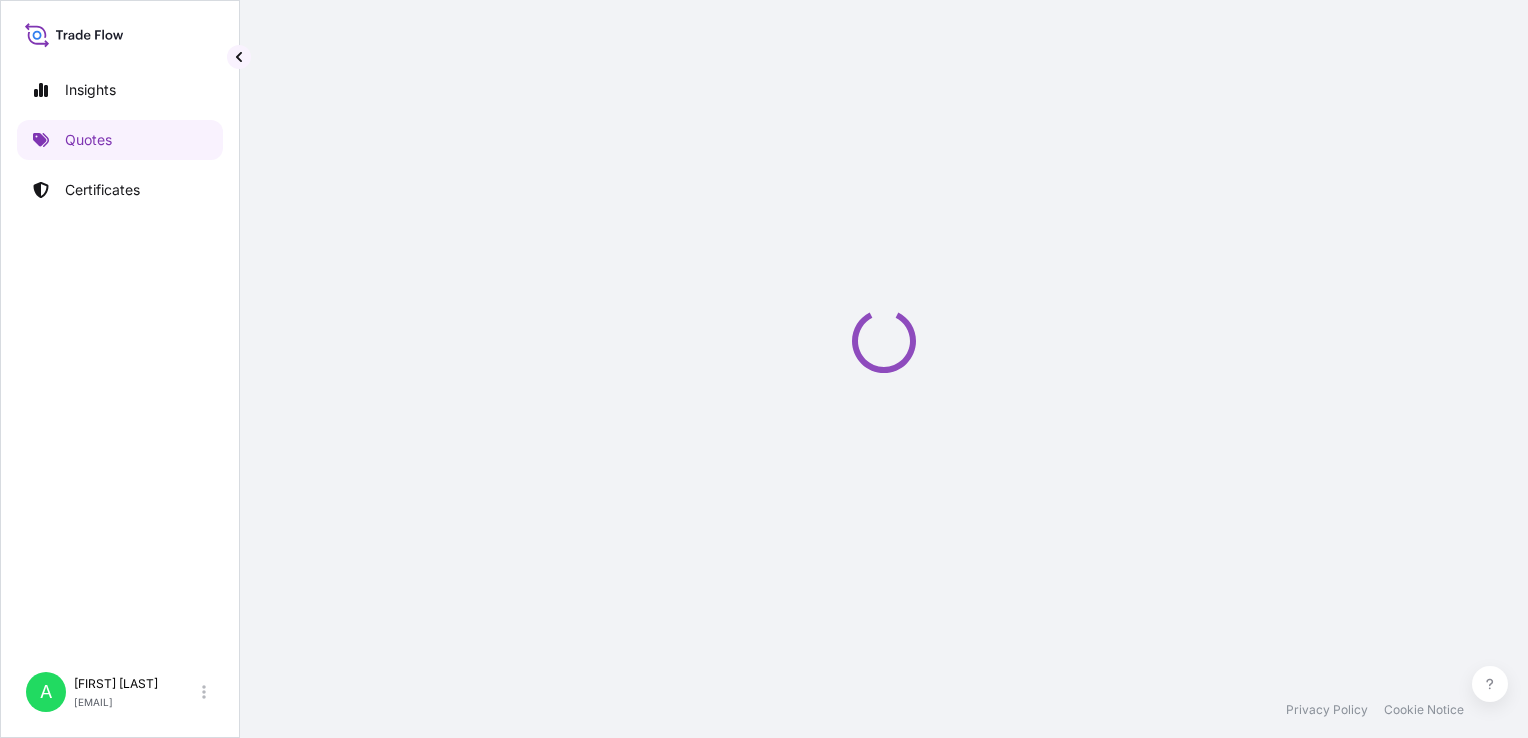 select on "Road / Inland" 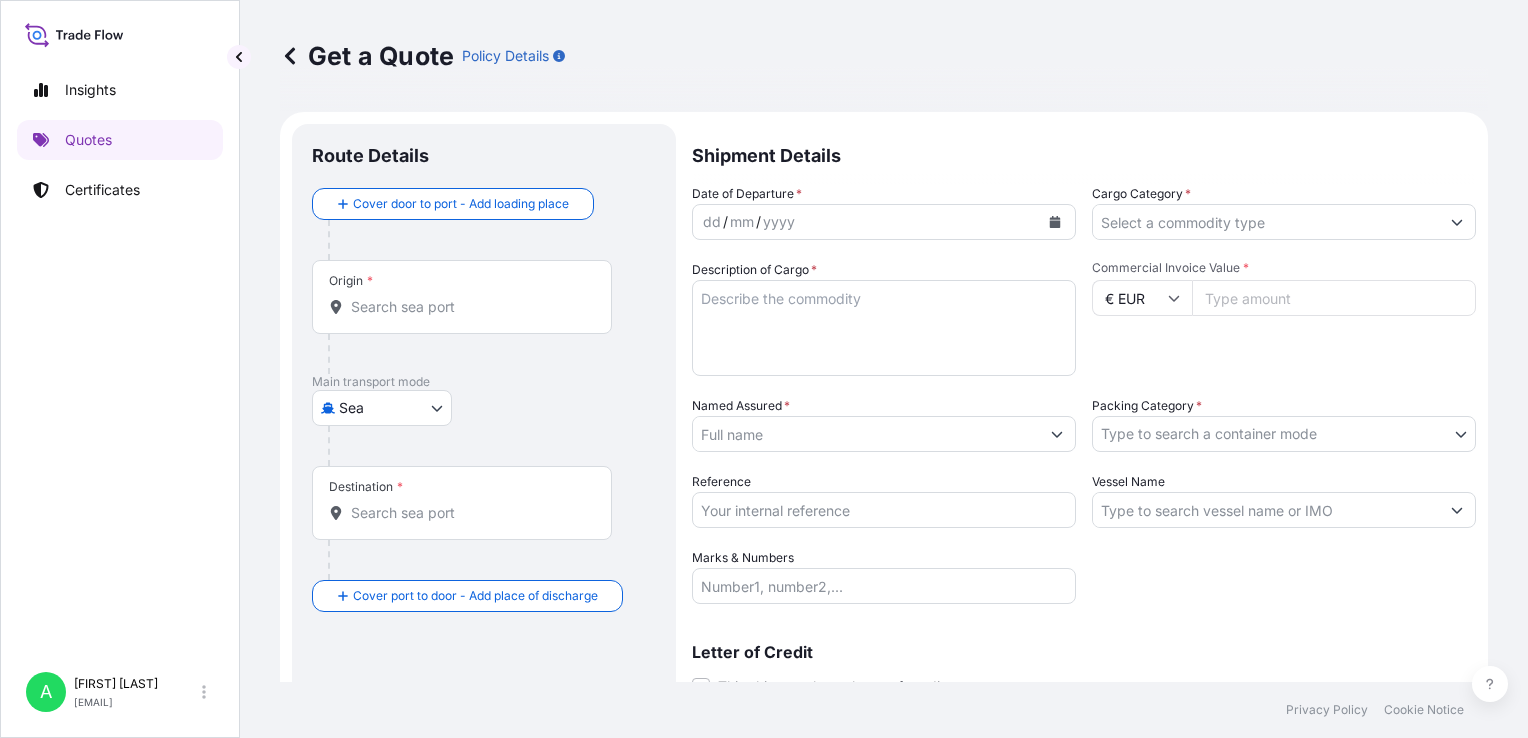scroll, scrollTop: 32, scrollLeft: 0, axis: vertical 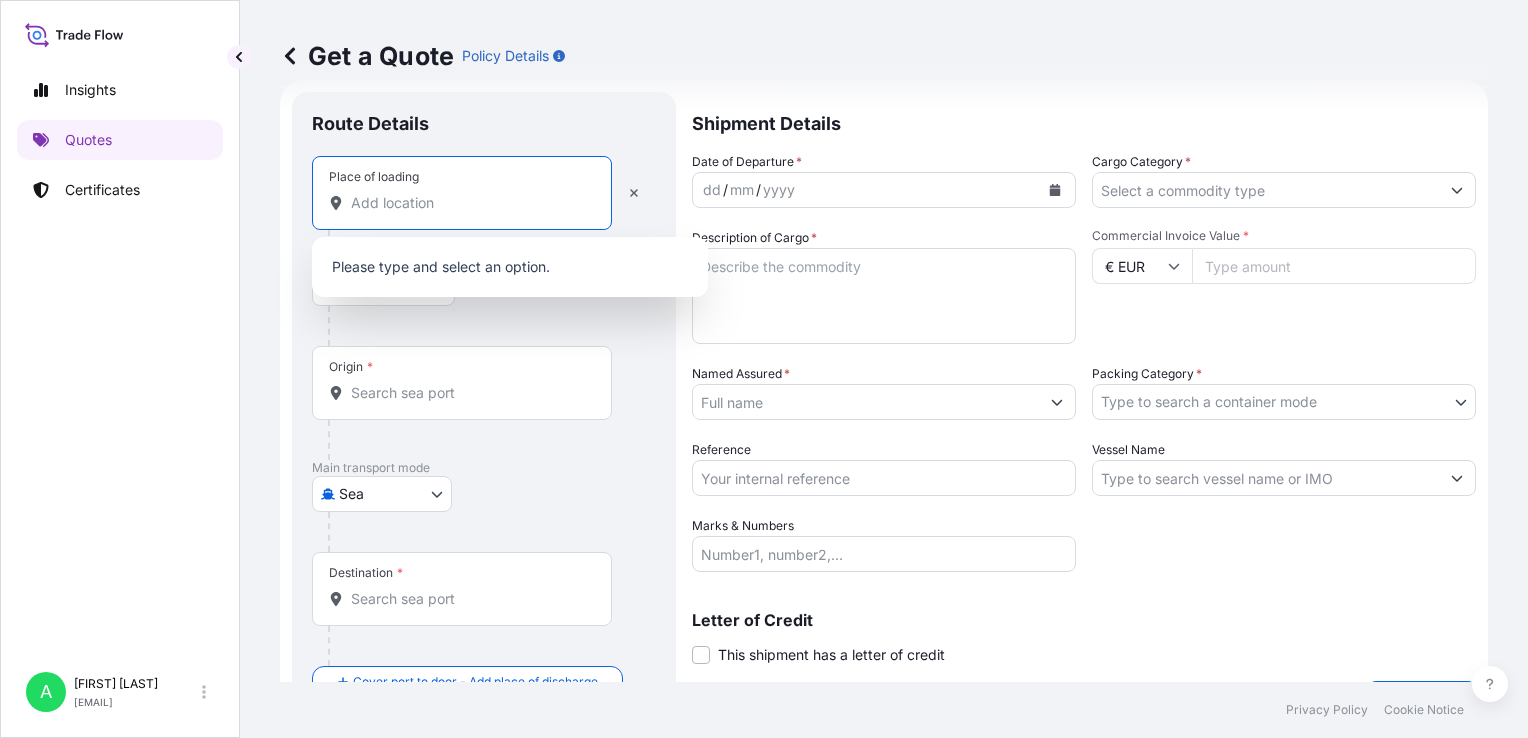 click on "Place of loading" at bounding box center [469, 203] 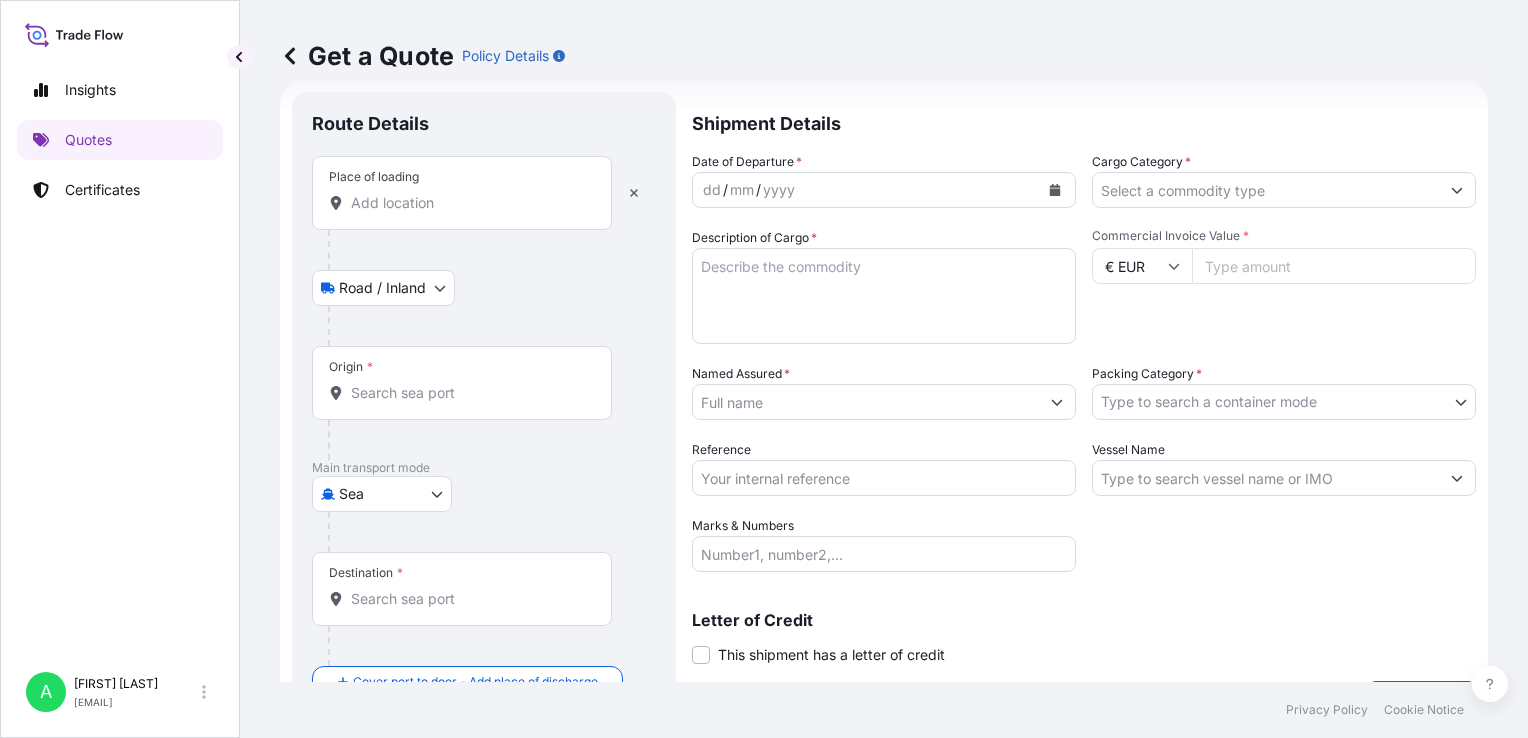 click on "Place of loading" at bounding box center [469, 203] 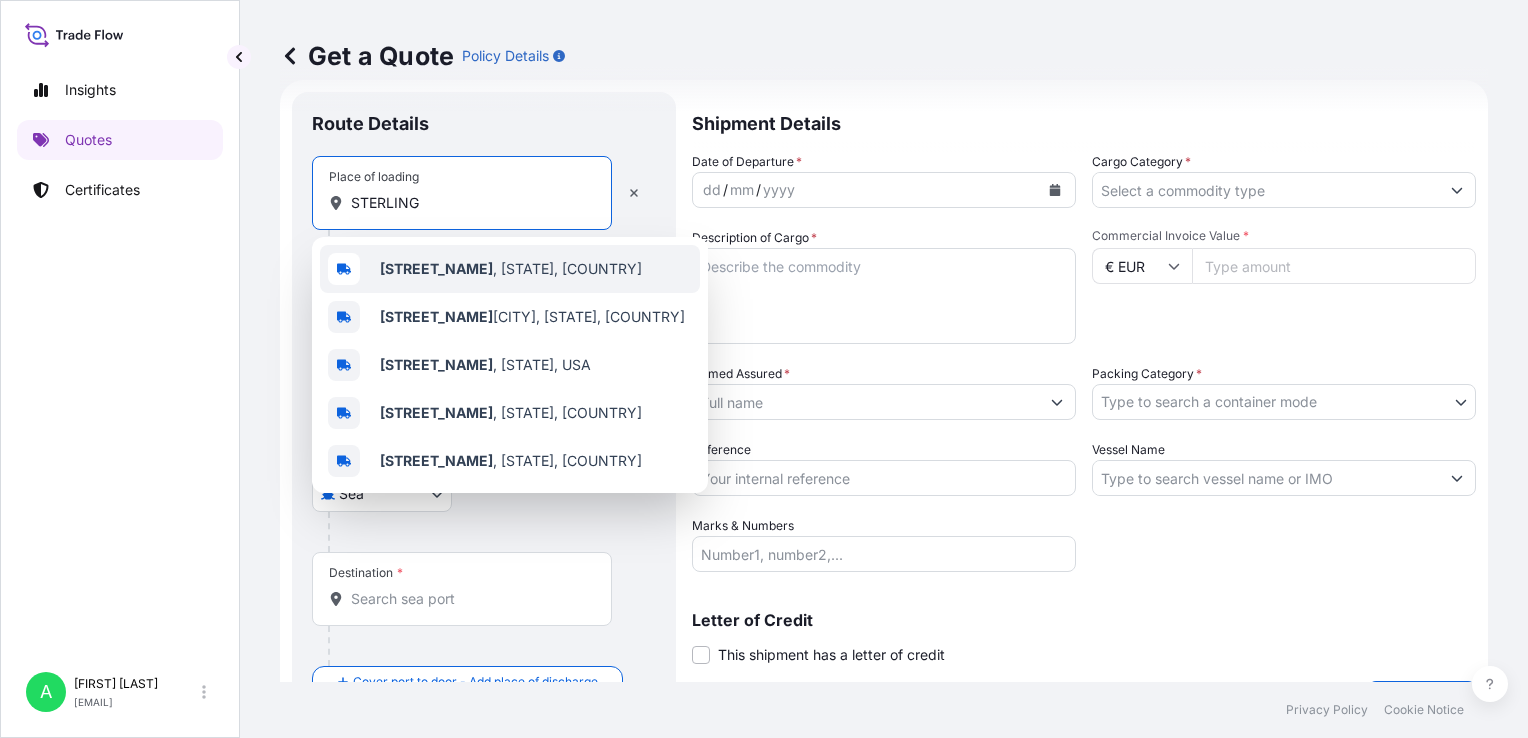 click on "[STREET_NAME] , [STATE], [COUNTRY]" at bounding box center [511, 269] 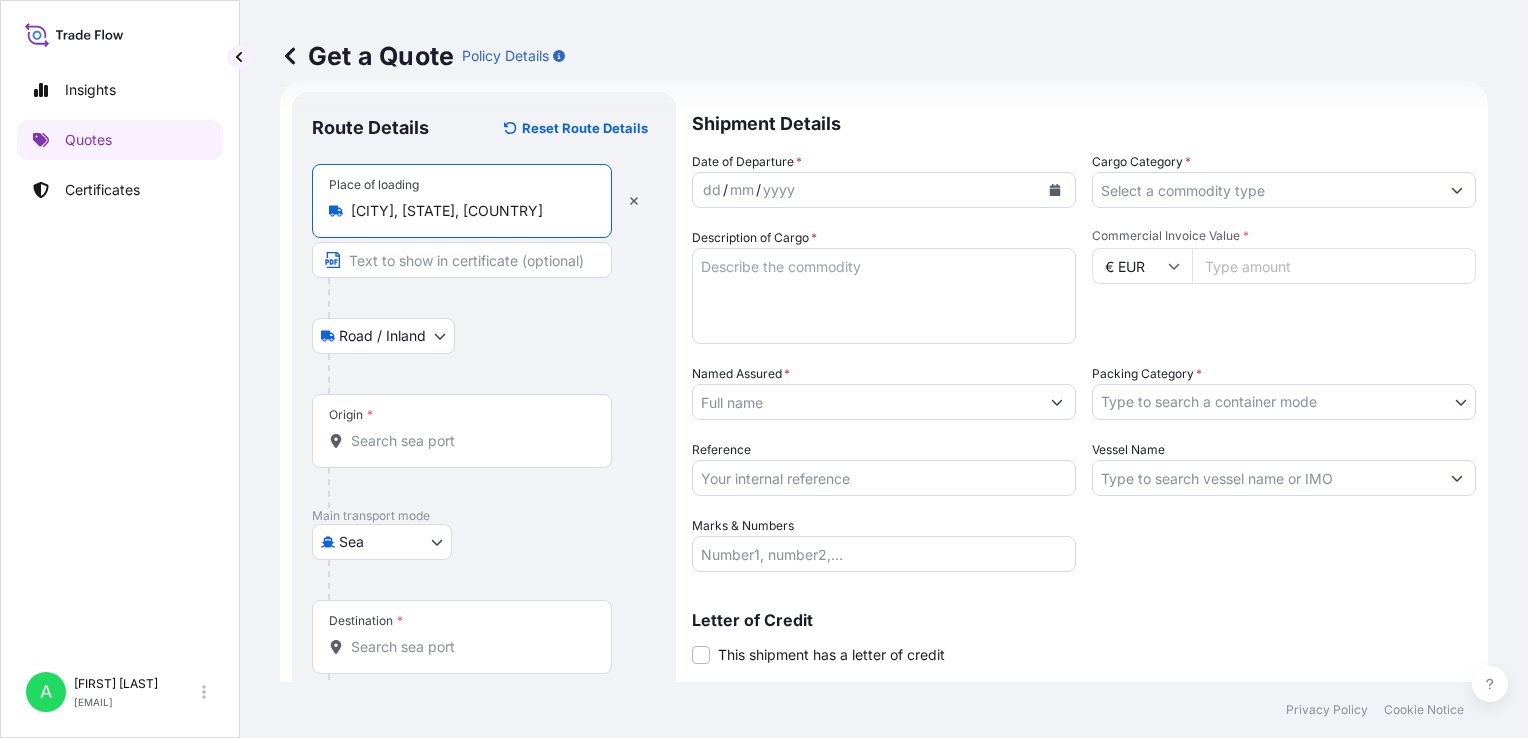 type on "[CITY], [STATE], [COUNTRY]" 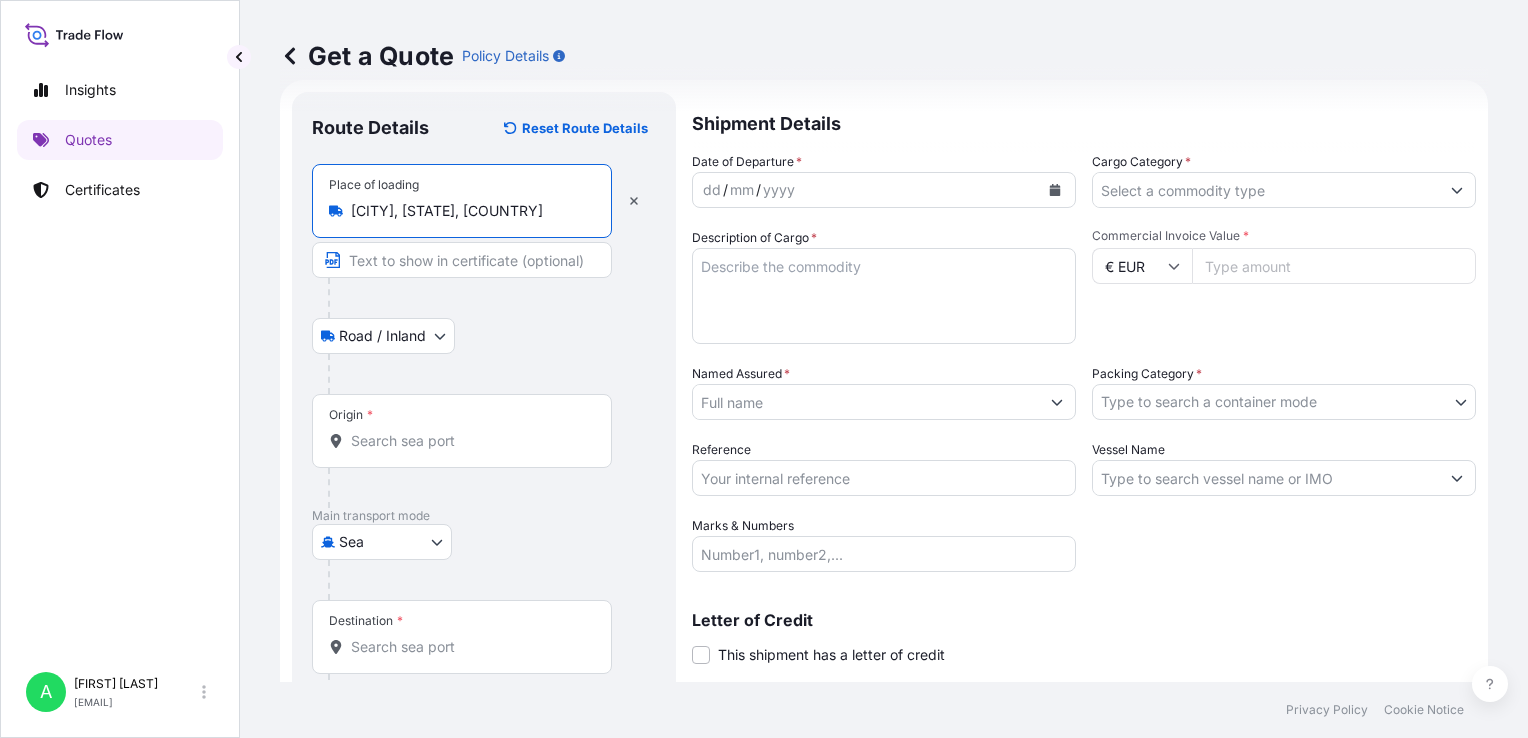 click on "0 options available. 5 options available.
Insights Quotes Certificates A [FIRST] [LAST] [EMAIL] Get a Quote Policy Details Route Details Reset Route Details Place of loading [STREET_NAME], [STATE], [COUNTRY] [STREET_TYPE] / [STREET_TYPE] Origin * Main transport mode Sea Air Land Sea Destination * Cover port to door - Add place of discharge [STREET_TYPE] / [STREET_TYPE] [STREET_TYPE] / [STREET_TYPE] Place of Discharge Shipment Details Date of Departure * dd / mm / yyyy Cargo Category * Description of Cargo * Commercial Invoice Value   * € EUR Named Assured * [PERSON] Packing Category * Type to search a container mode FCL LCL Reference Vessel Name Marks & Numbers Letter of Credit This shipment has a letter of credit Letter of credit * Letter of credit may not exceed 12000 characters Get a Quote Privacy Policy Cookie Notice
0" at bounding box center (764, 369) 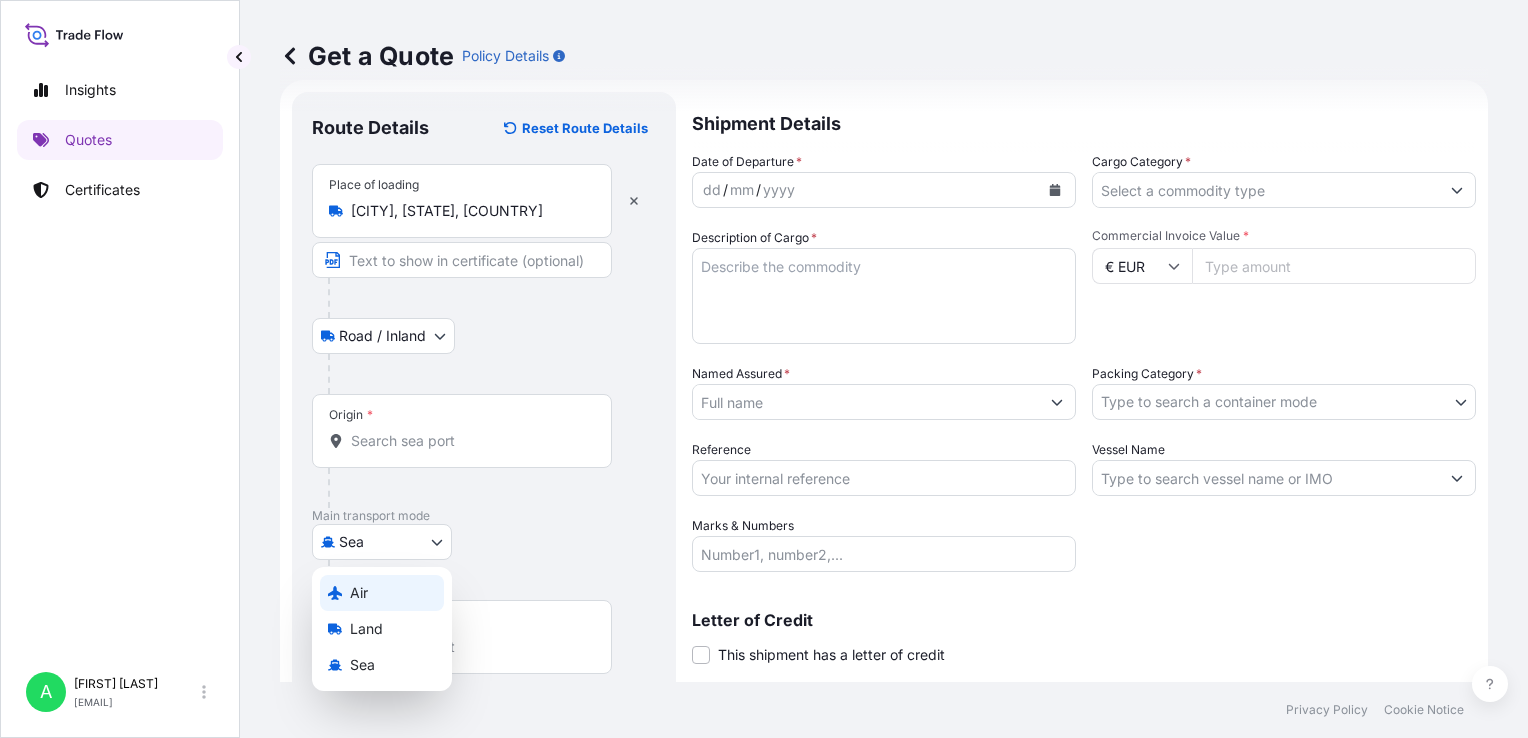 click on "Air" at bounding box center [359, 593] 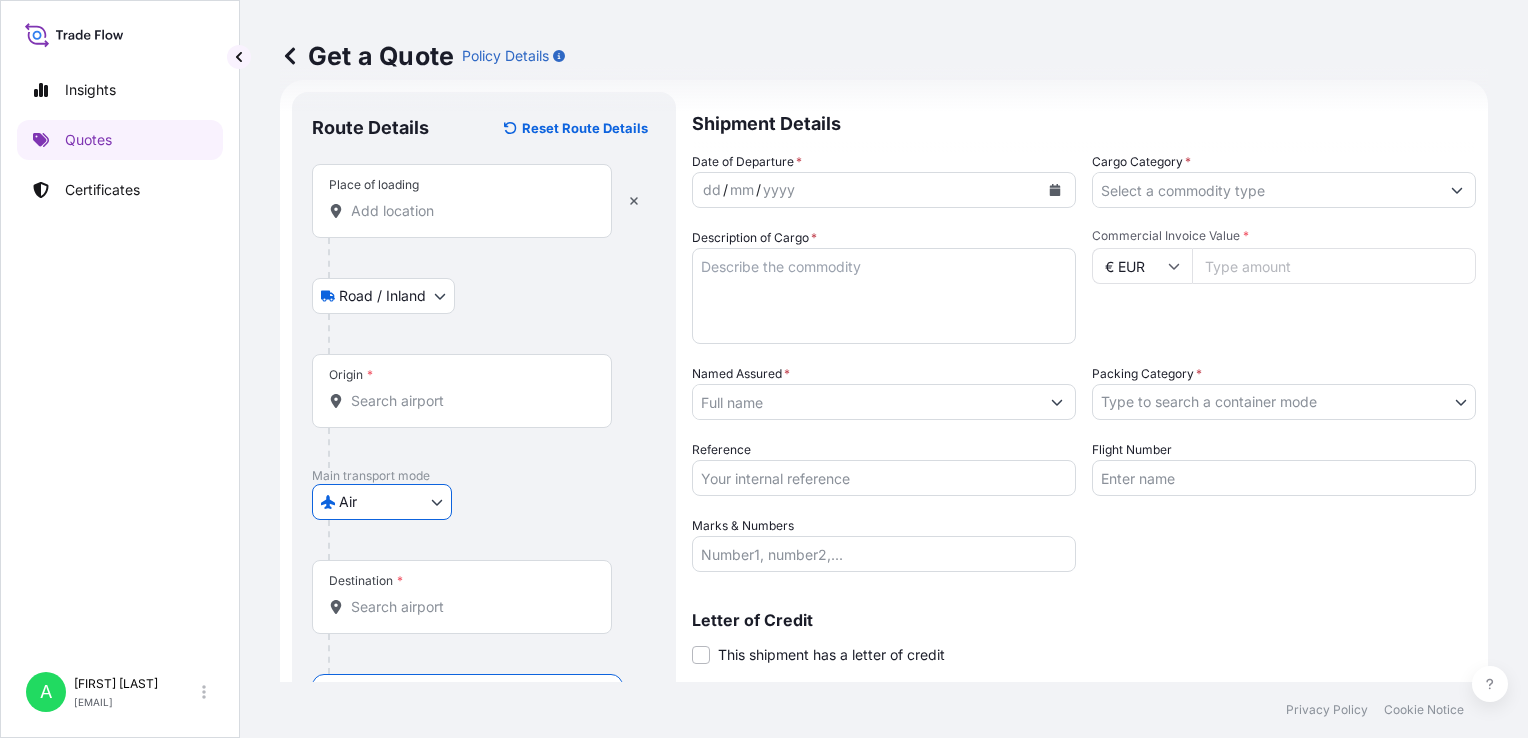 click on "Origin *" at bounding box center [469, 401] 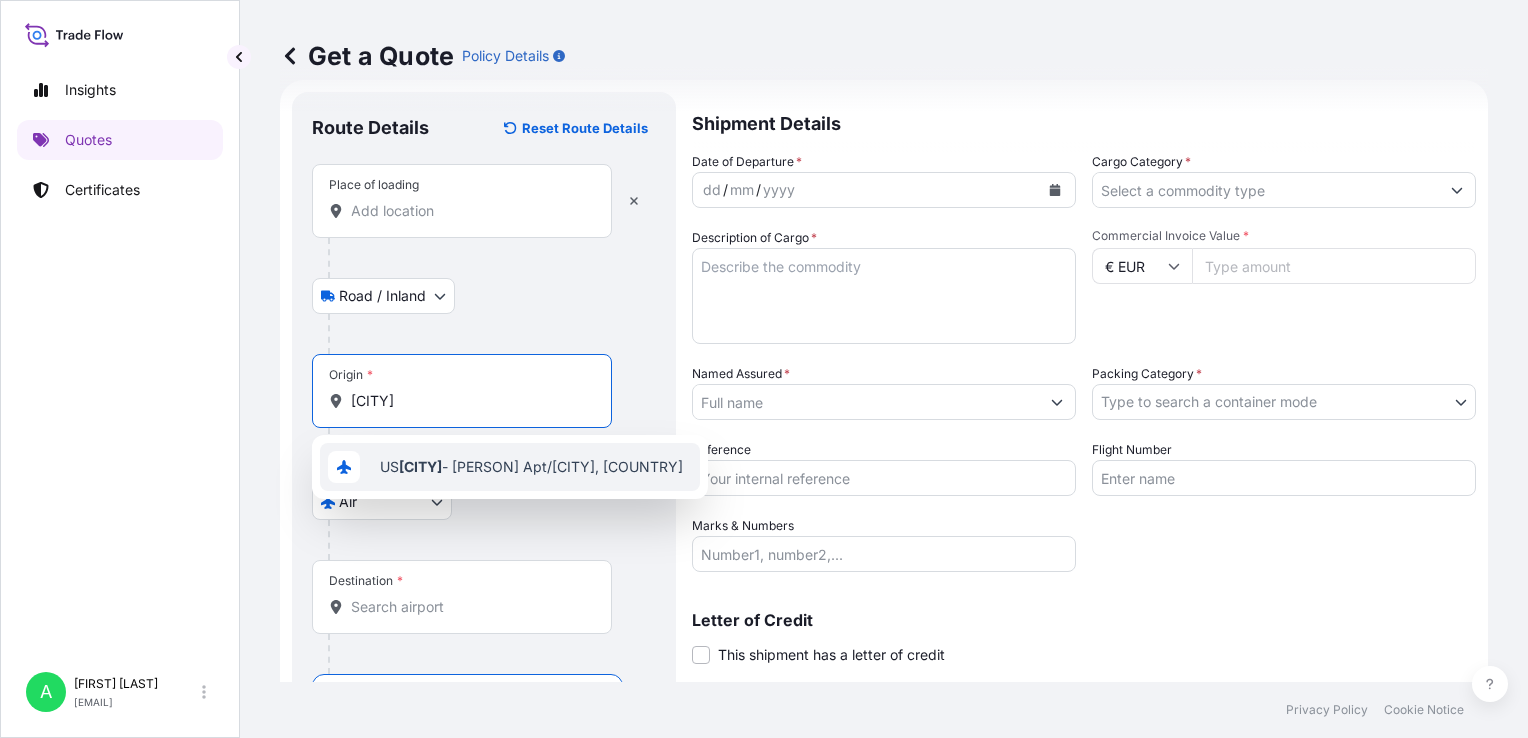 click on "US JFK - [PERSON] Apt/[CITY], [STATE]" at bounding box center [531, 467] 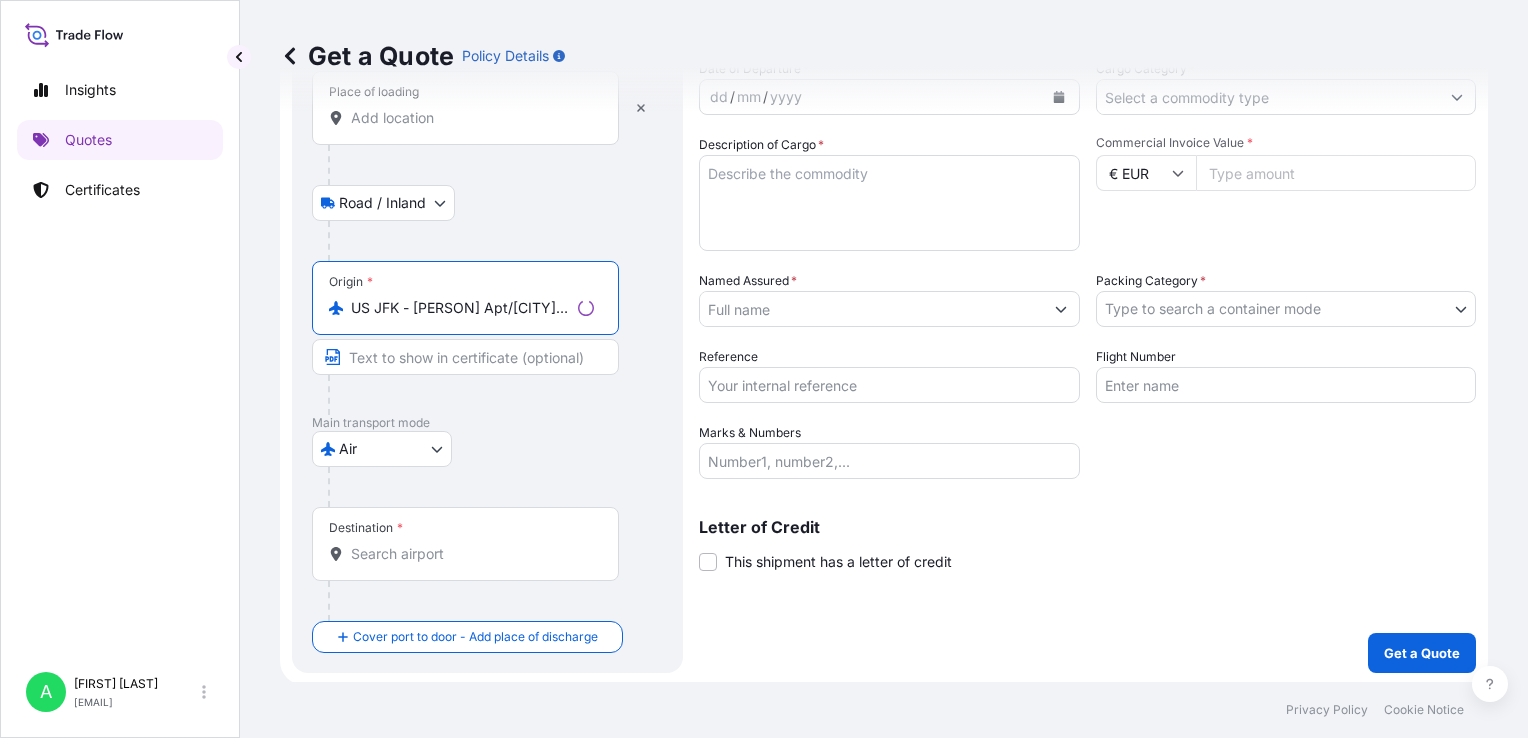 scroll, scrollTop: 126, scrollLeft: 0, axis: vertical 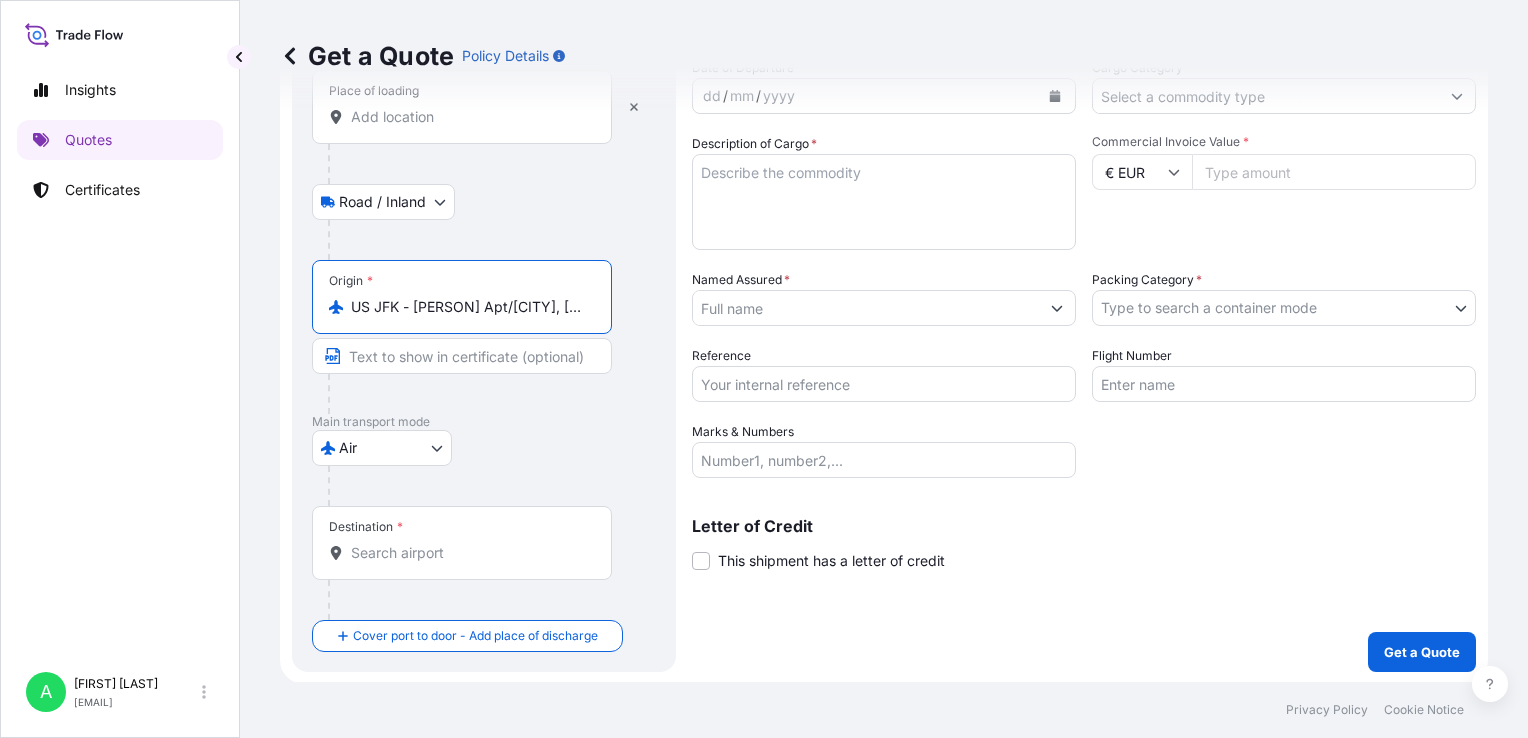 type on "US JFK - [PERSON] Apt/[CITY], [STATE]" 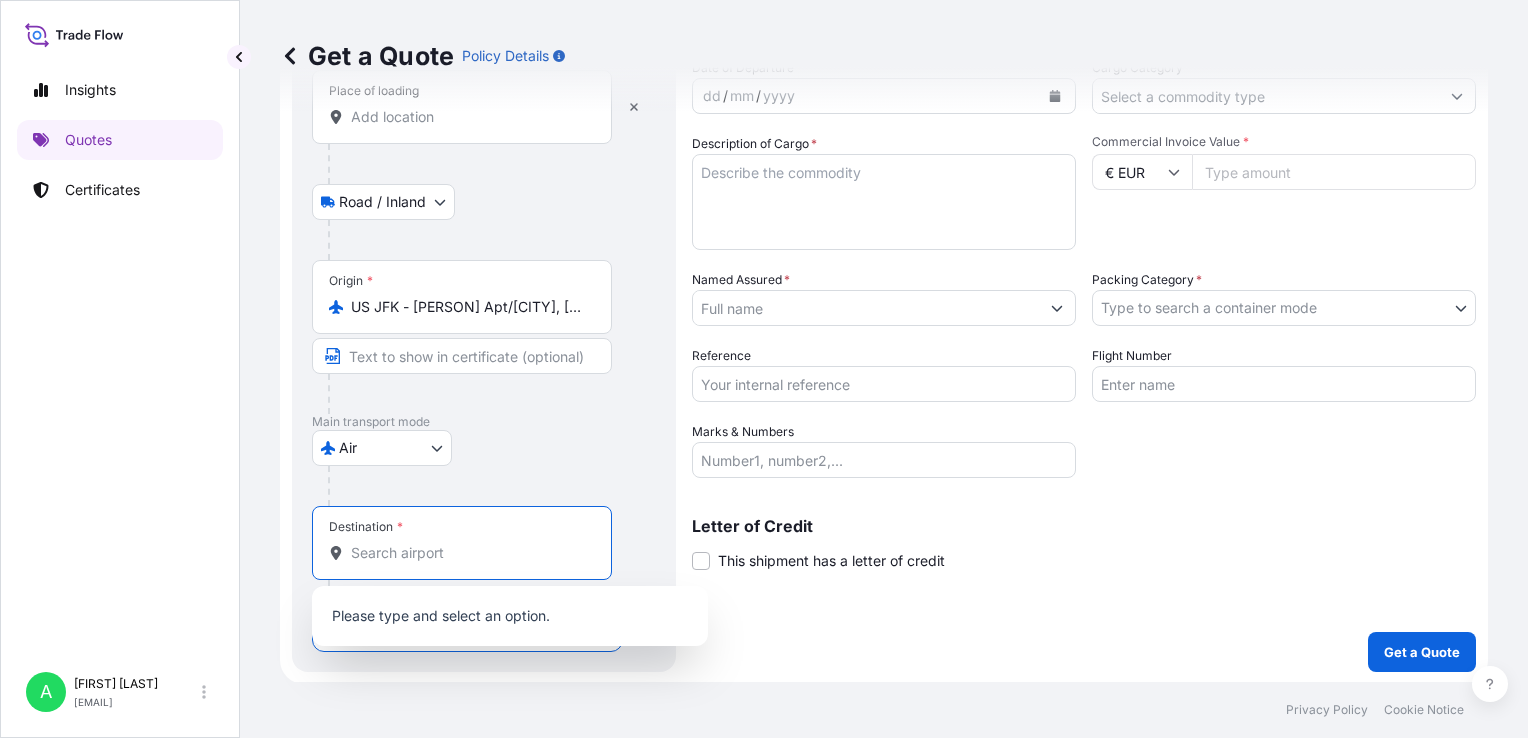 click on "Destination *" at bounding box center (469, 553) 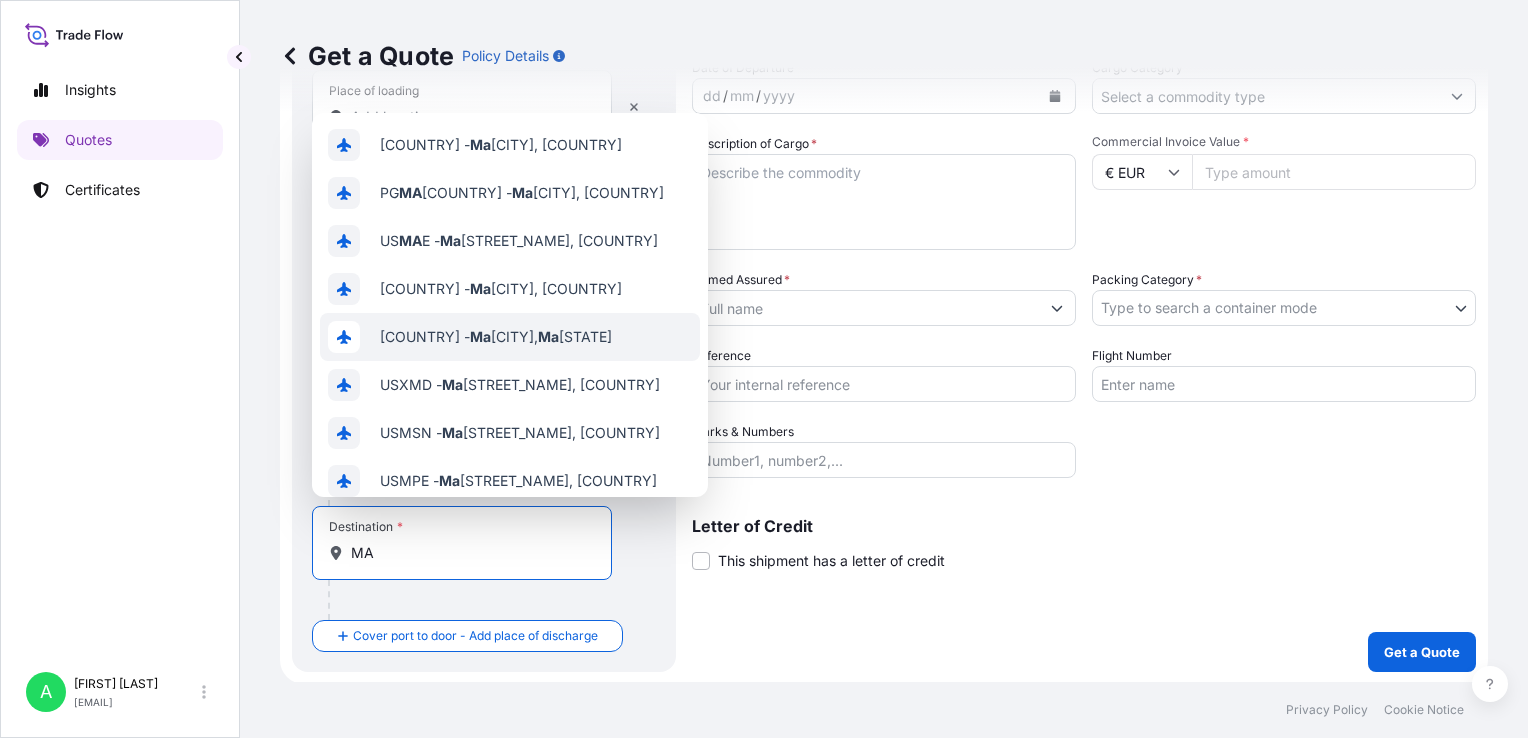 type on "M" 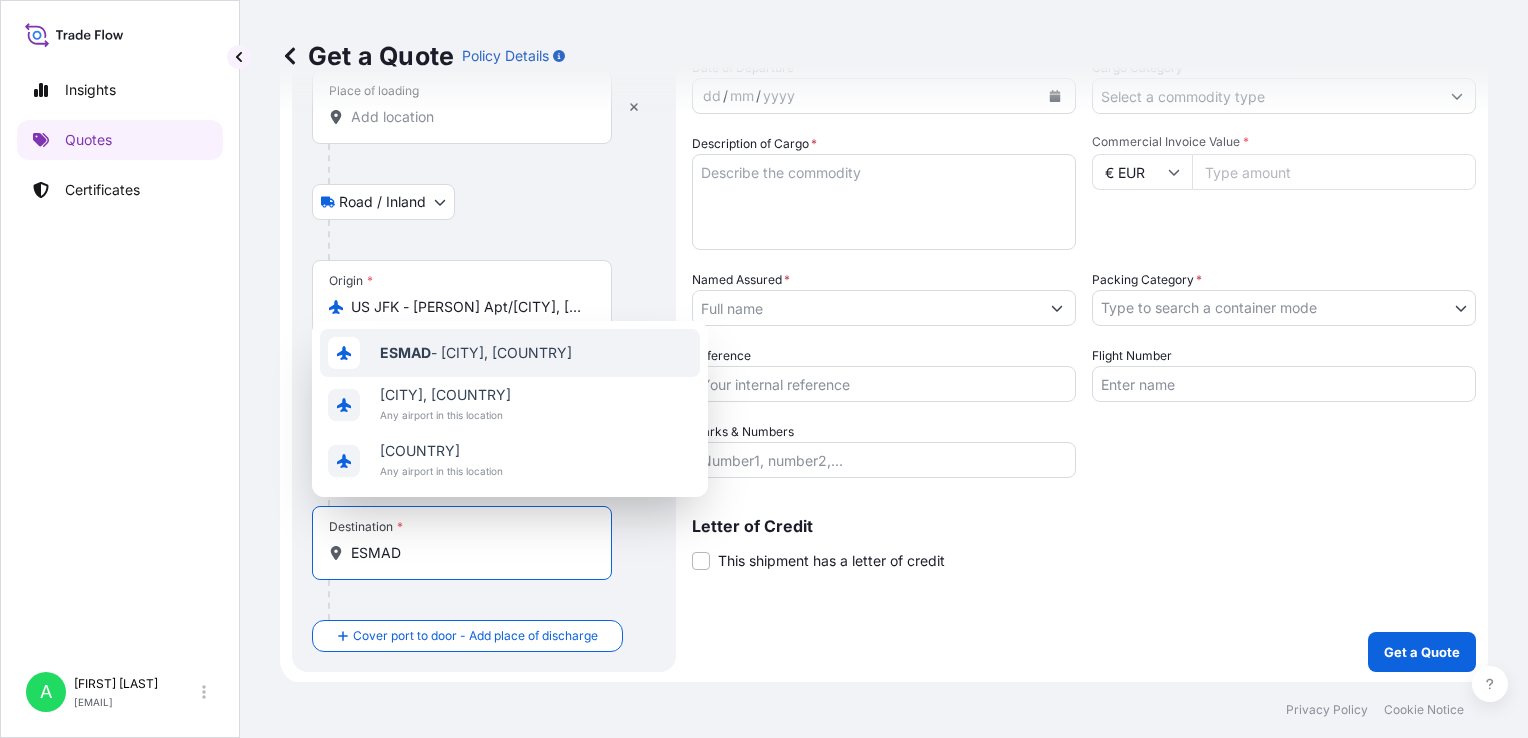 click on "[CITY], [COUNTRY]" at bounding box center [510, 353] 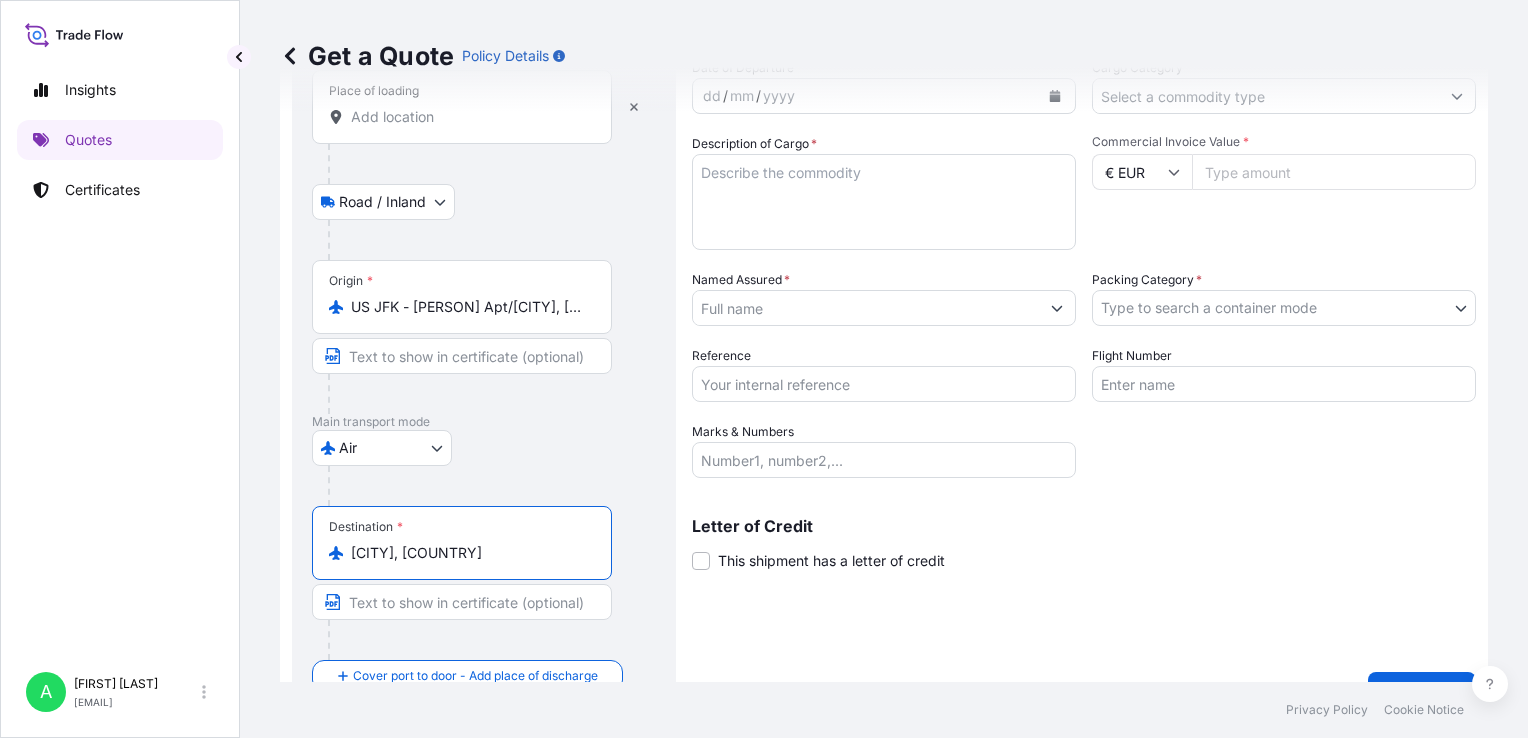 scroll, scrollTop: 166, scrollLeft: 0, axis: vertical 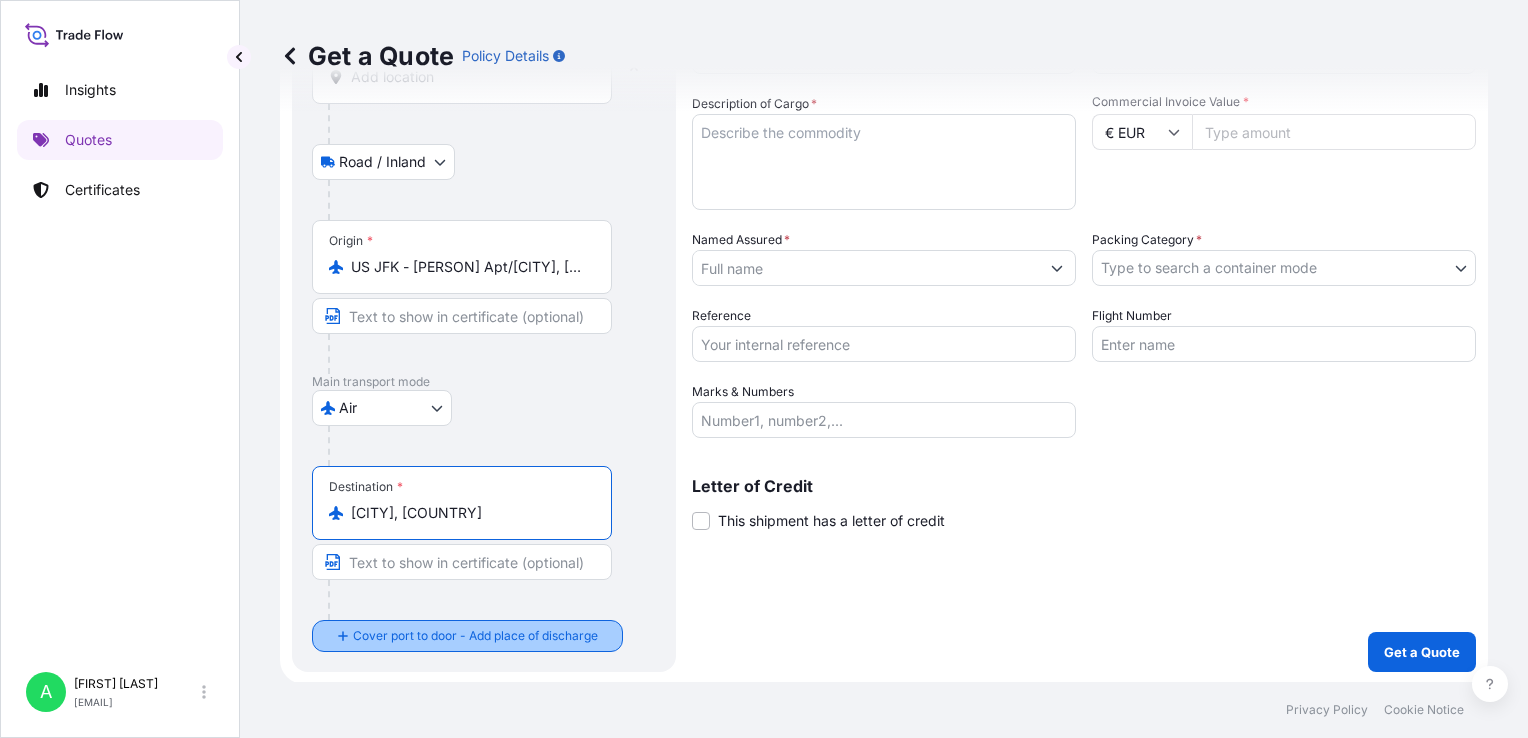 type on "[CITY], [COUNTRY]" 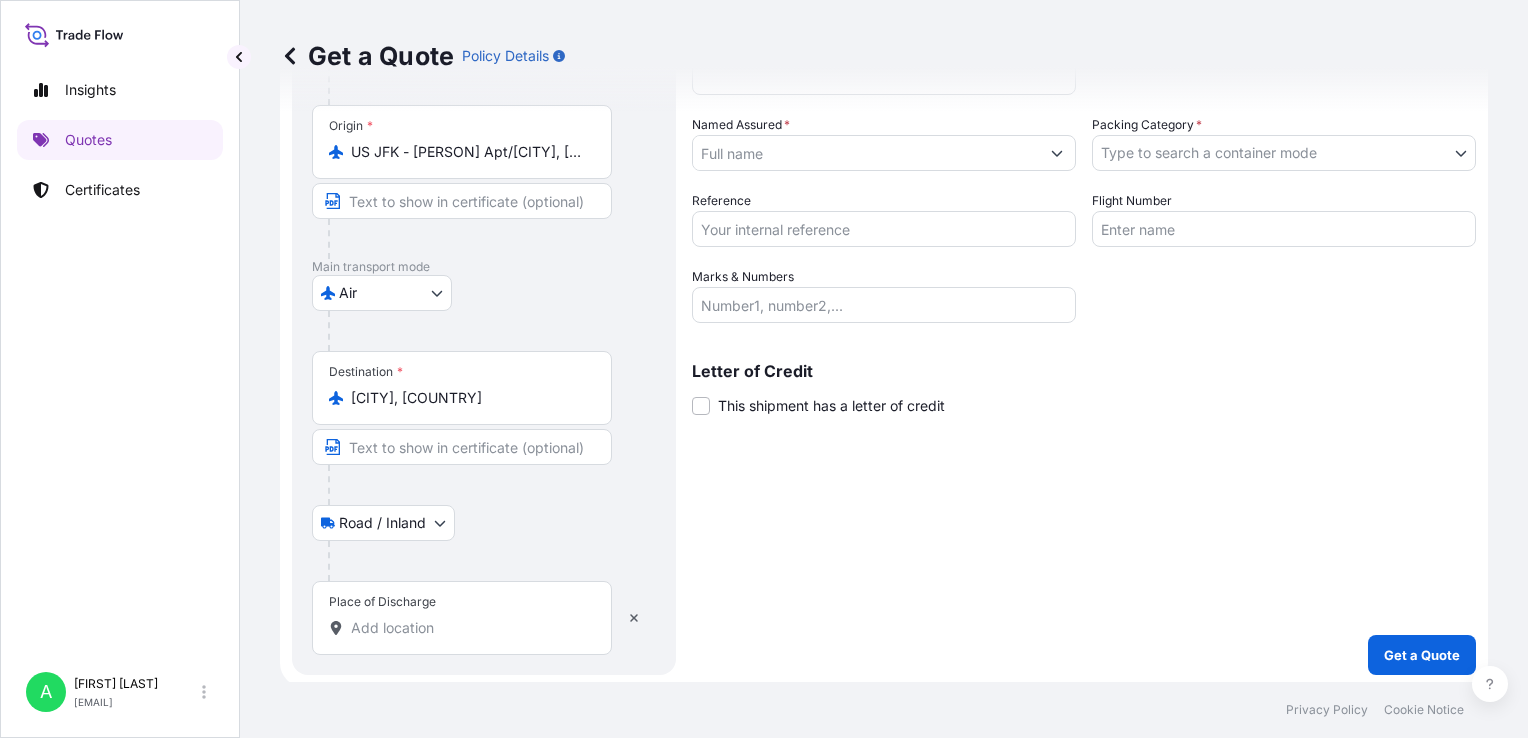 scroll, scrollTop: 284, scrollLeft: 0, axis: vertical 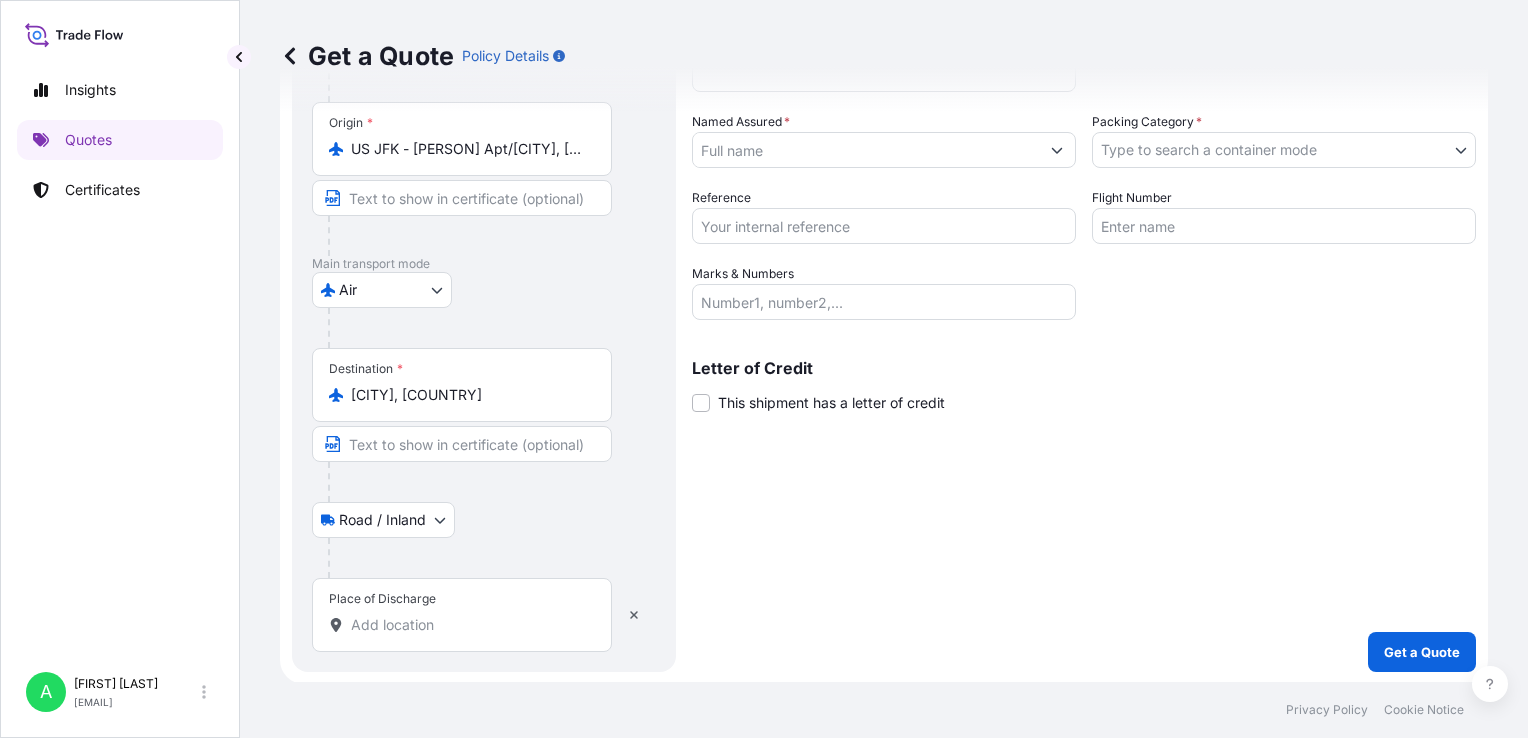 click on "Place of Discharge" at bounding box center [469, 625] 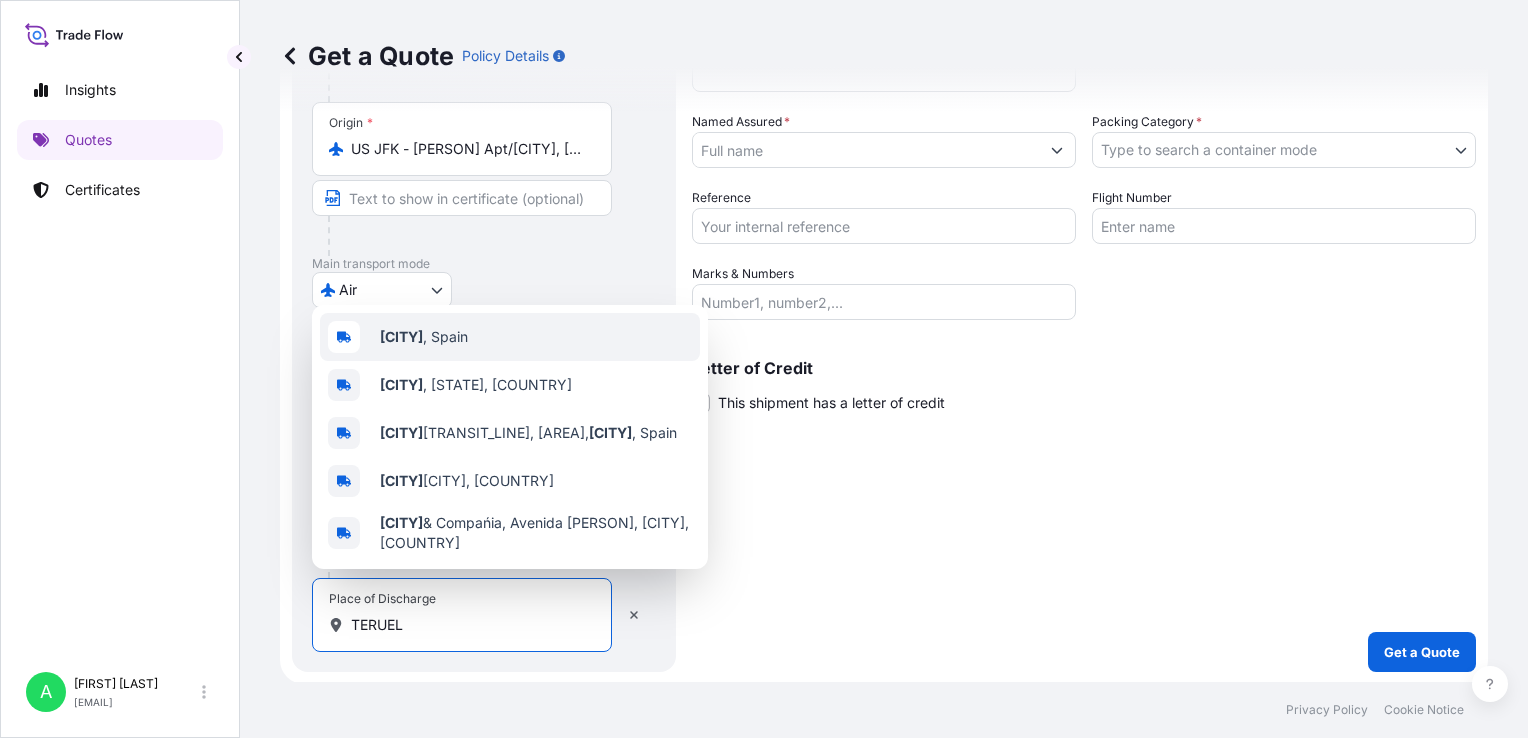 click on "[CITY], [COUNTRY]" at bounding box center [424, 337] 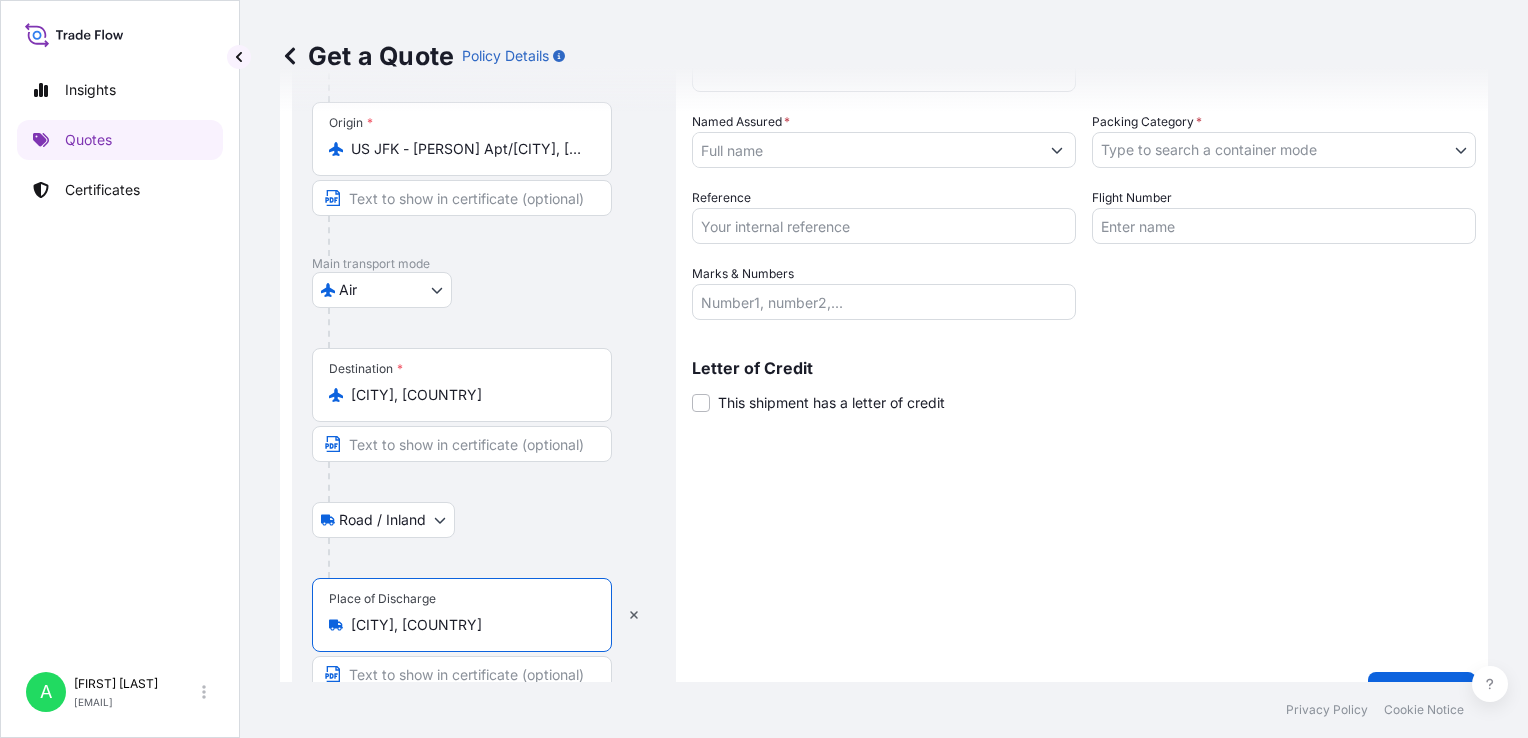 type on "[CITY], [COUNTRY]" 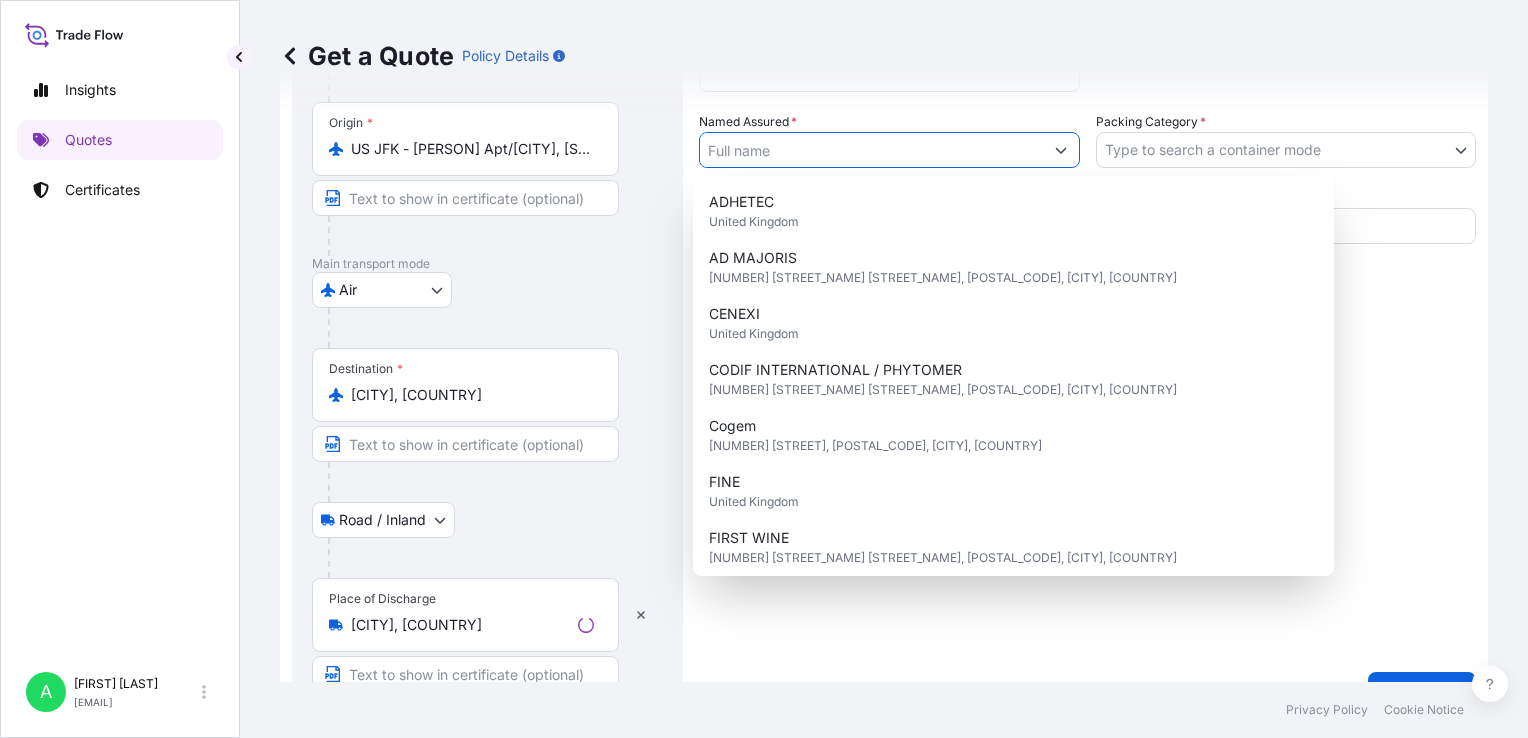 click on "Named Assured *" at bounding box center (871, 150) 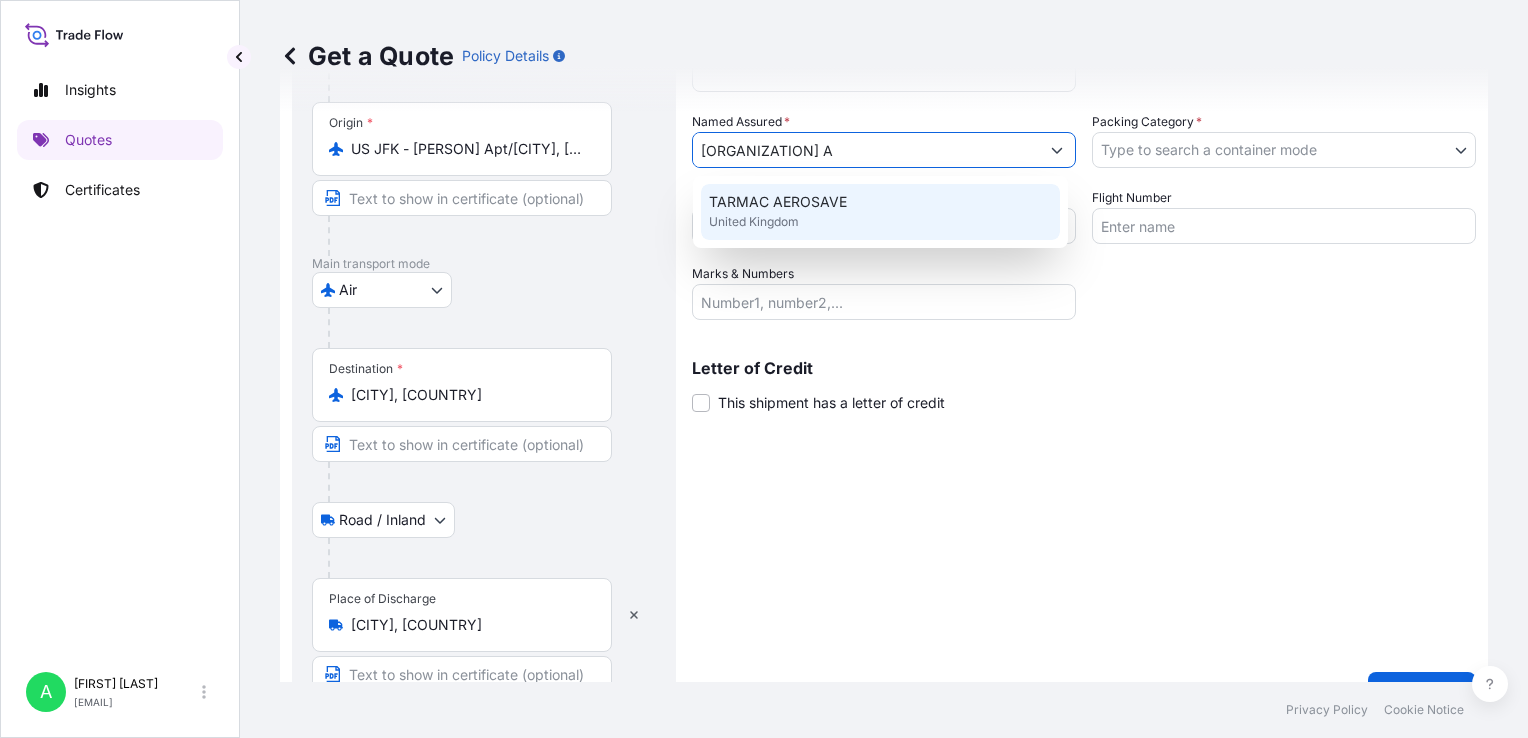 click on "TARMAC AEROSAVE" at bounding box center [778, 202] 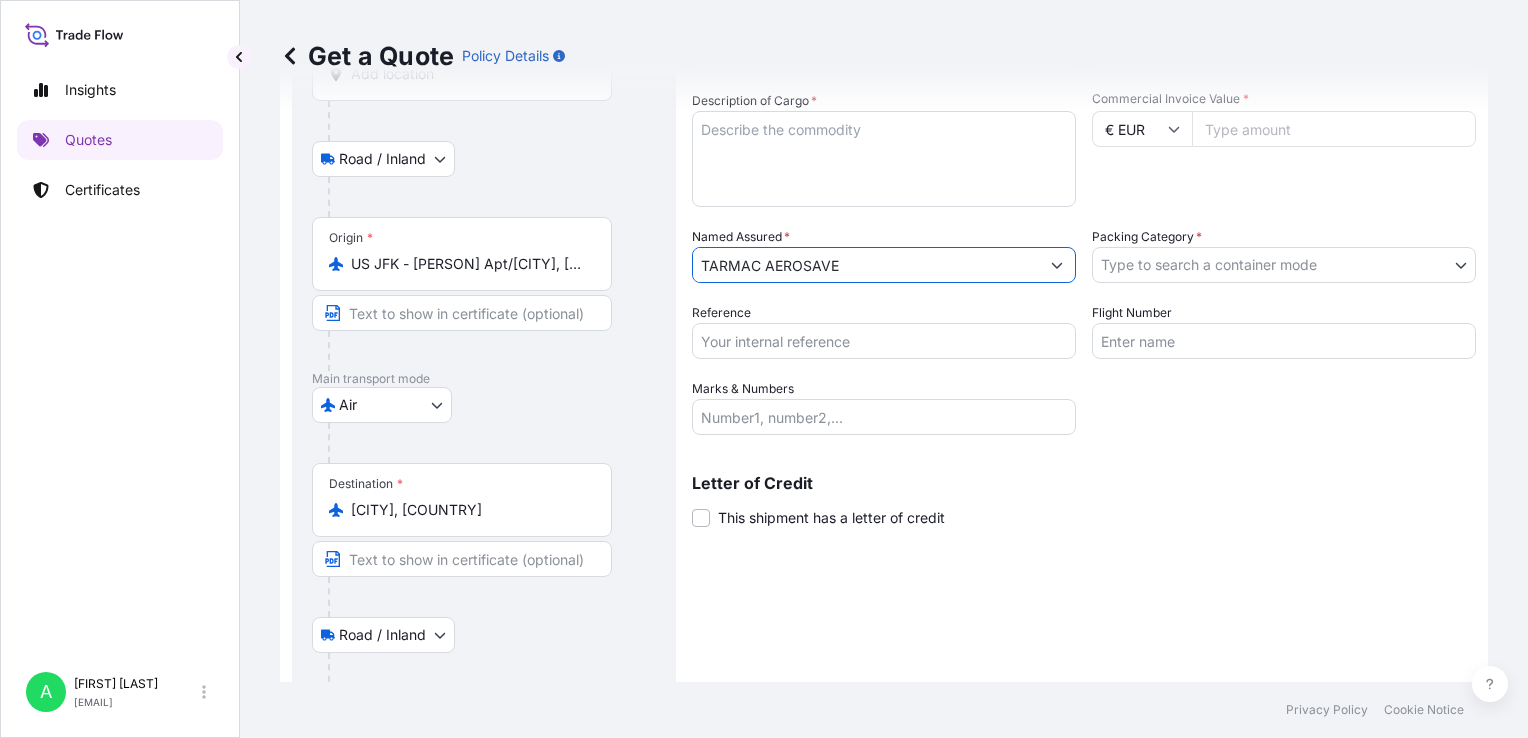 scroll, scrollTop: 84, scrollLeft: 0, axis: vertical 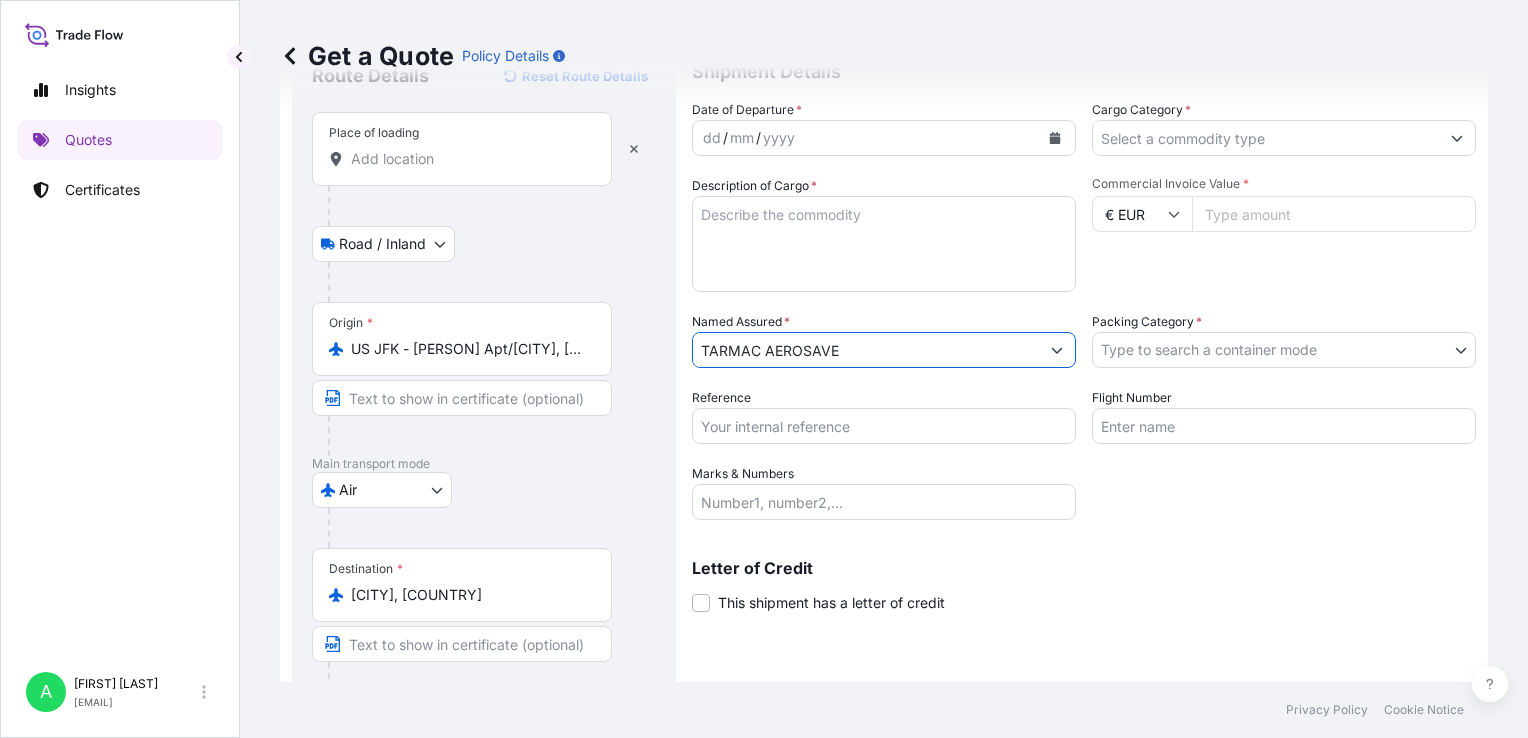 type on "TARMAC AEROSAVE" 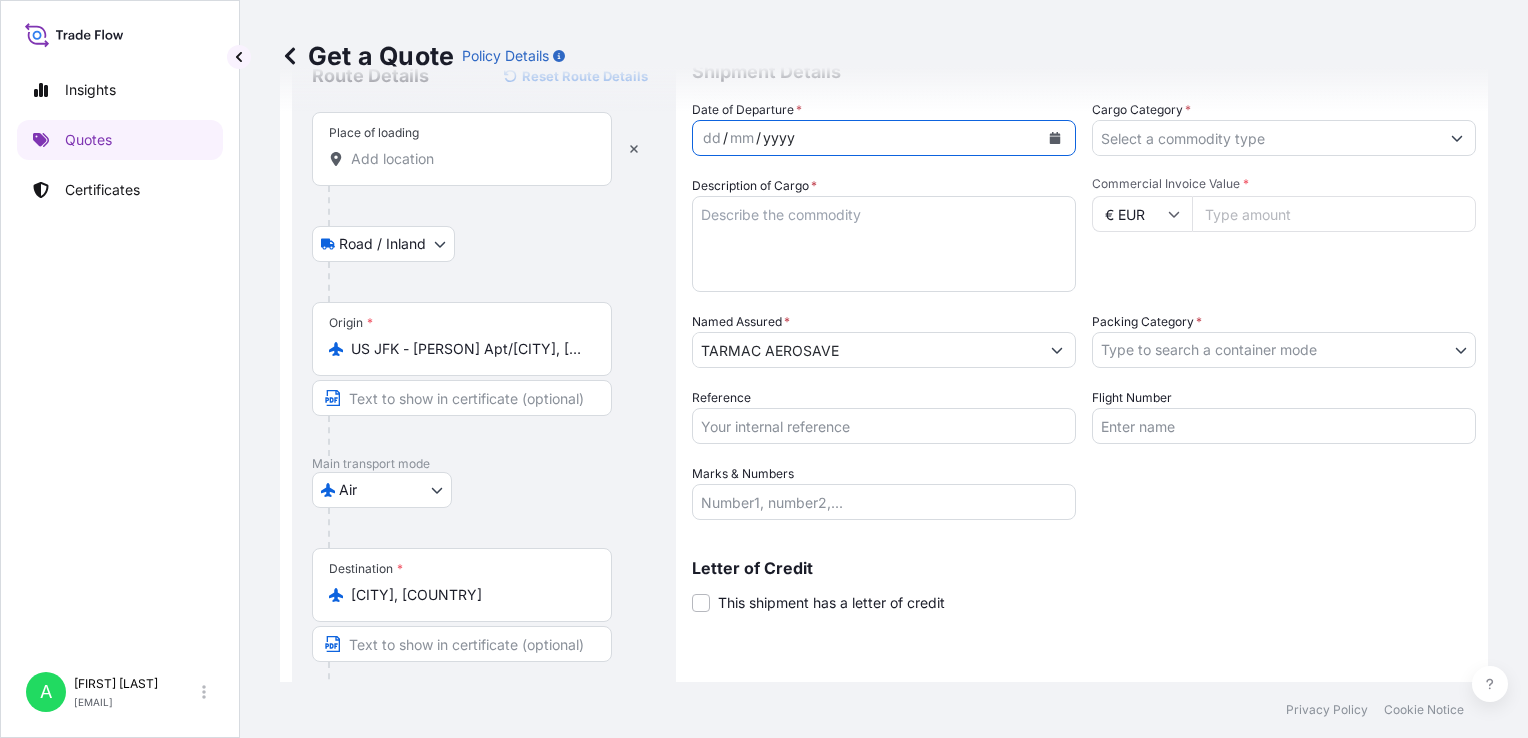 click on "dd" at bounding box center (712, 138) 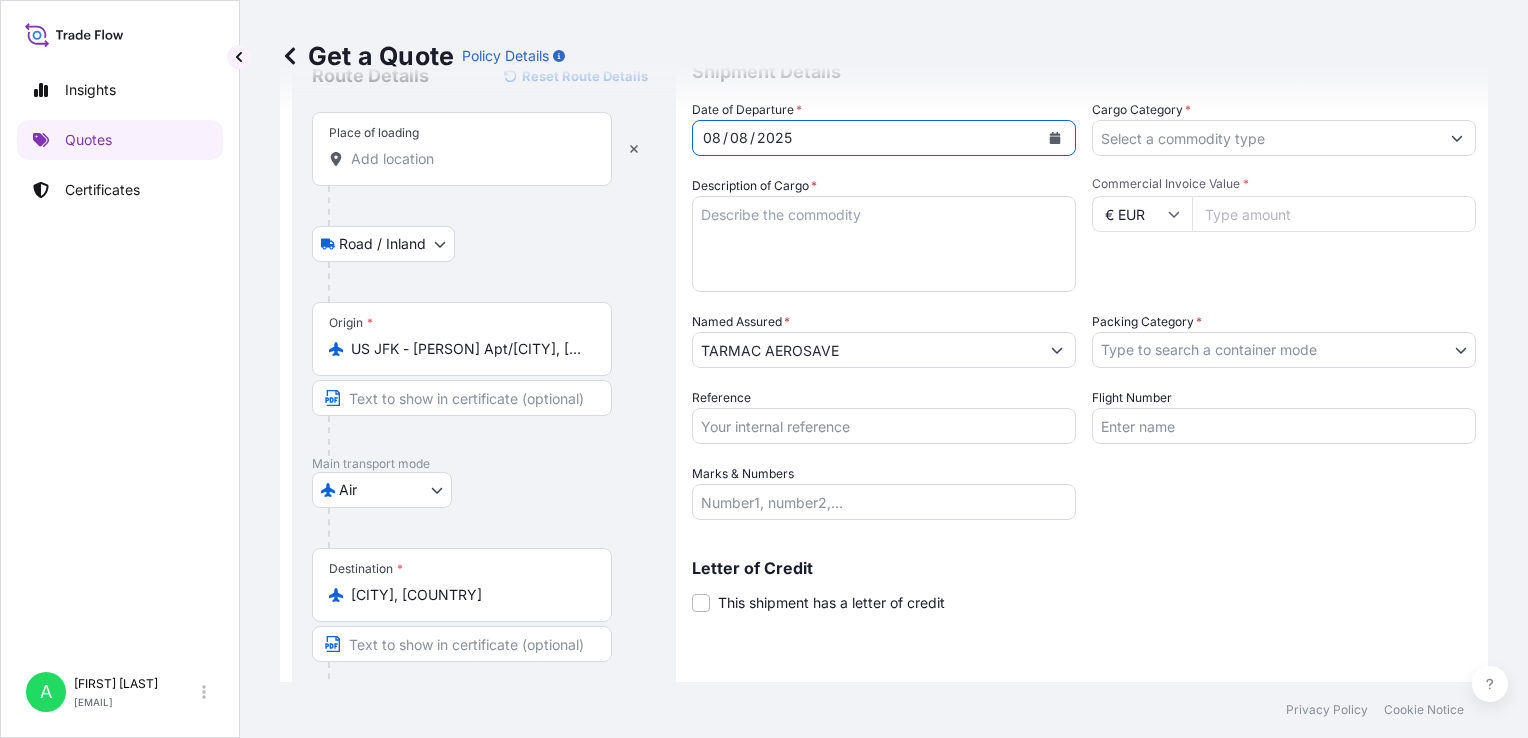 type 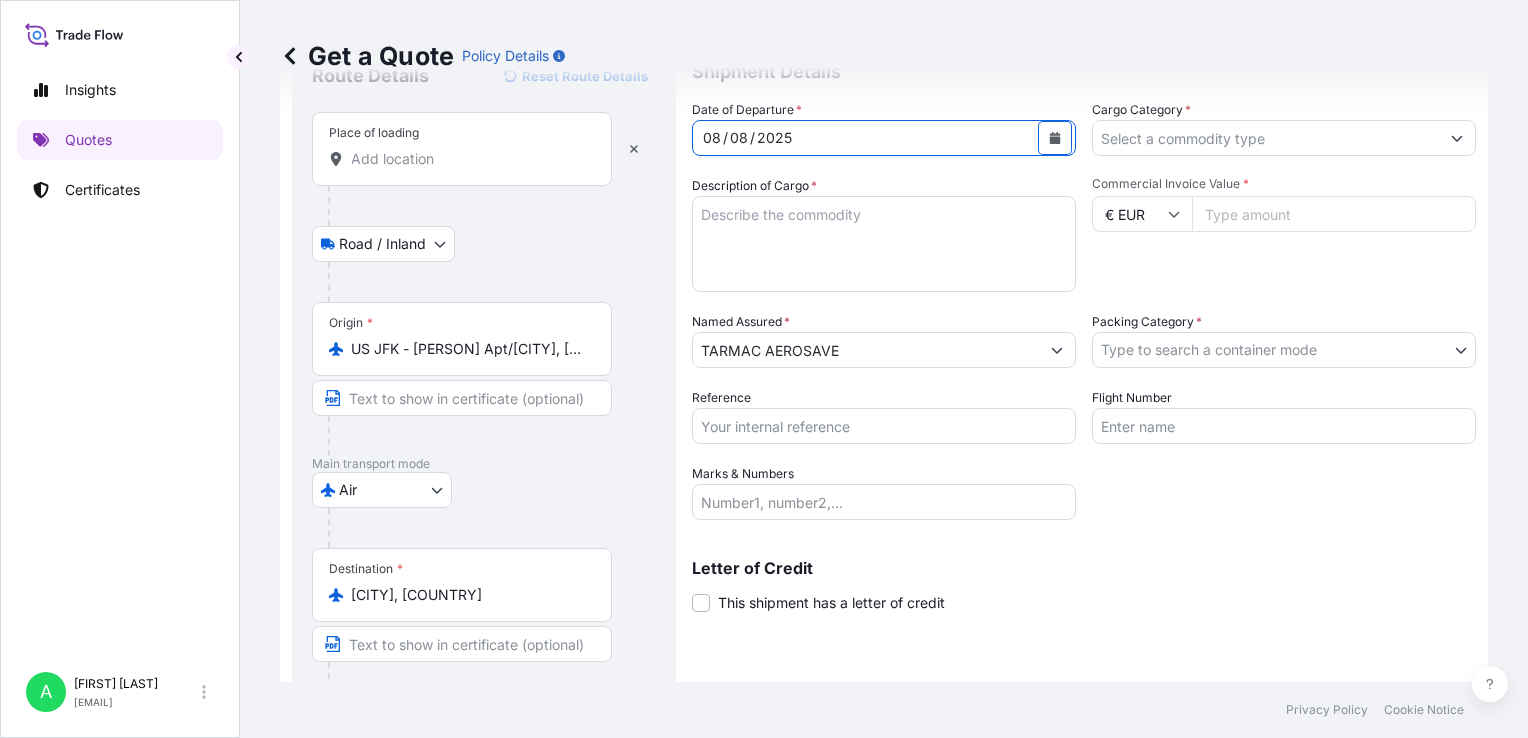click on "Description of Cargo *" at bounding box center (884, 244) 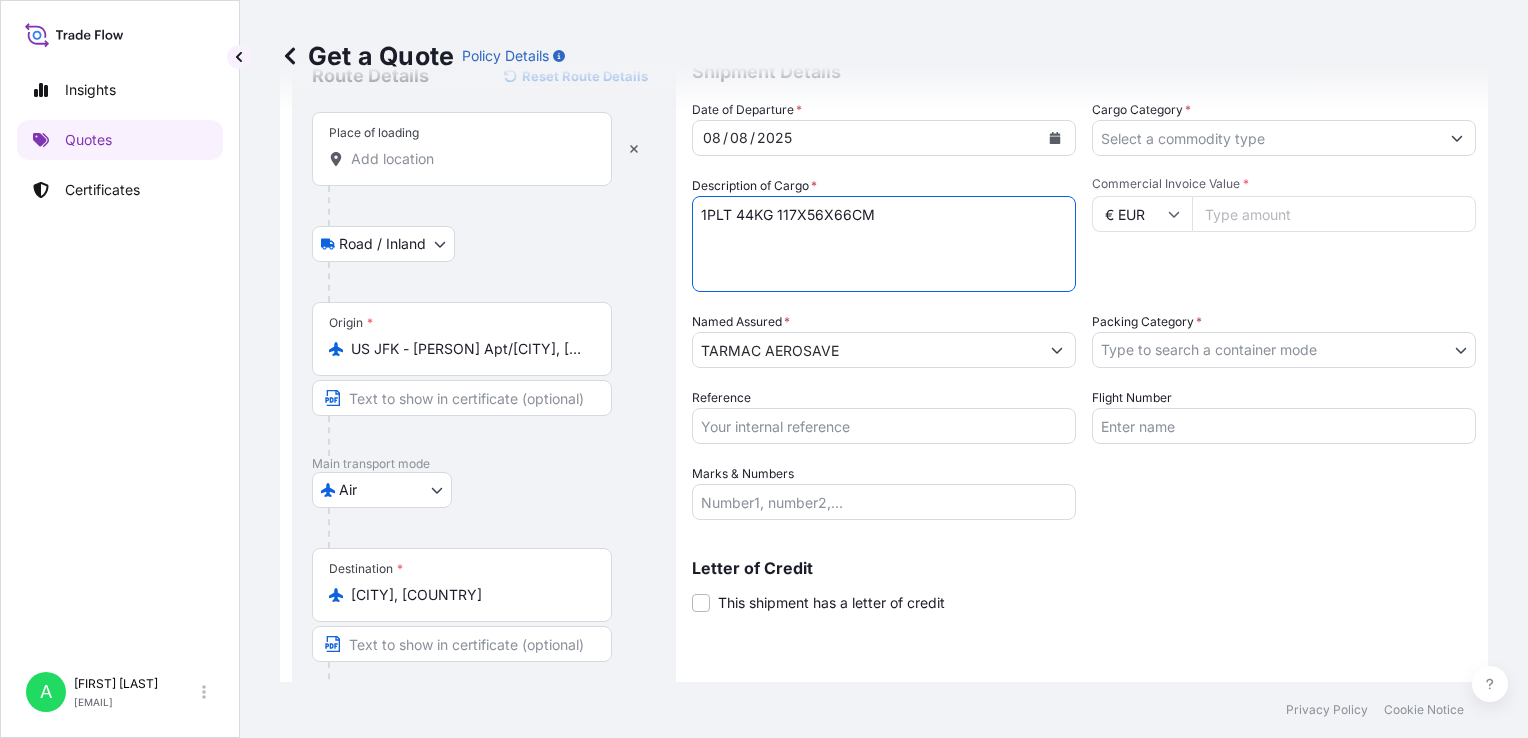 type on "1PLT 44KG 117X56X66CM" 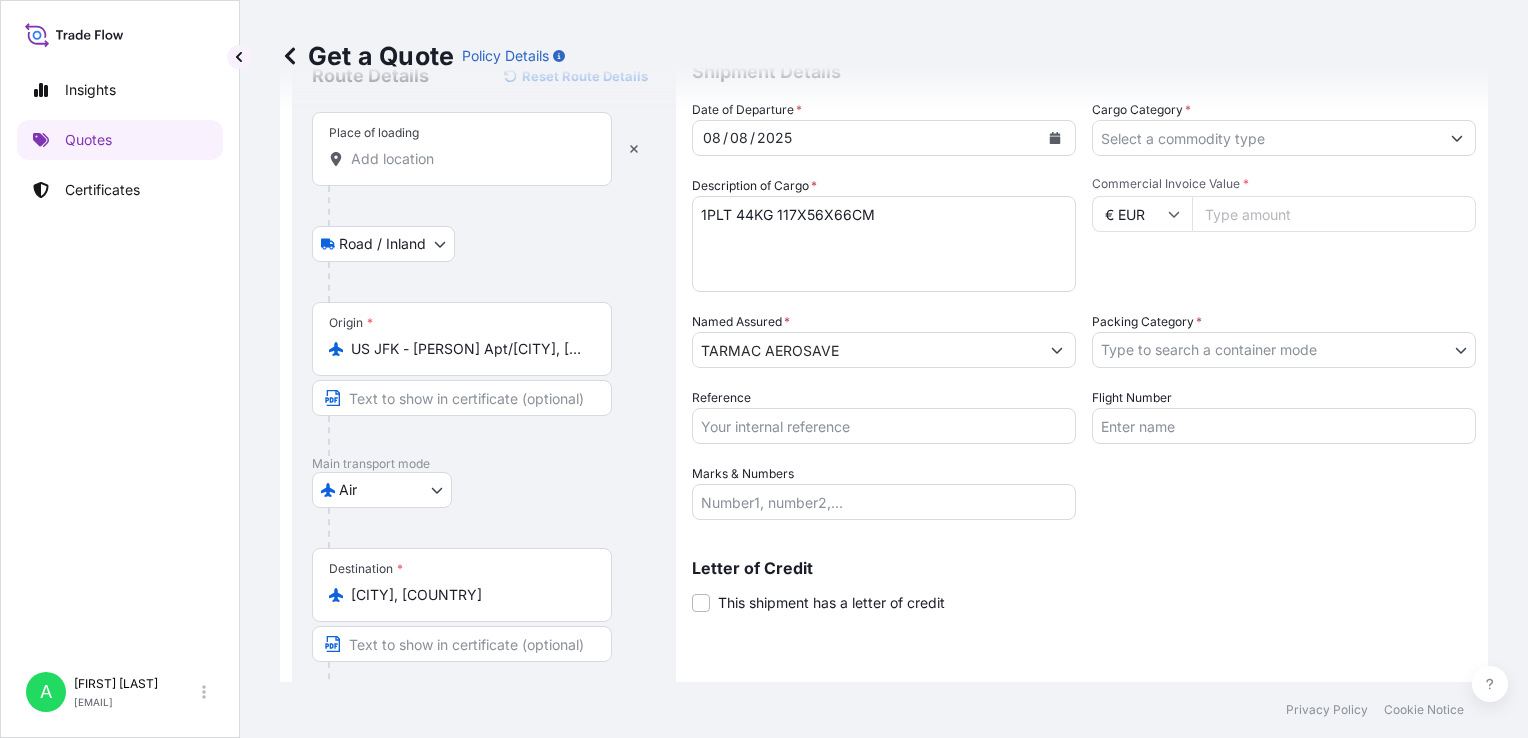 click 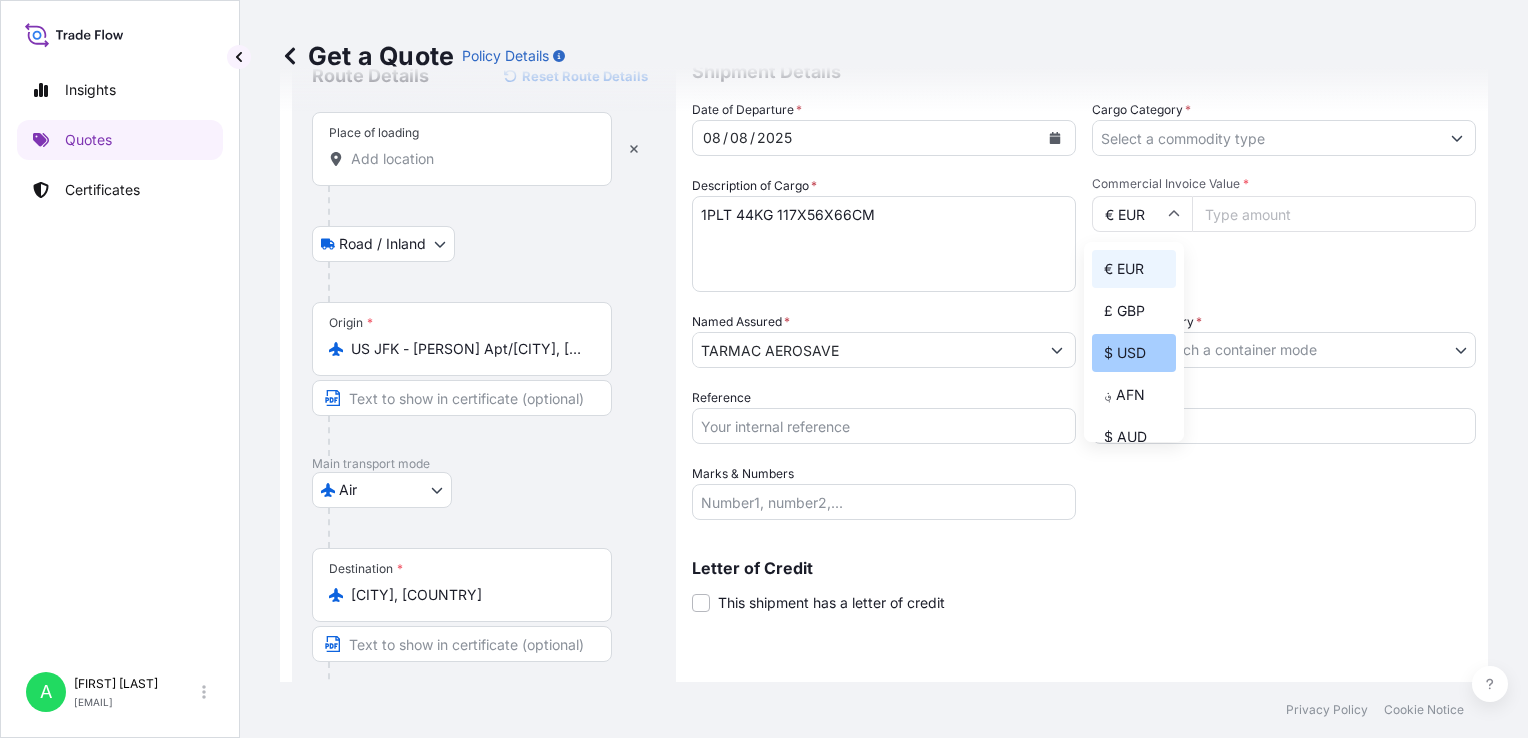 click on "$ USD" at bounding box center [1134, 353] 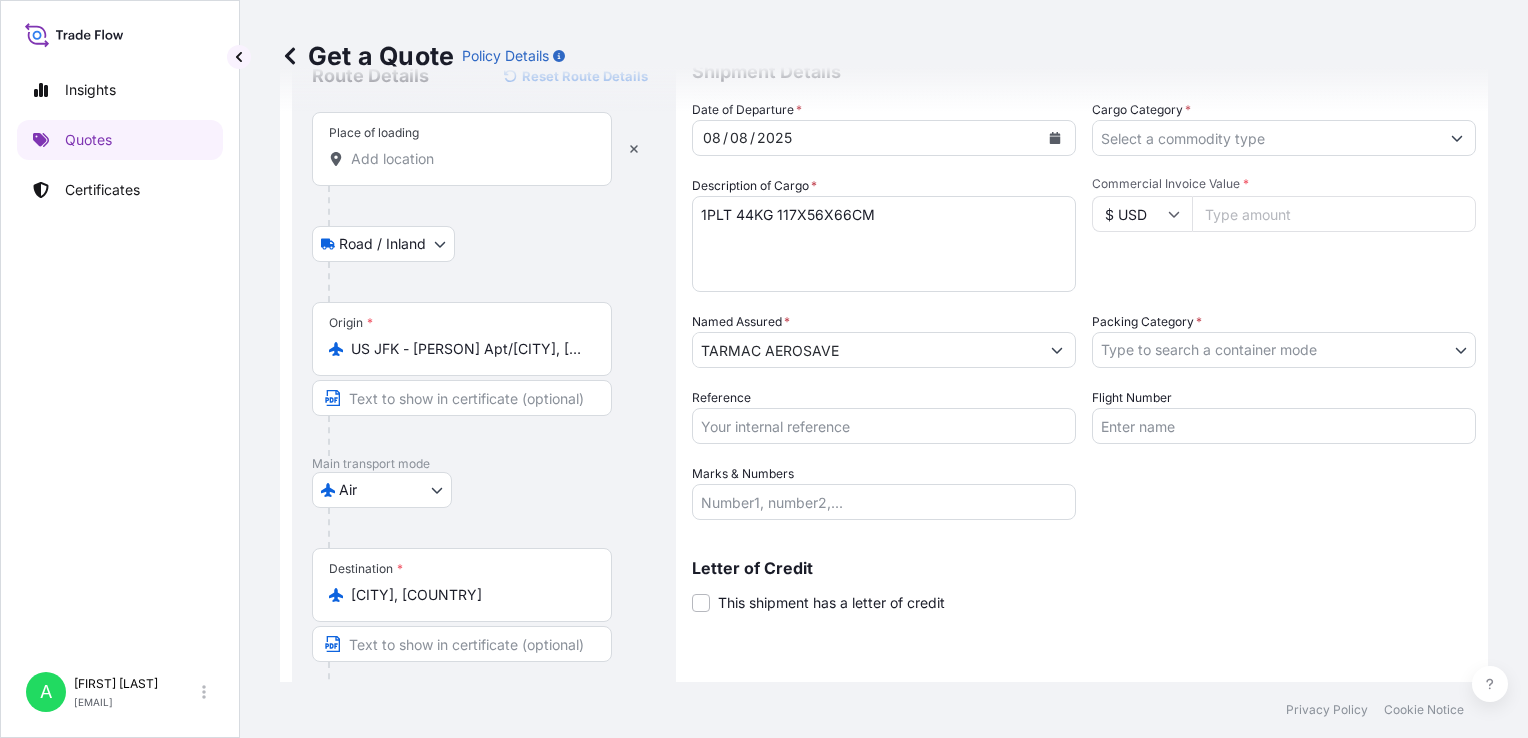 click on "Commercial Invoice Value   *" at bounding box center (1334, 214) 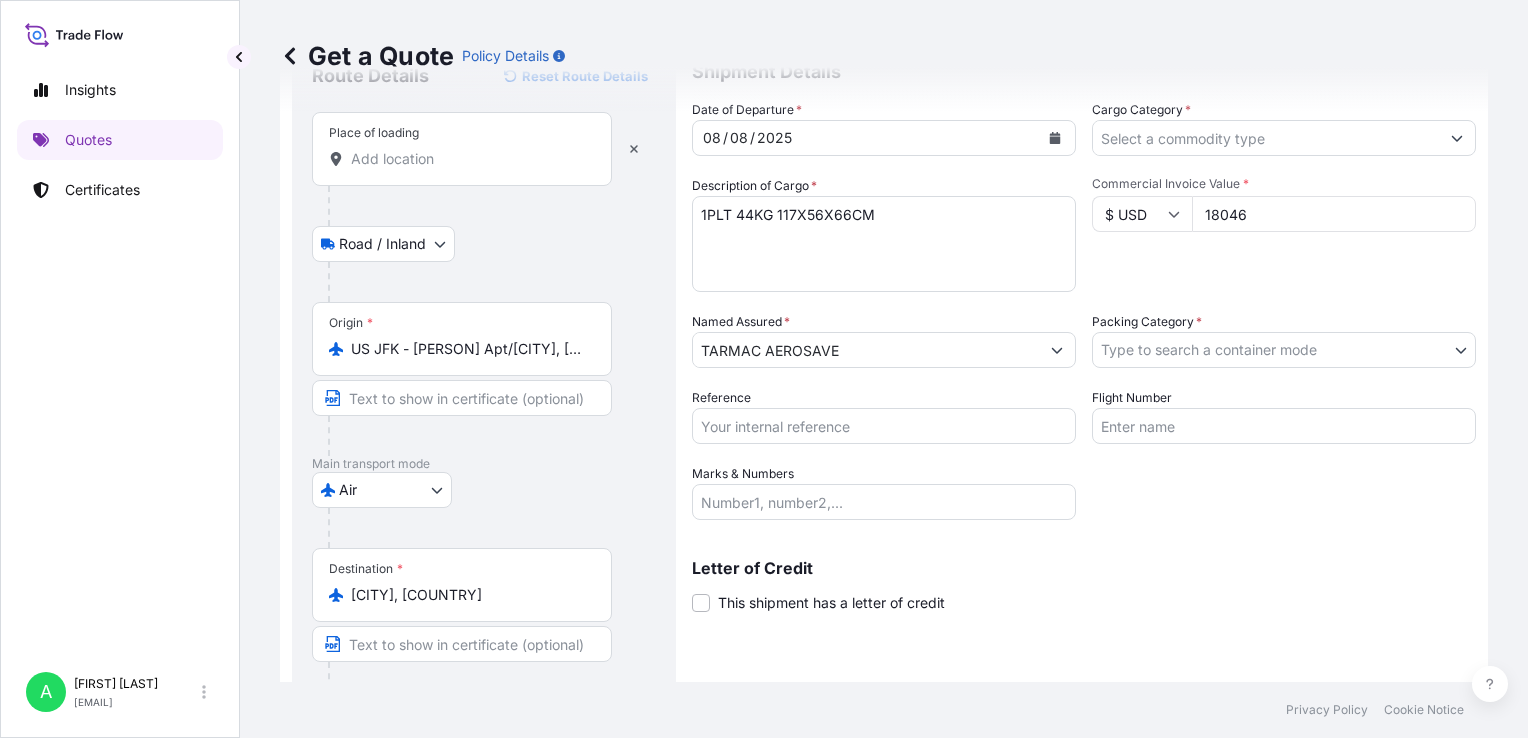 type on "18046" 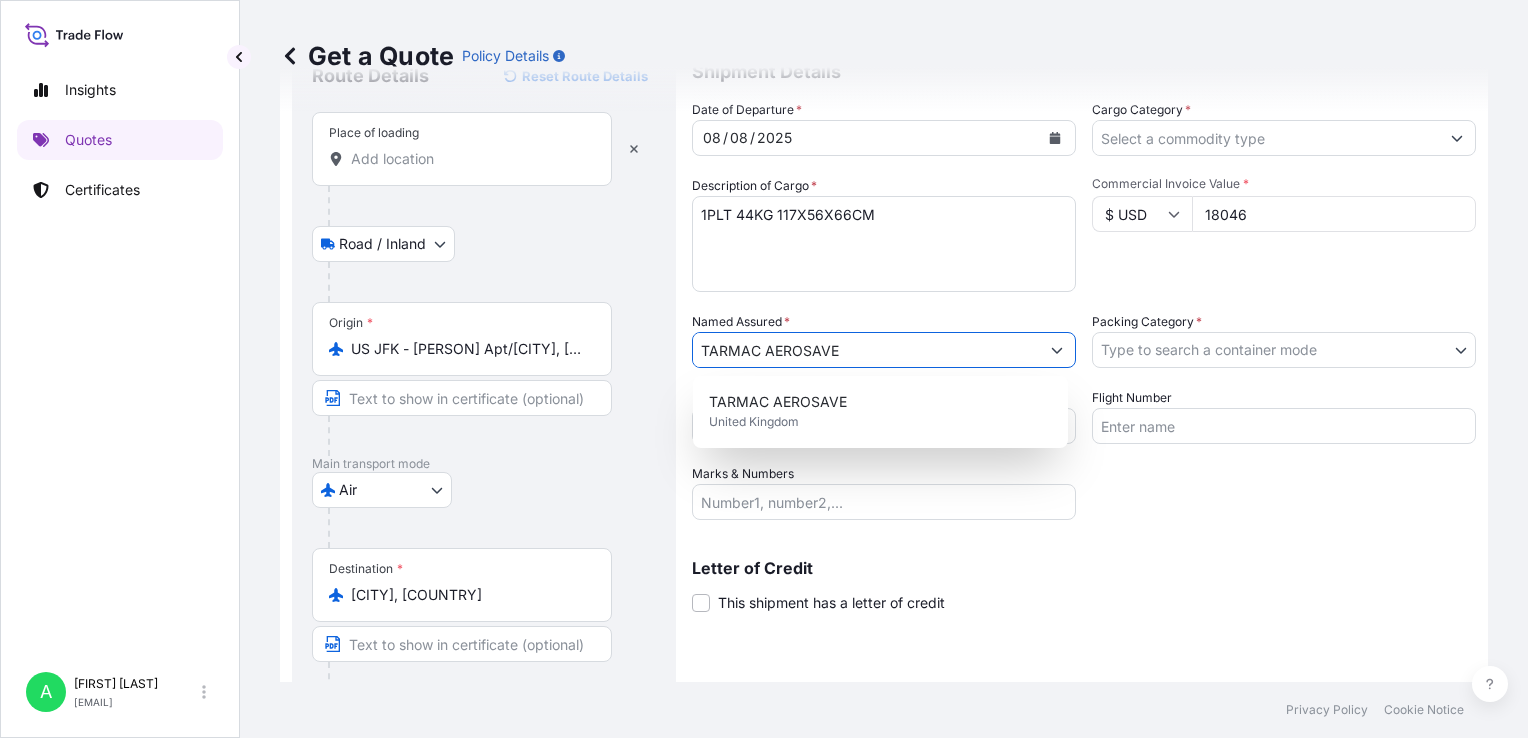 click on "Commercial Invoice Value   * $ USD 18046" at bounding box center [1284, 234] 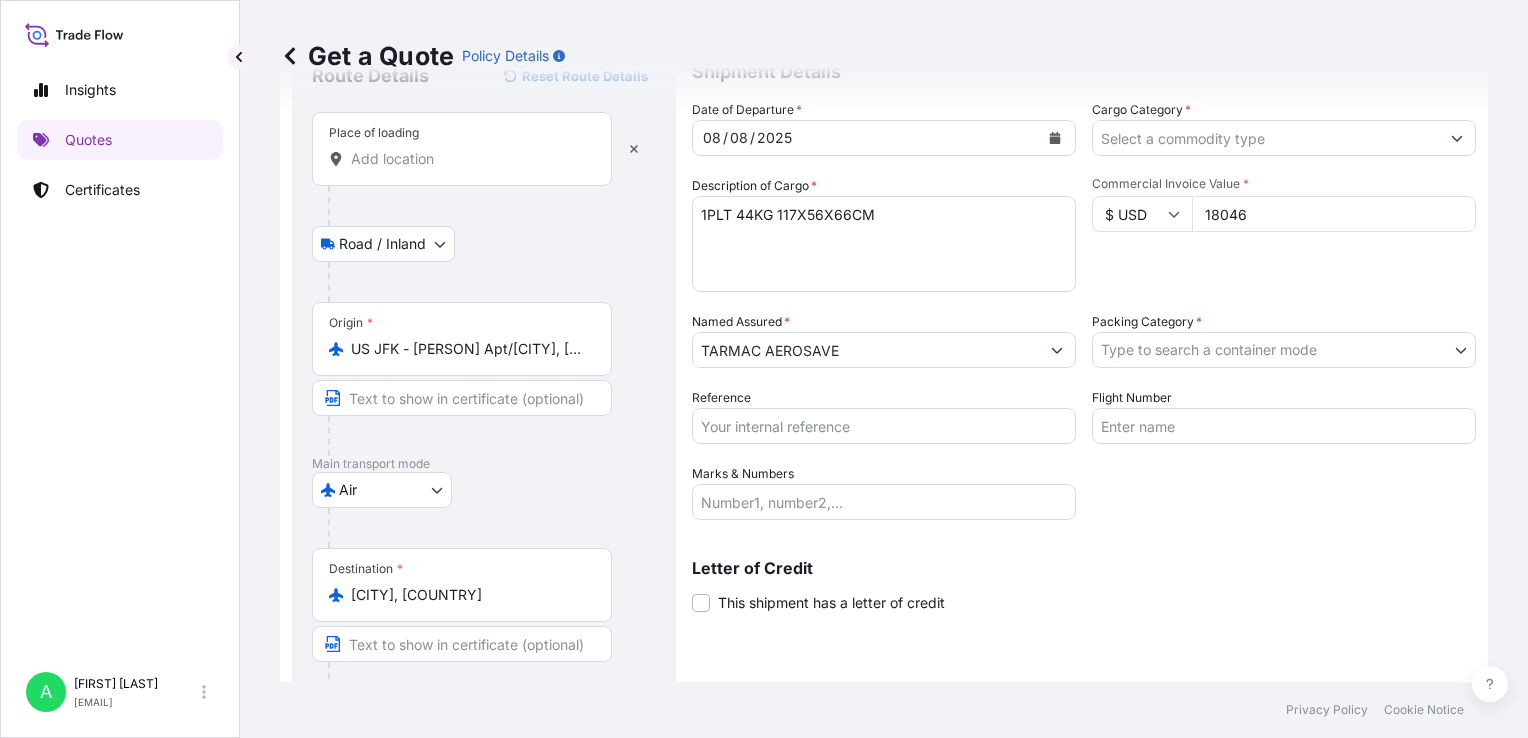 drag, startPoint x: 1174, startPoint y: 129, endPoint x: 1173, endPoint y: 161, distance: 32.01562 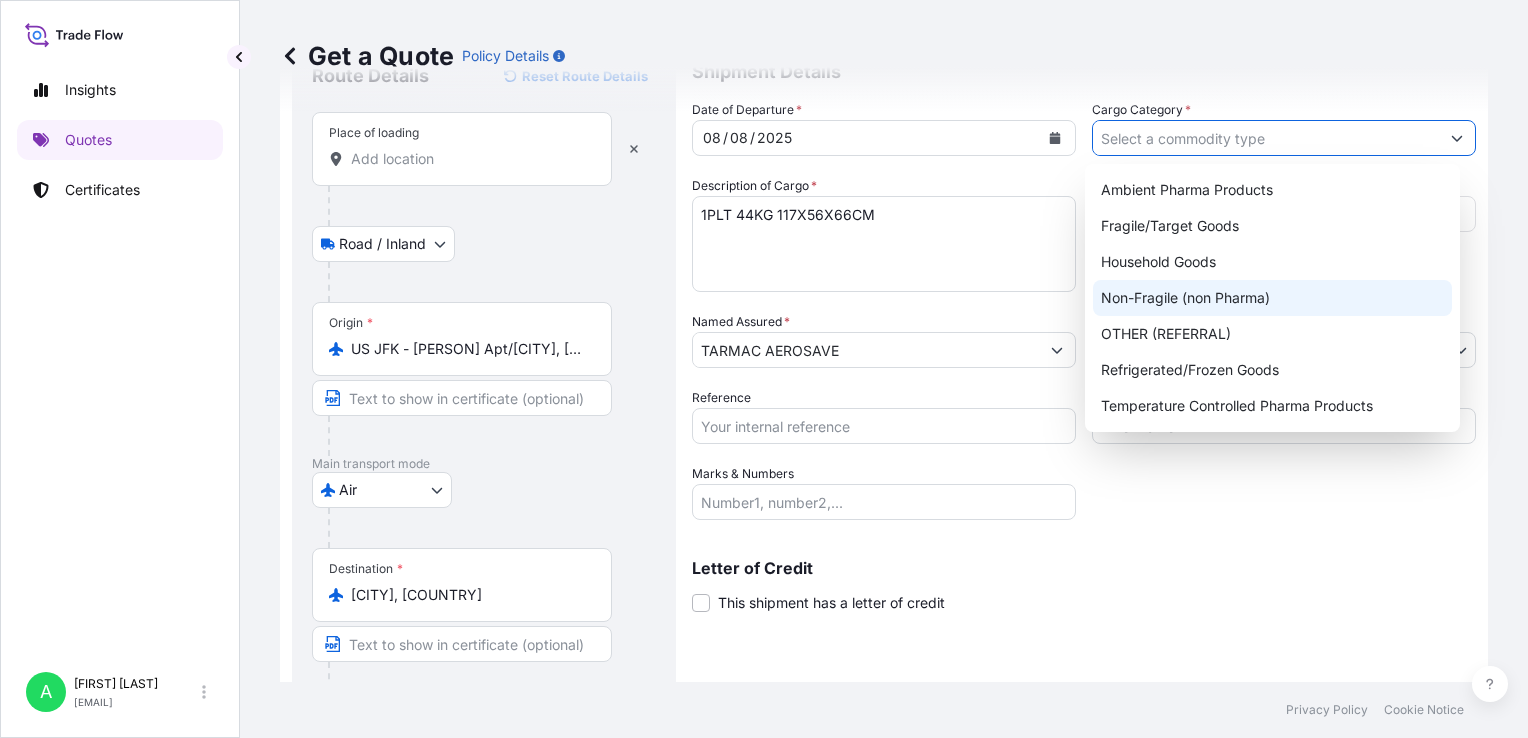 click on "Non-Fragile (non Pharma)" at bounding box center (1272, 298) 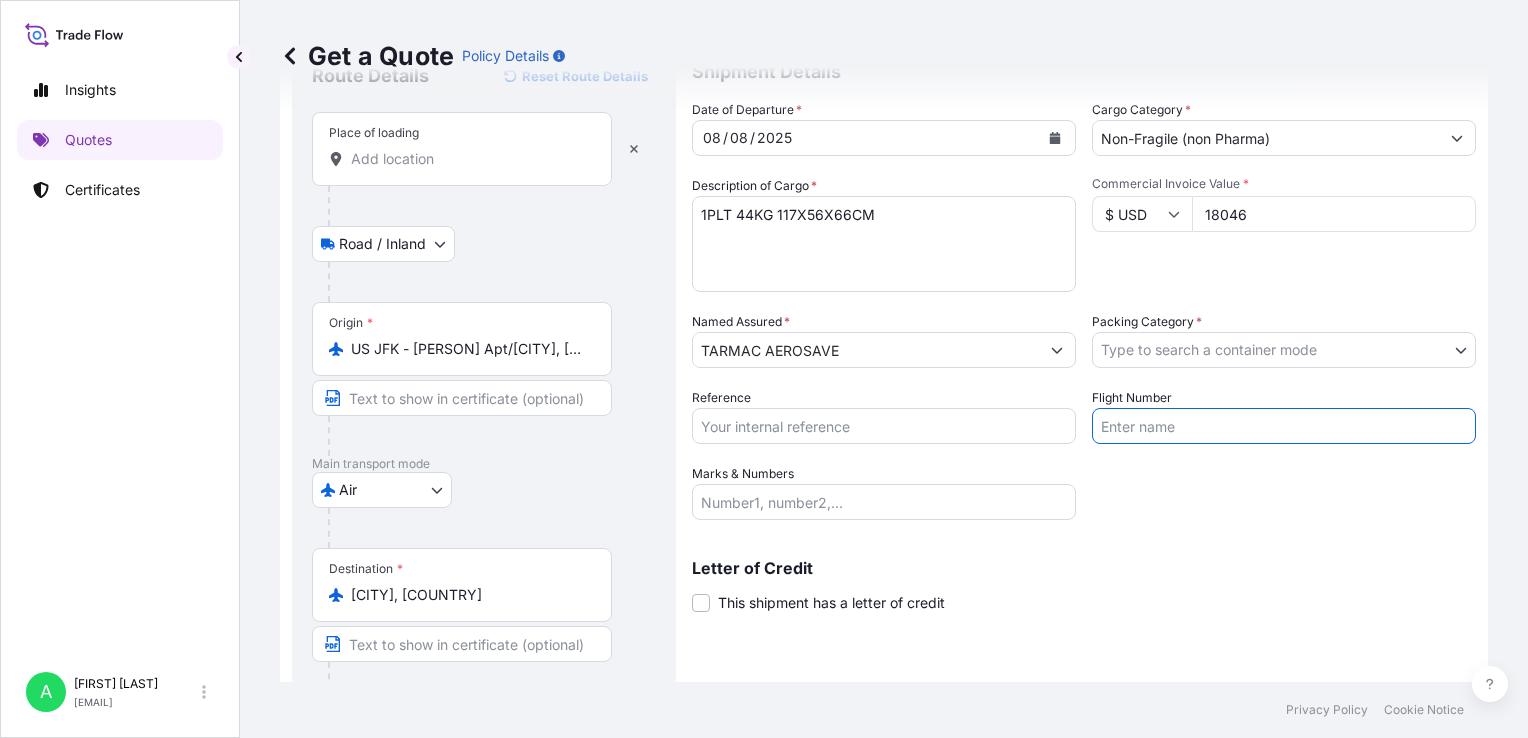 click on "Flight Number" at bounding box center (1284, 426) 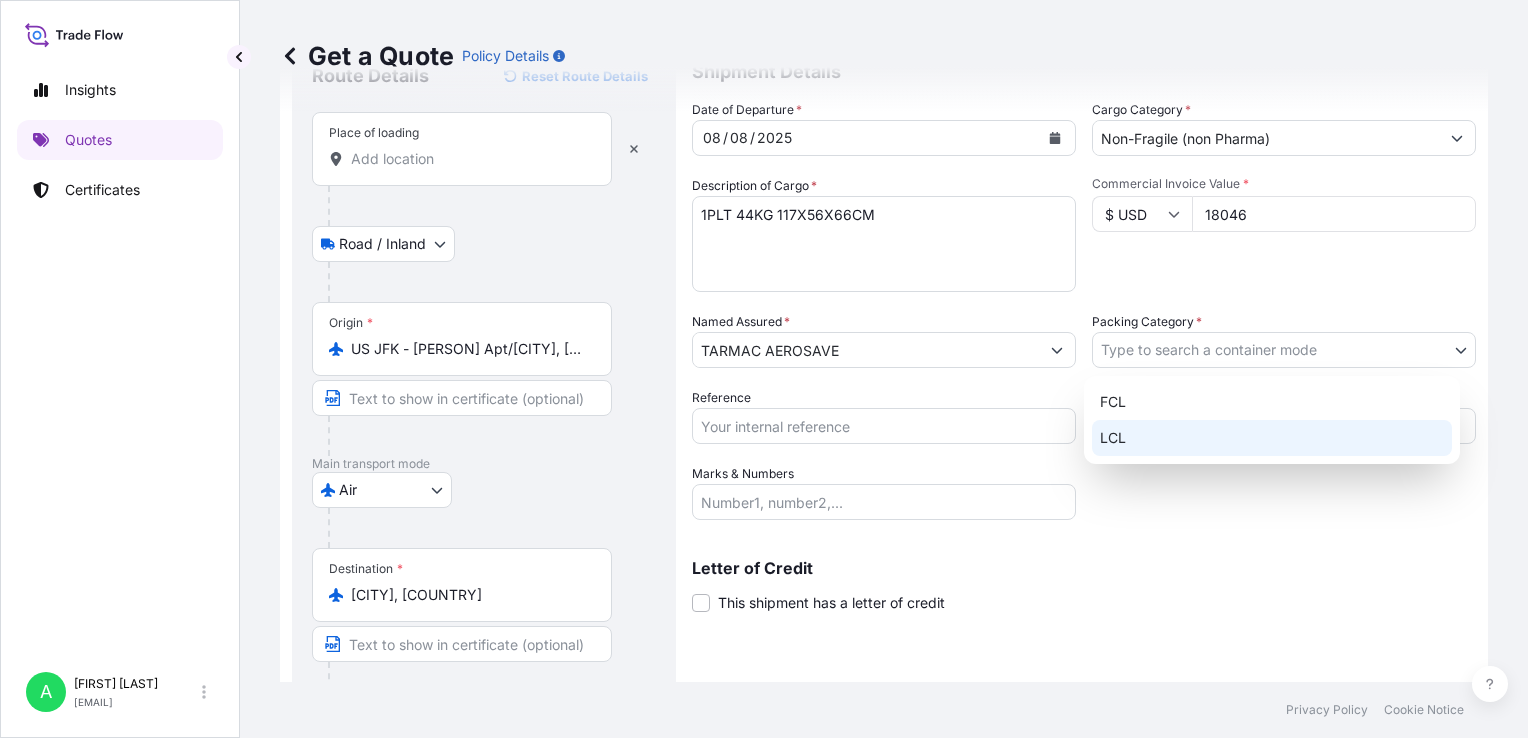 click on "LCL" at bounding box center [1272, 438] 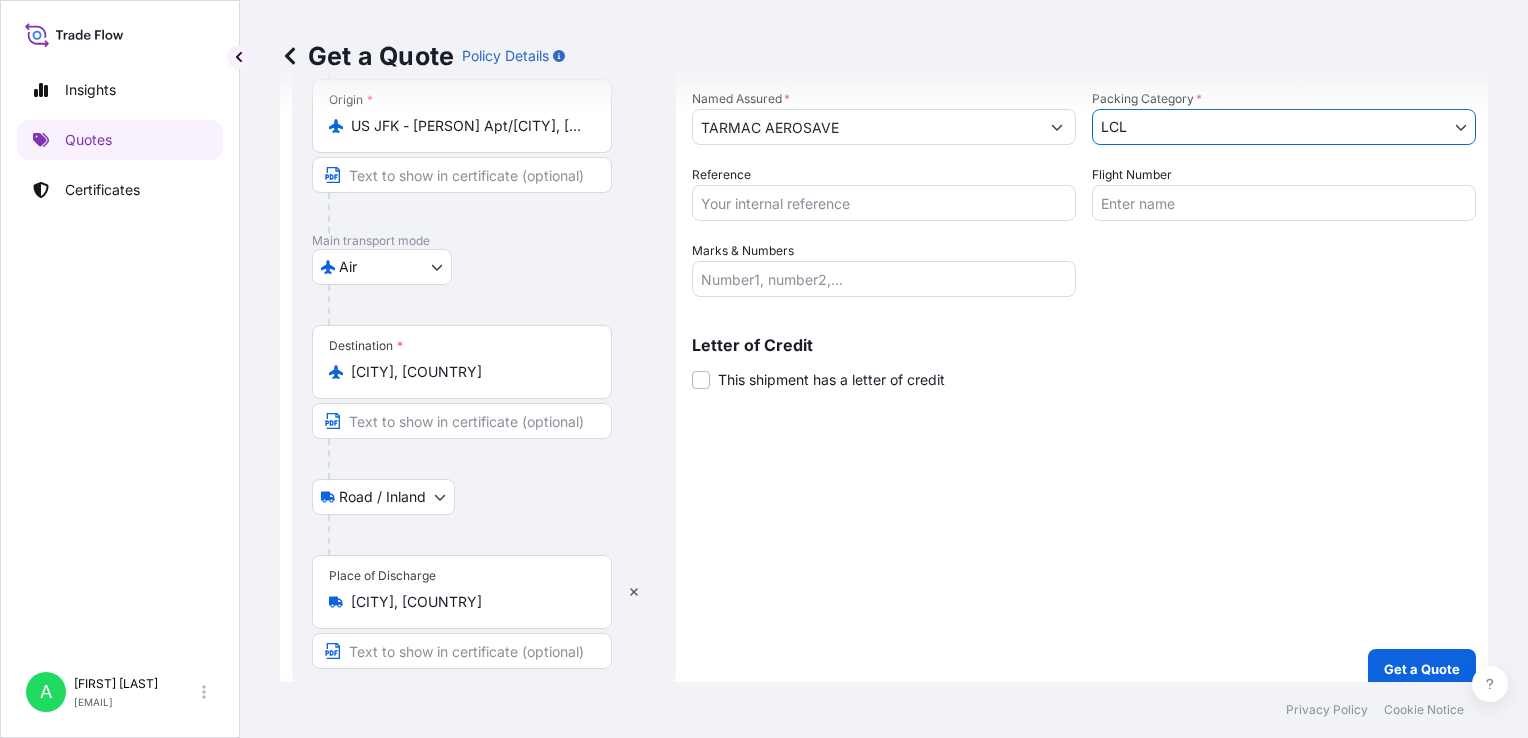 scroll, scrollTop: 324, scrollLeft: 0, axis: vertical 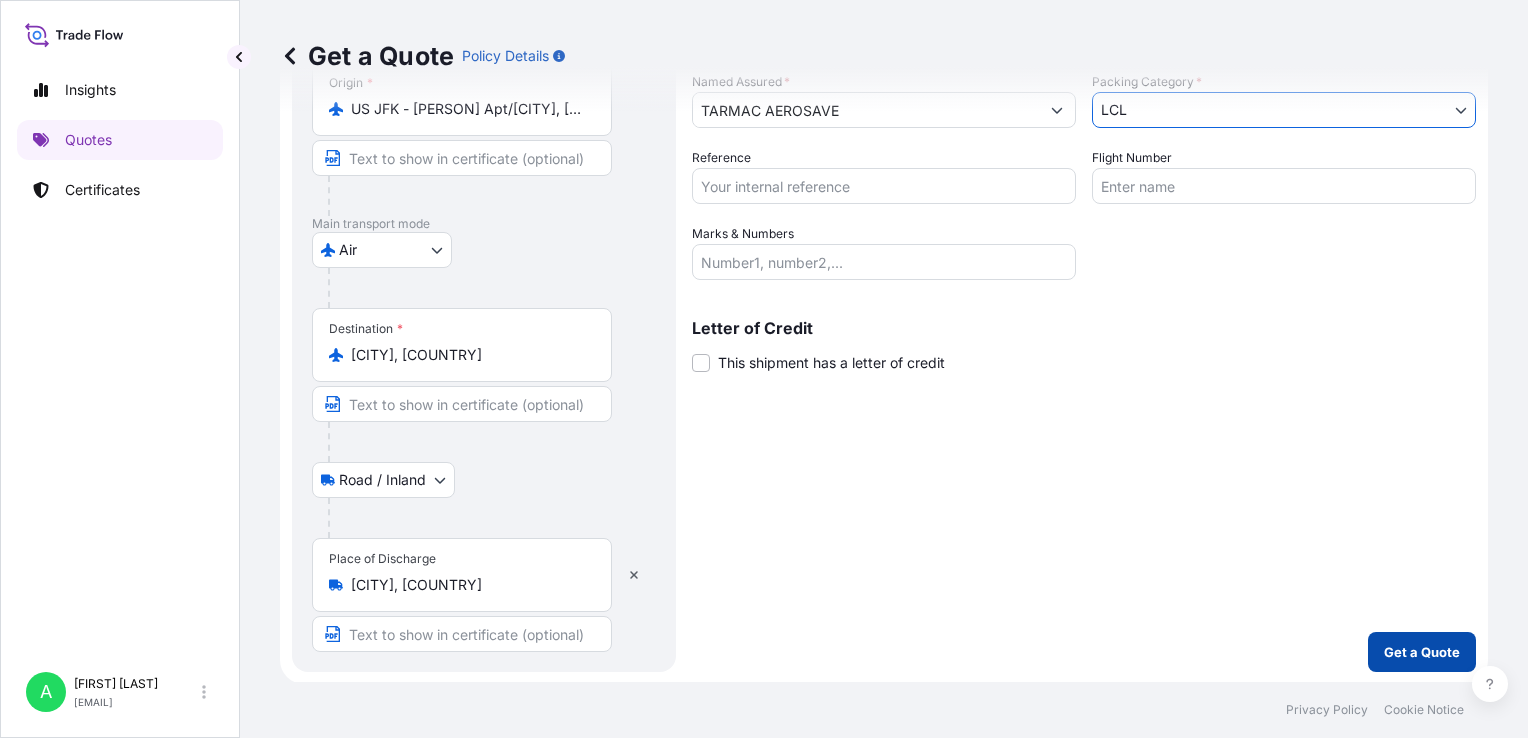 click on "Get a Quote" at bounding box center [1422, 652] 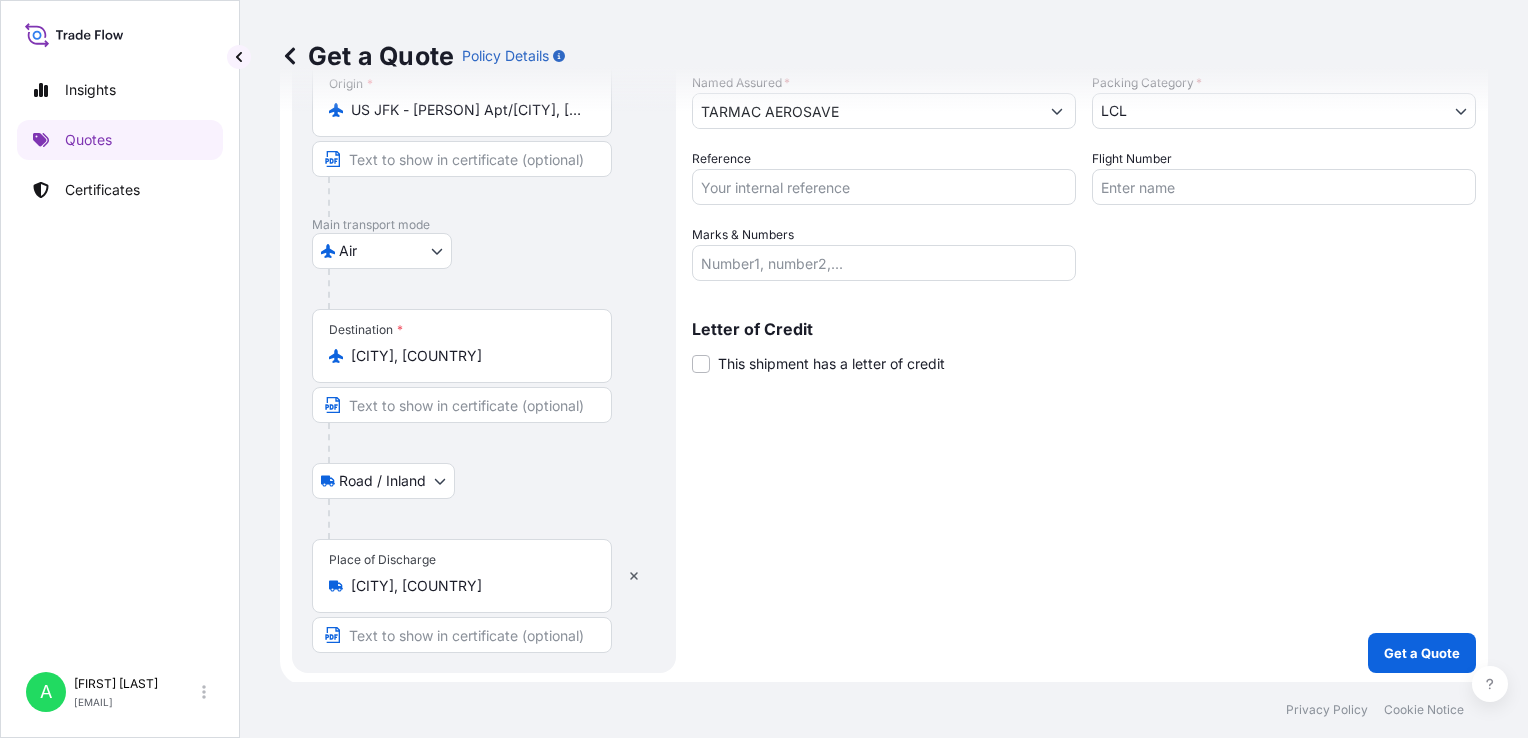 scroll, scrollTop: 324, scrollLeft: 0, axis: vertical 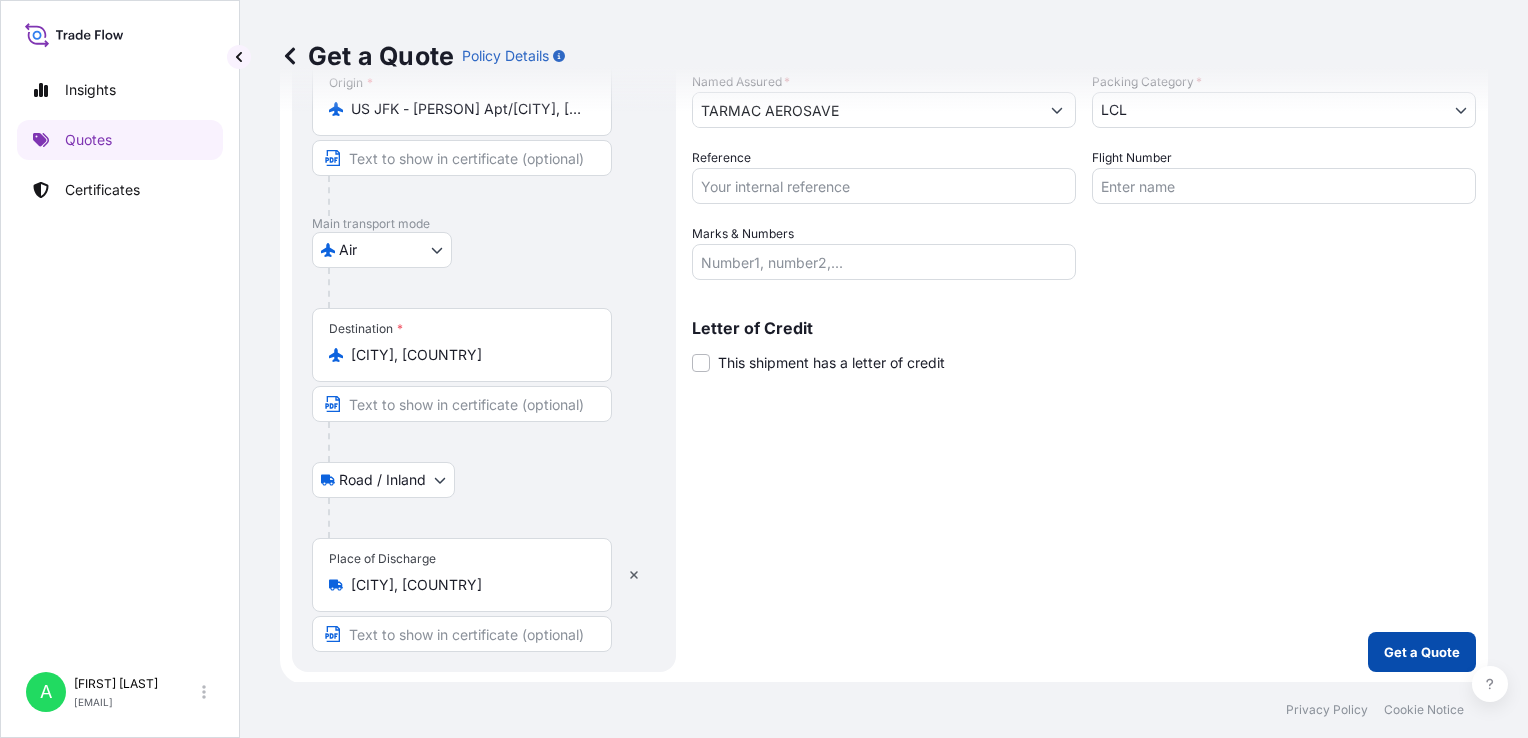 click on "Get a Quote" at bounding box center (1422, 652) 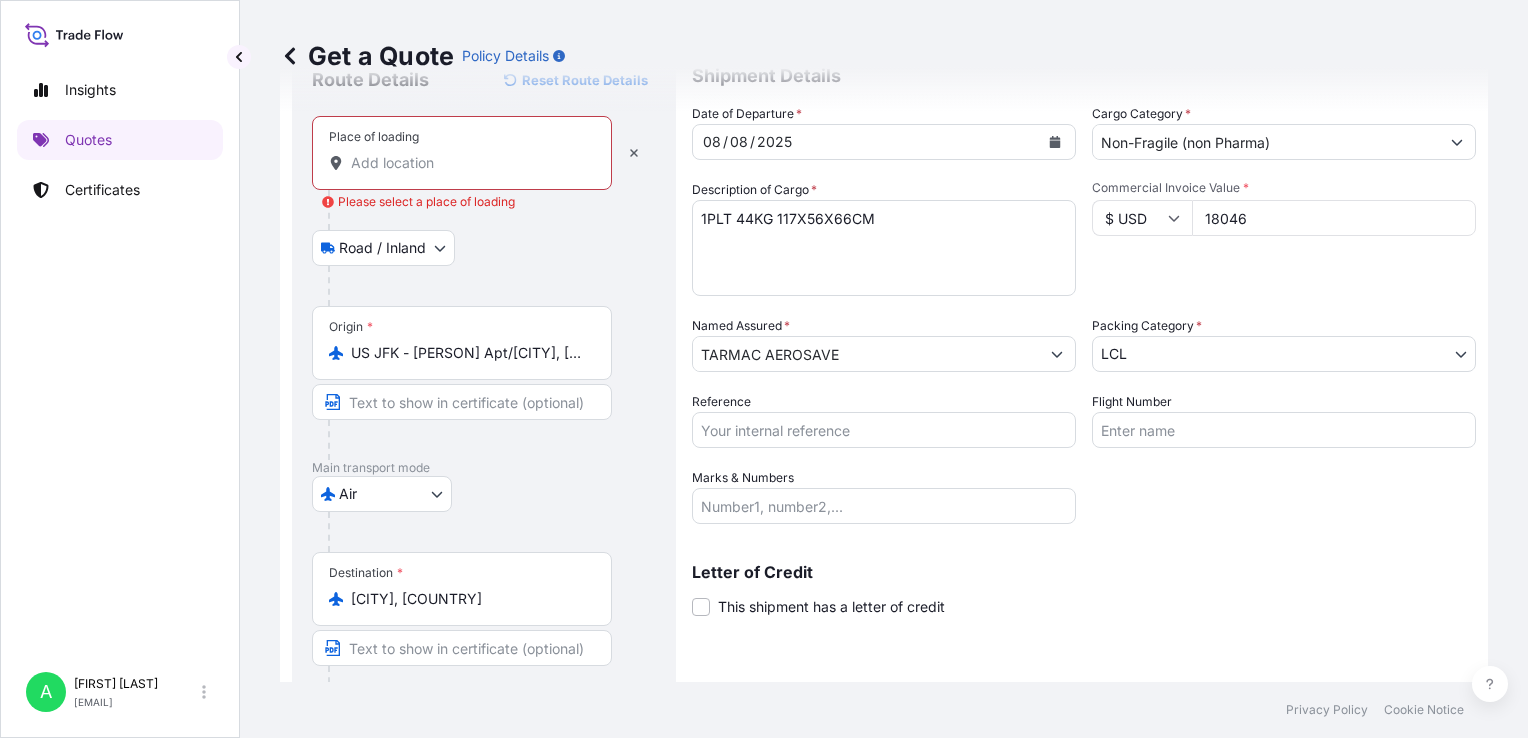 scroll, scrollTop: 0, scrollLeft: 0, axis: both 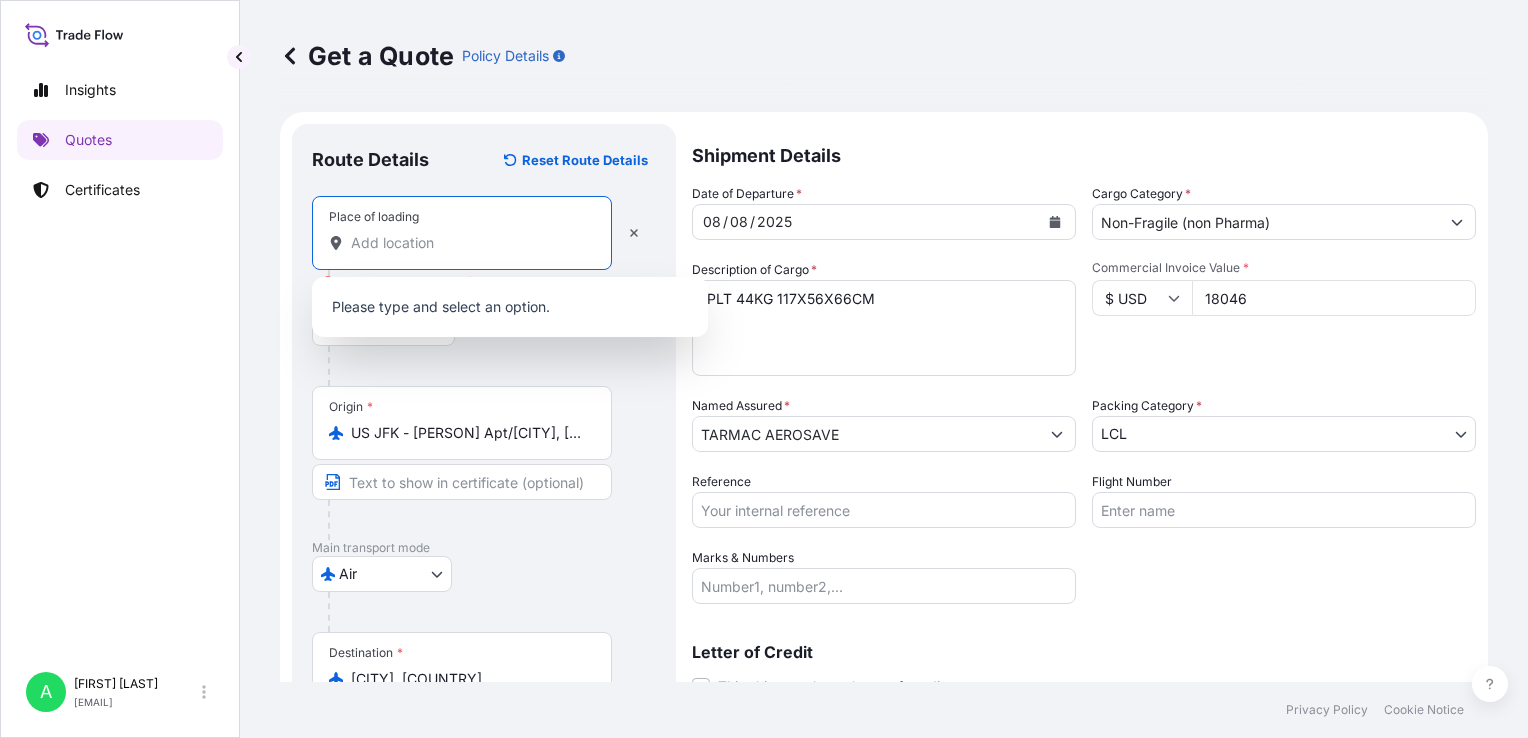 click on "Place of loading Please select a place of loading" at bounding box center (469, 243) 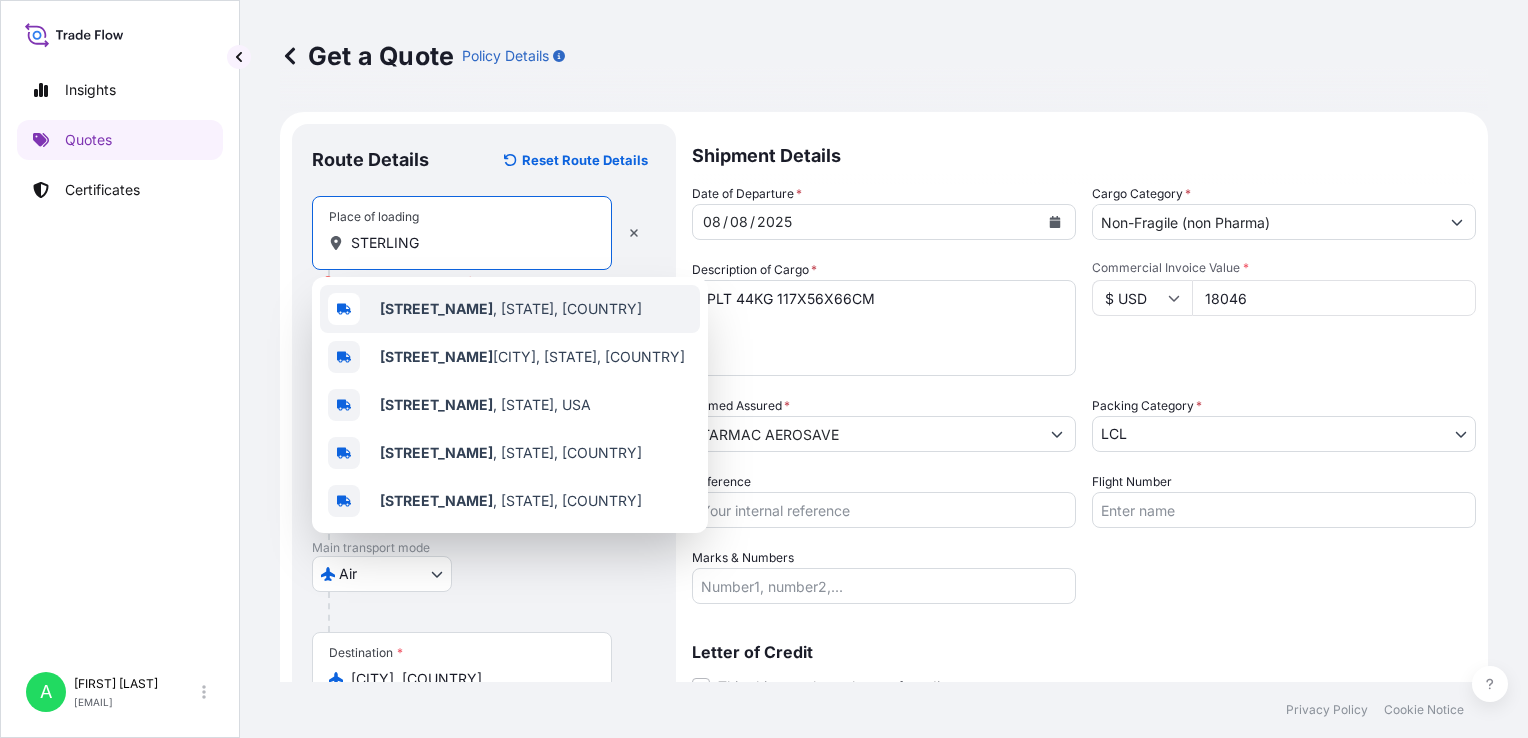 click on "[STREET_NAME] , [STATE], [COUNTRY]" at bounding box center [510, 309] 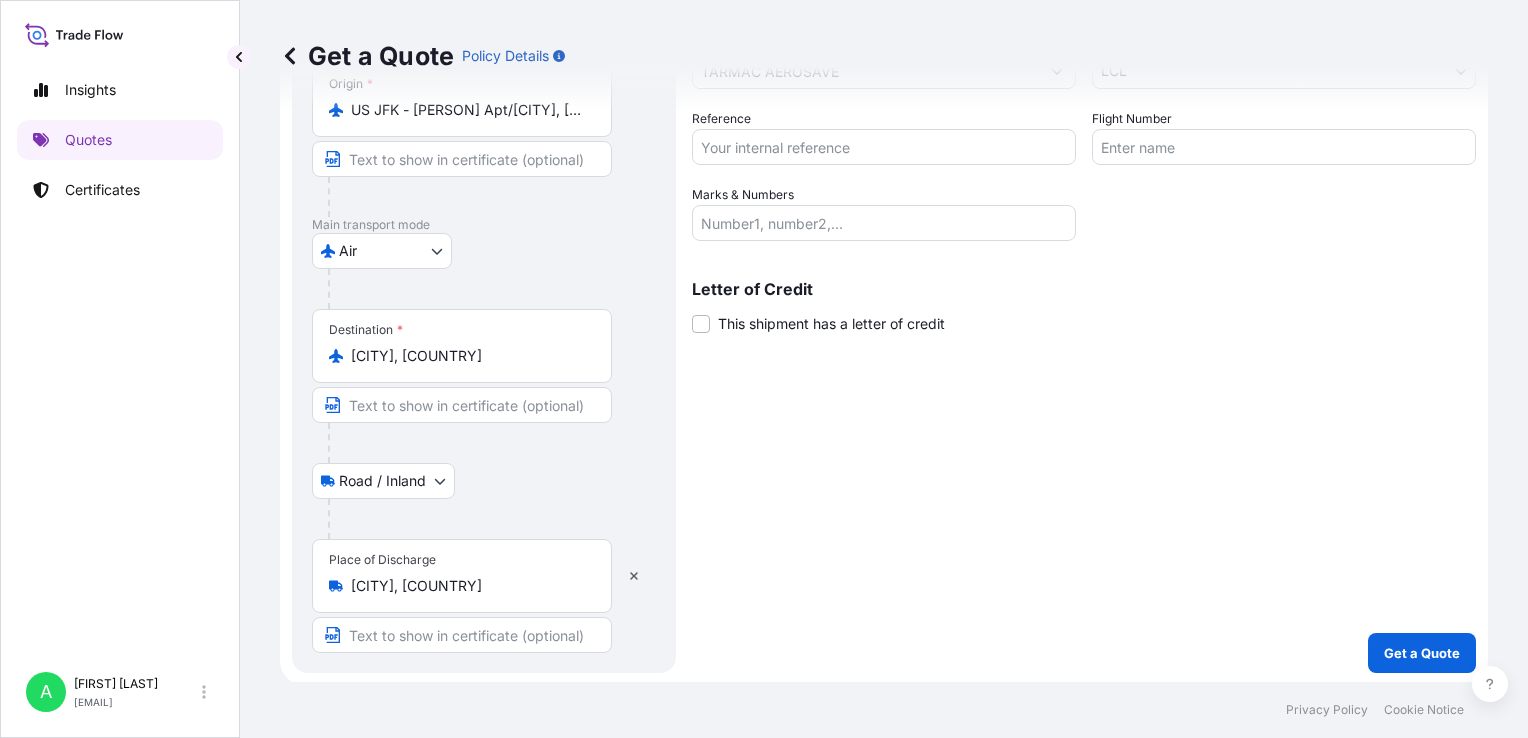 scroll, scrollTop: 364, scrollLeft: 0, axis: vertical 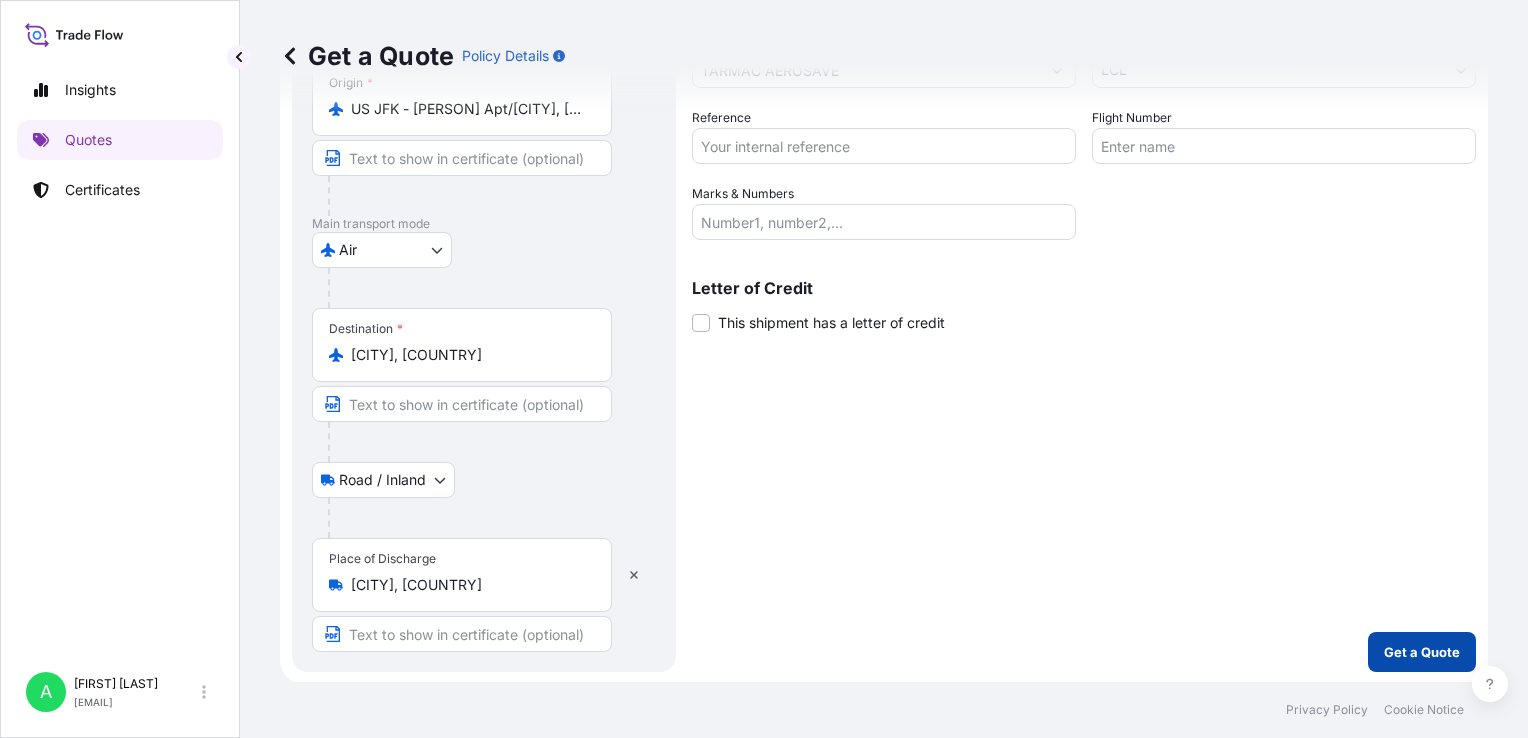type on "[CITY], [STATE], [COUNTRY]" 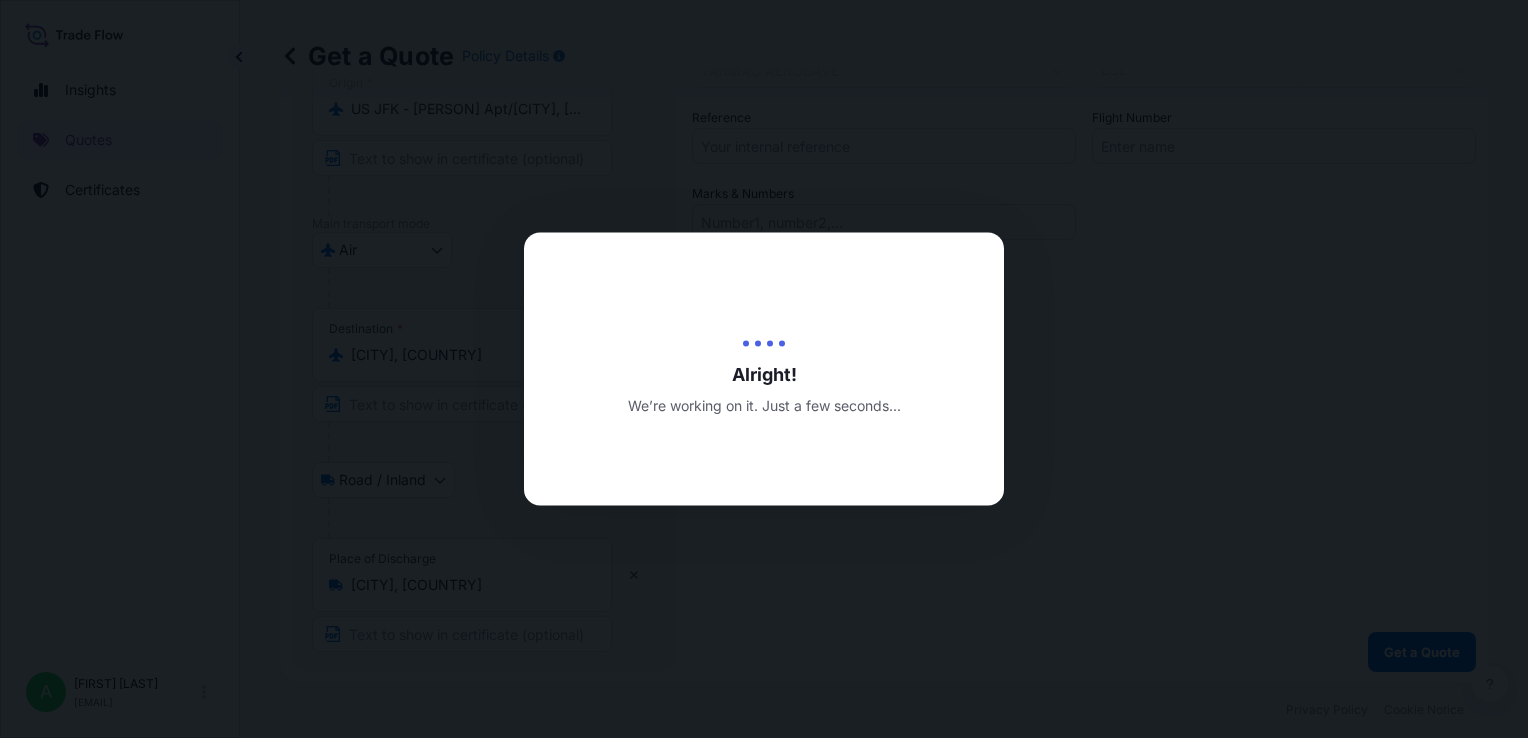 scroll, scrollTop: 0, scrollLeft: 0, axis: both 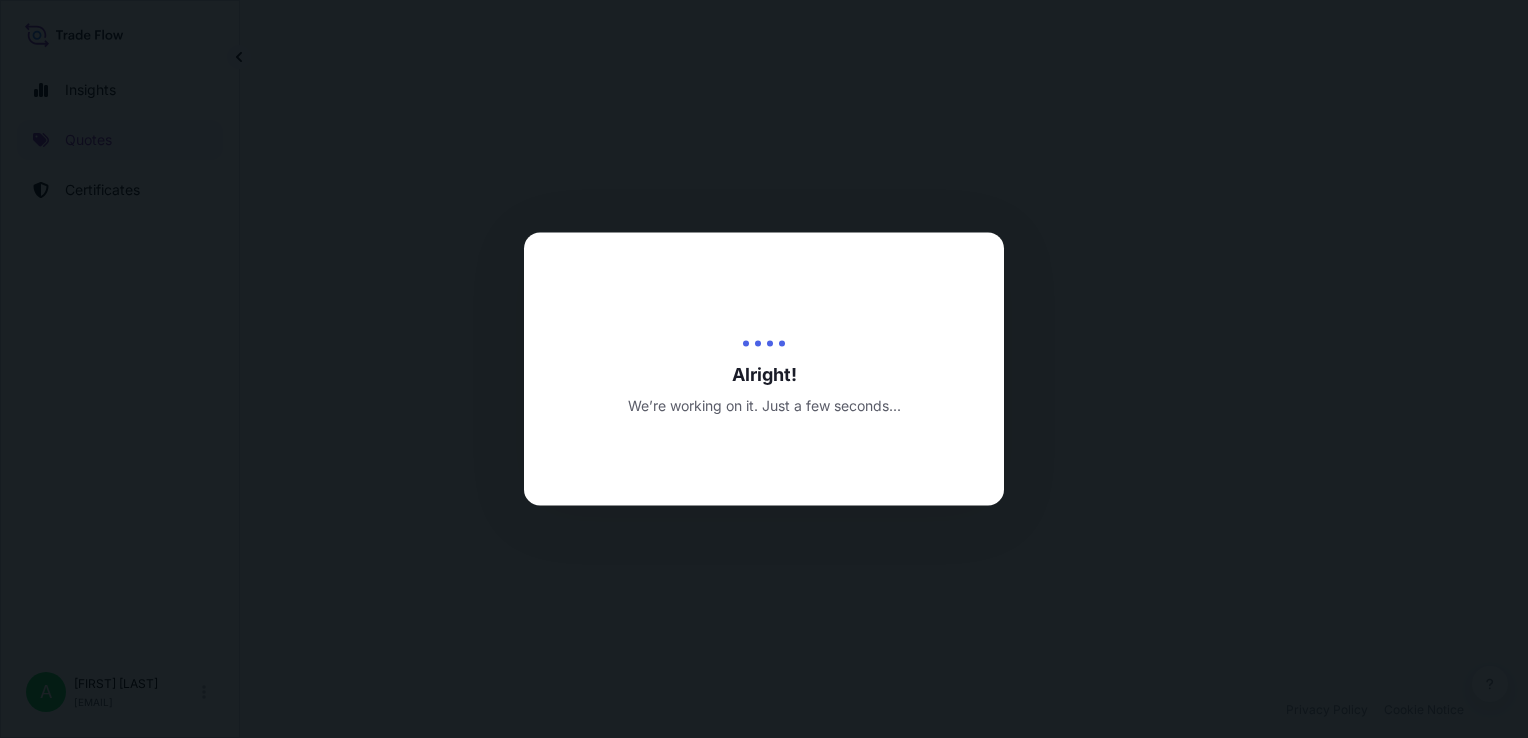 select on "Road / Inland" 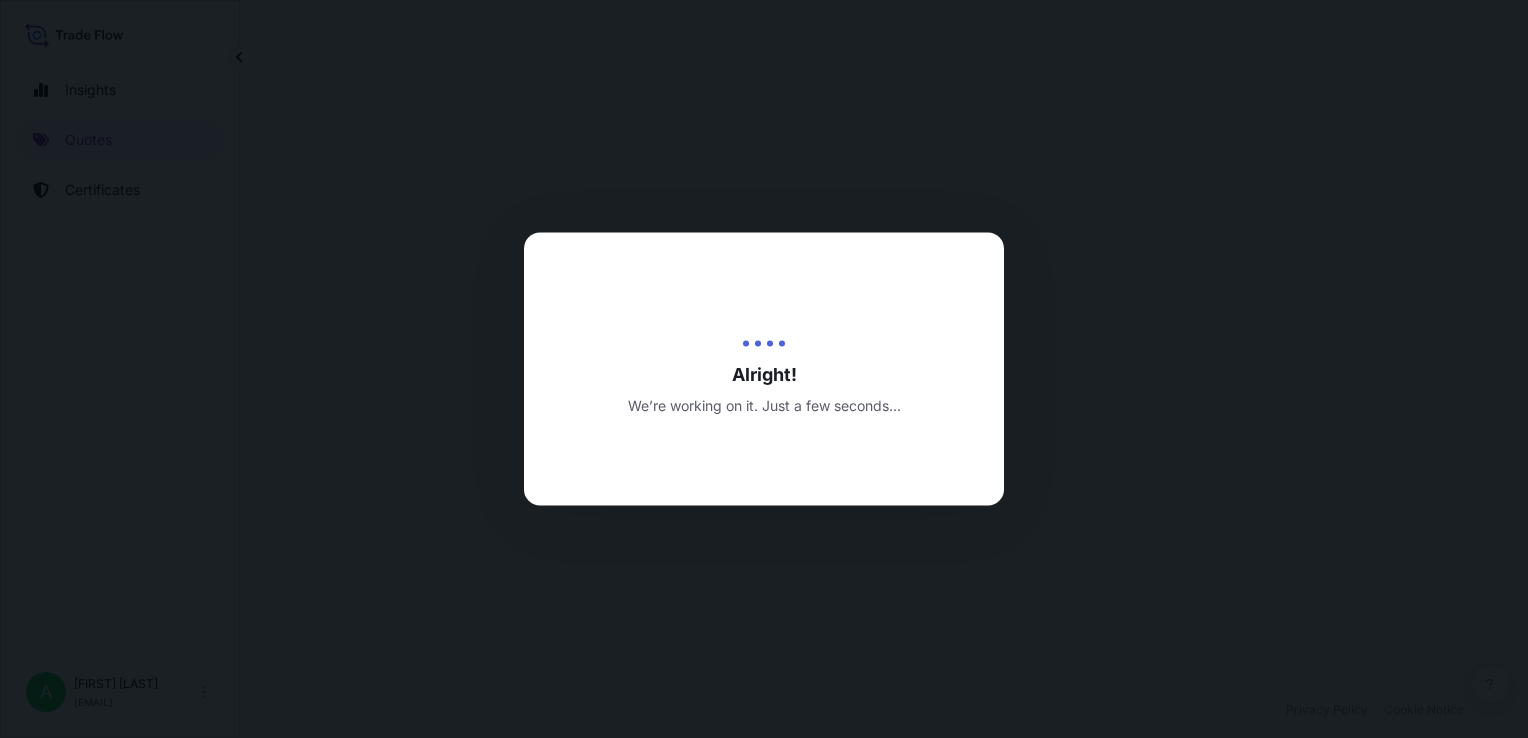select on "Air" 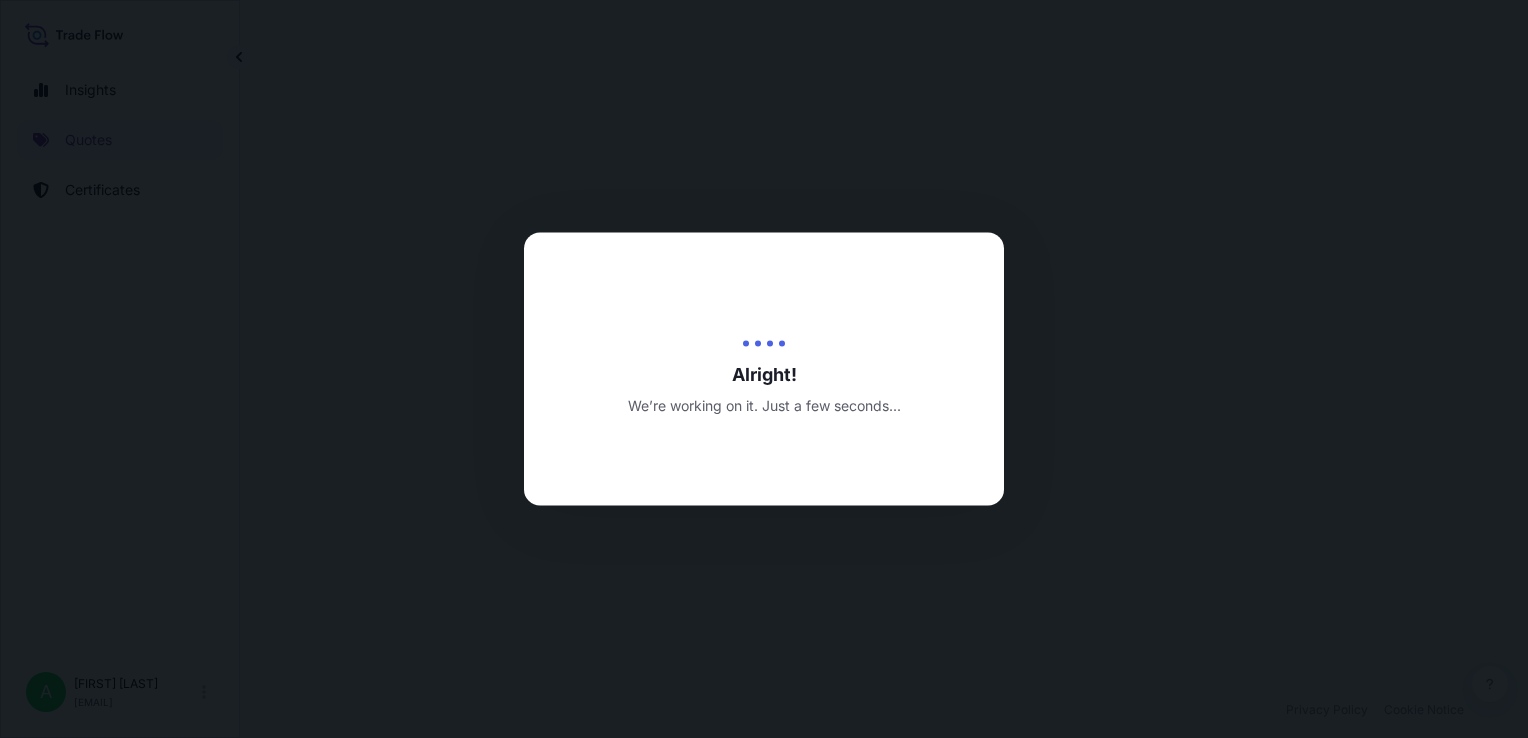 select on "Road / Inland" 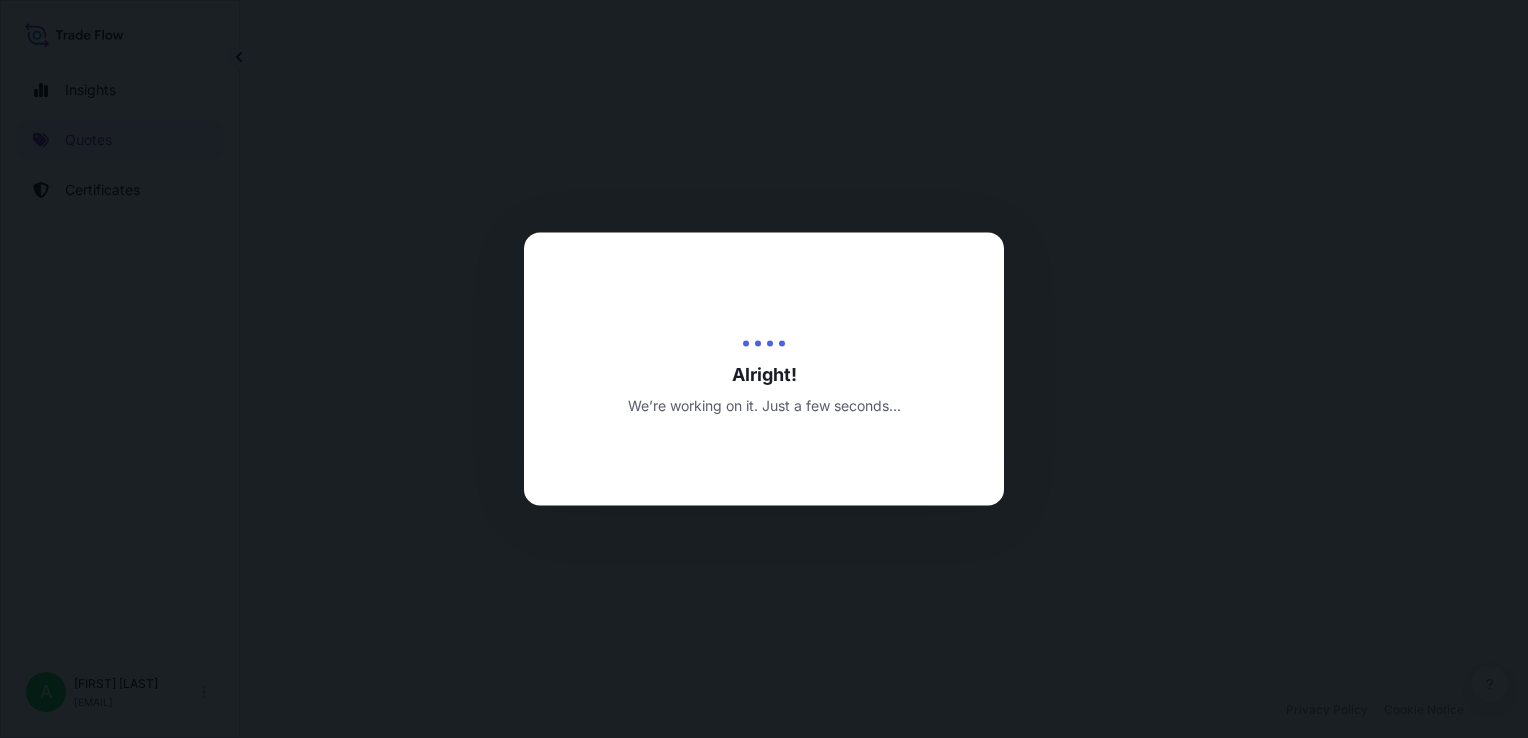 select on "22" 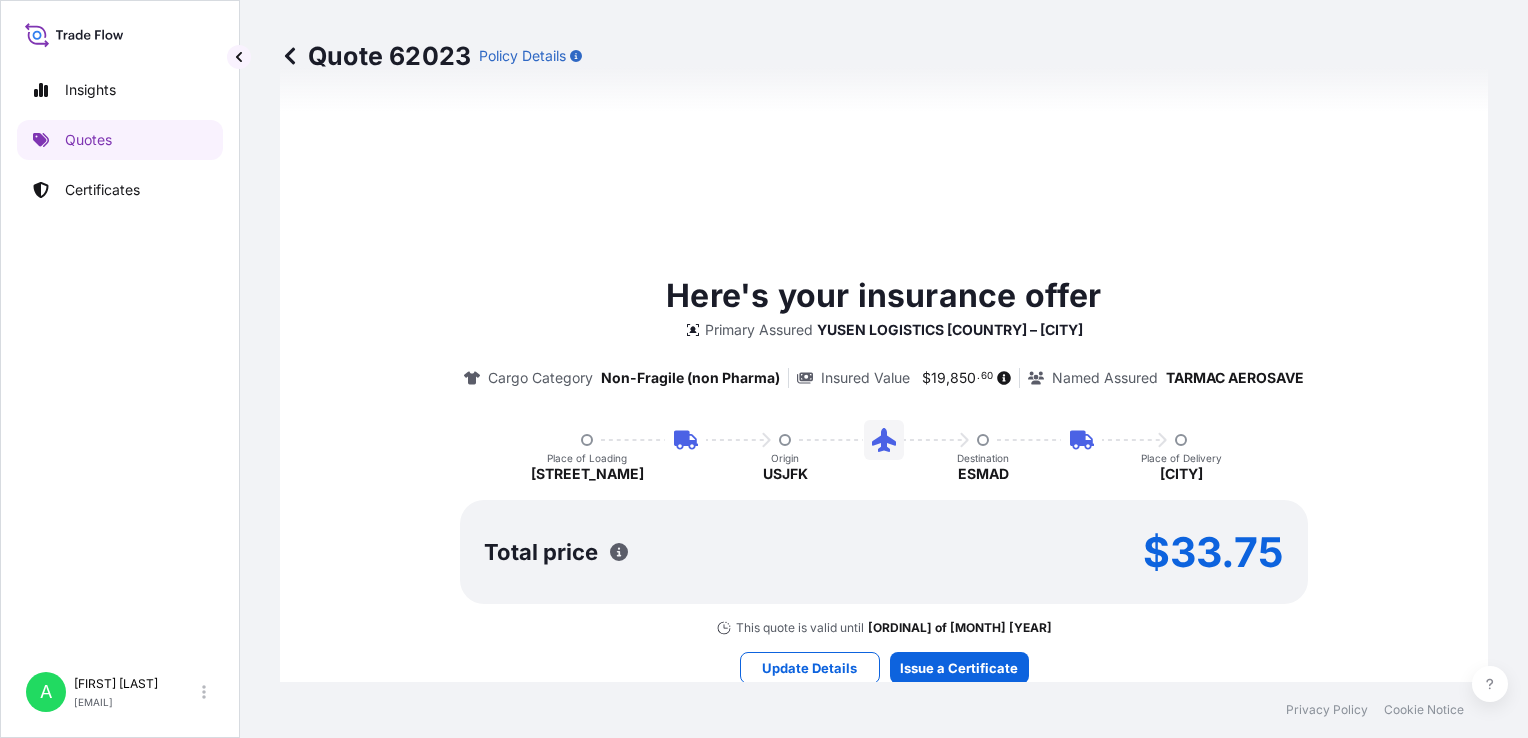 scroll, scrollTop: 1358, scrollLeft: 0, axis: vertical 